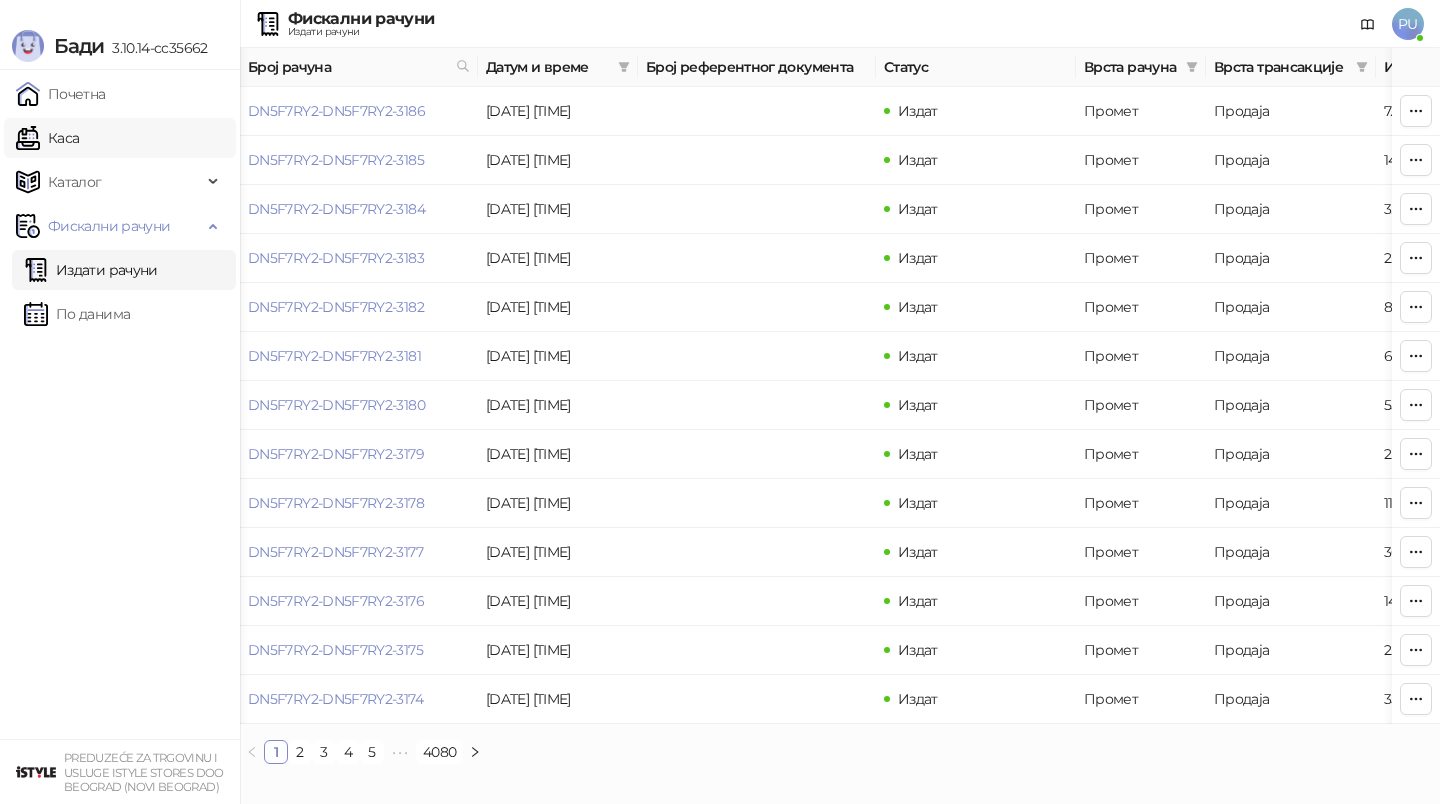 scroll, scrollTop: 0, scrollLeft: 0, axis: both 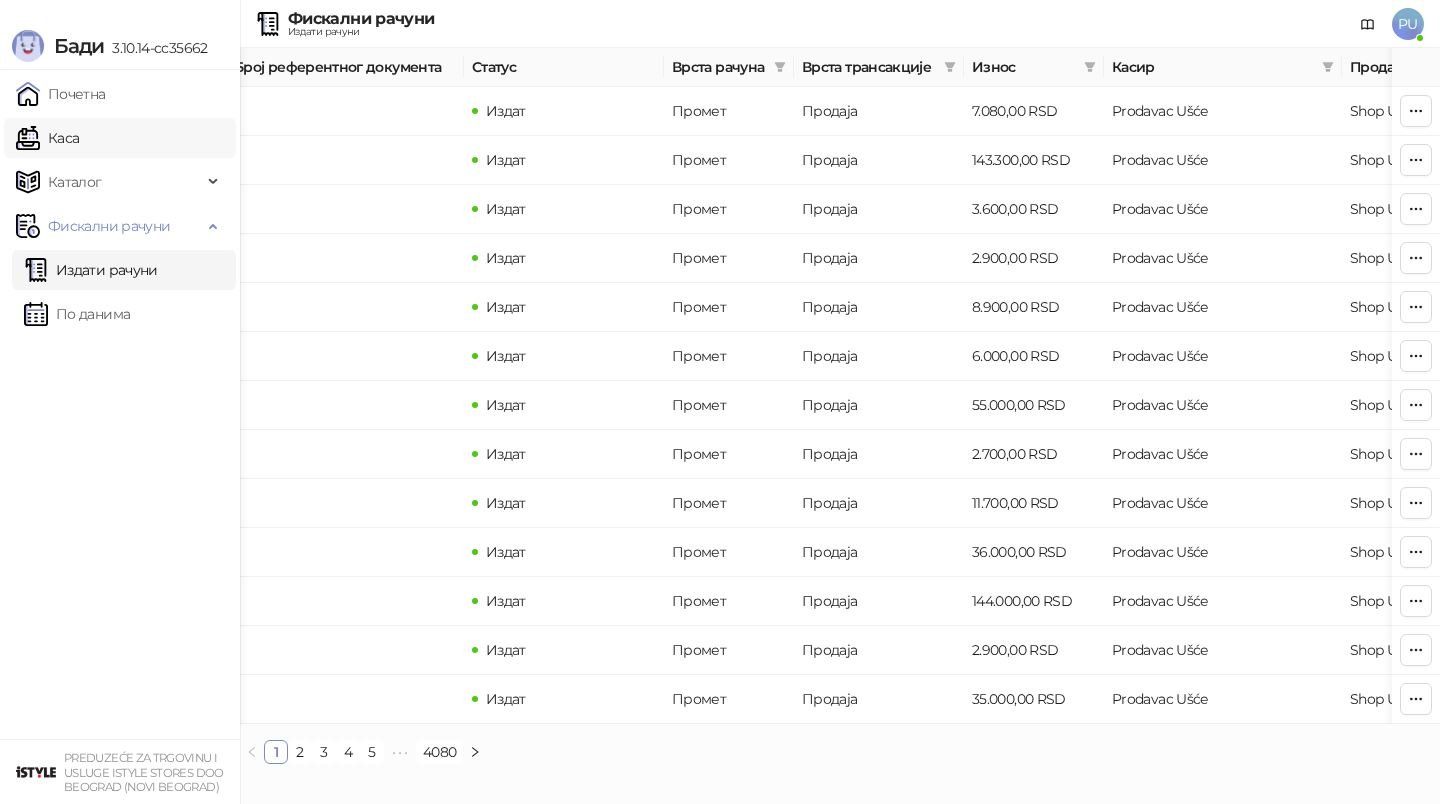 click on "Каса" at bounding box center (47, 138) 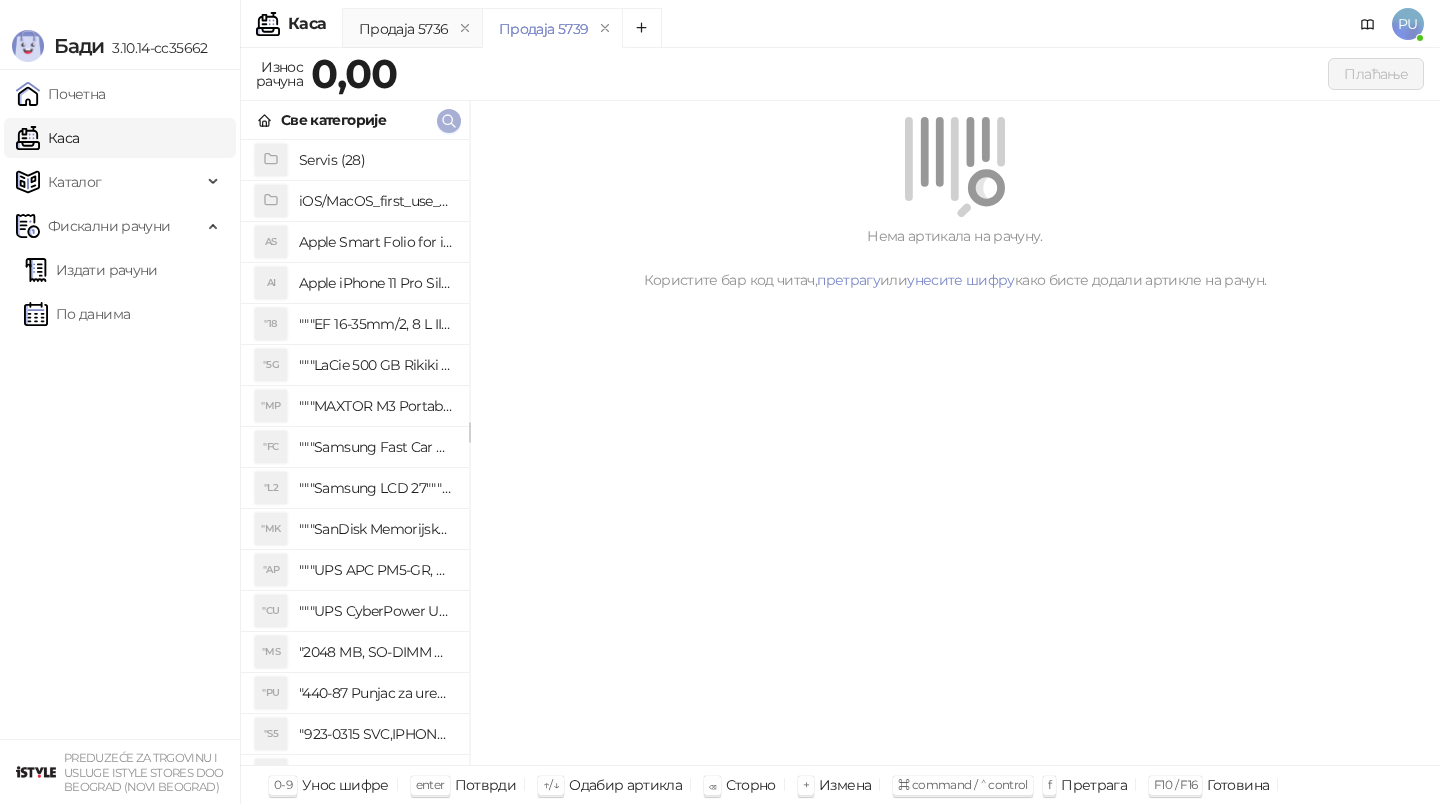 click at bounding box center [449, 121] 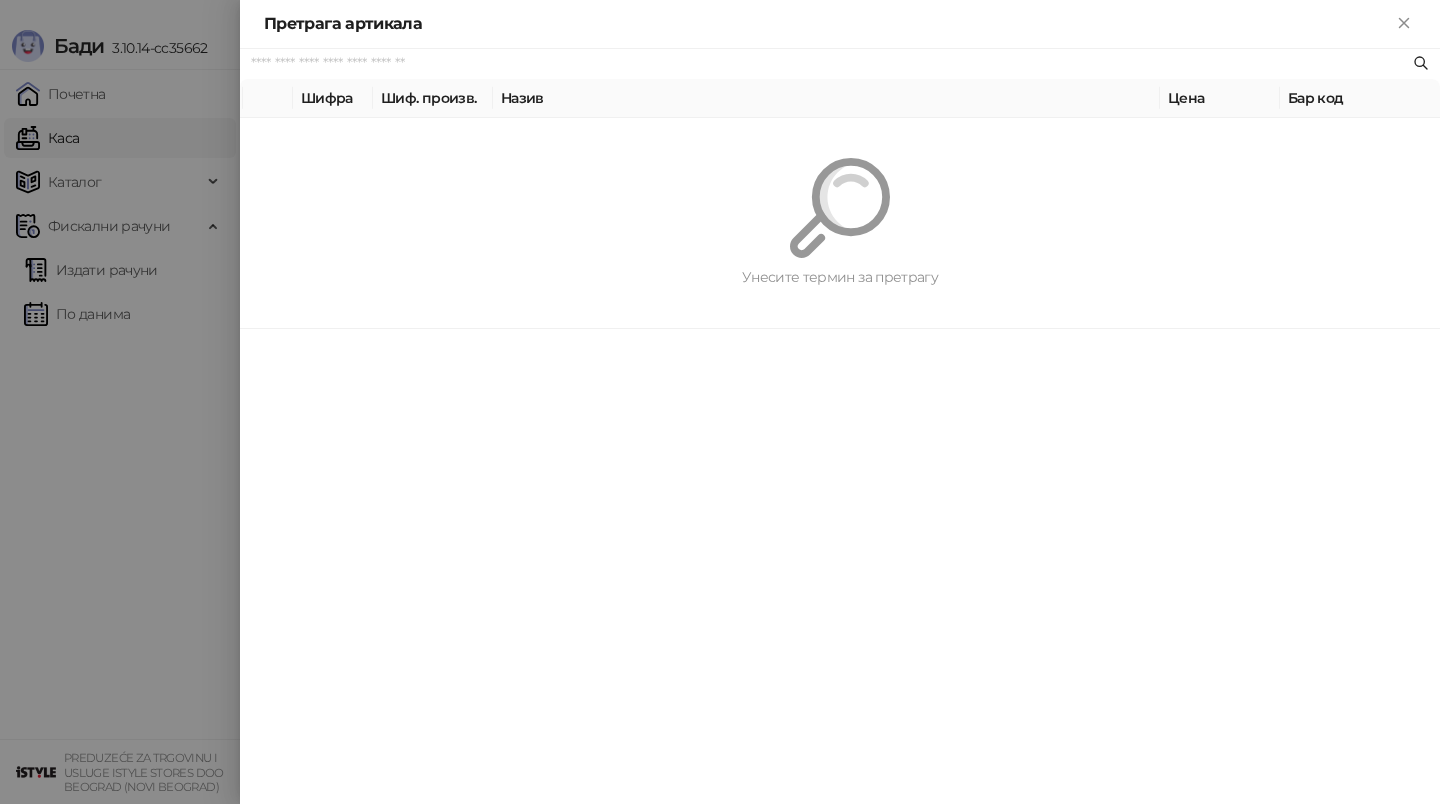 paste on "*********" 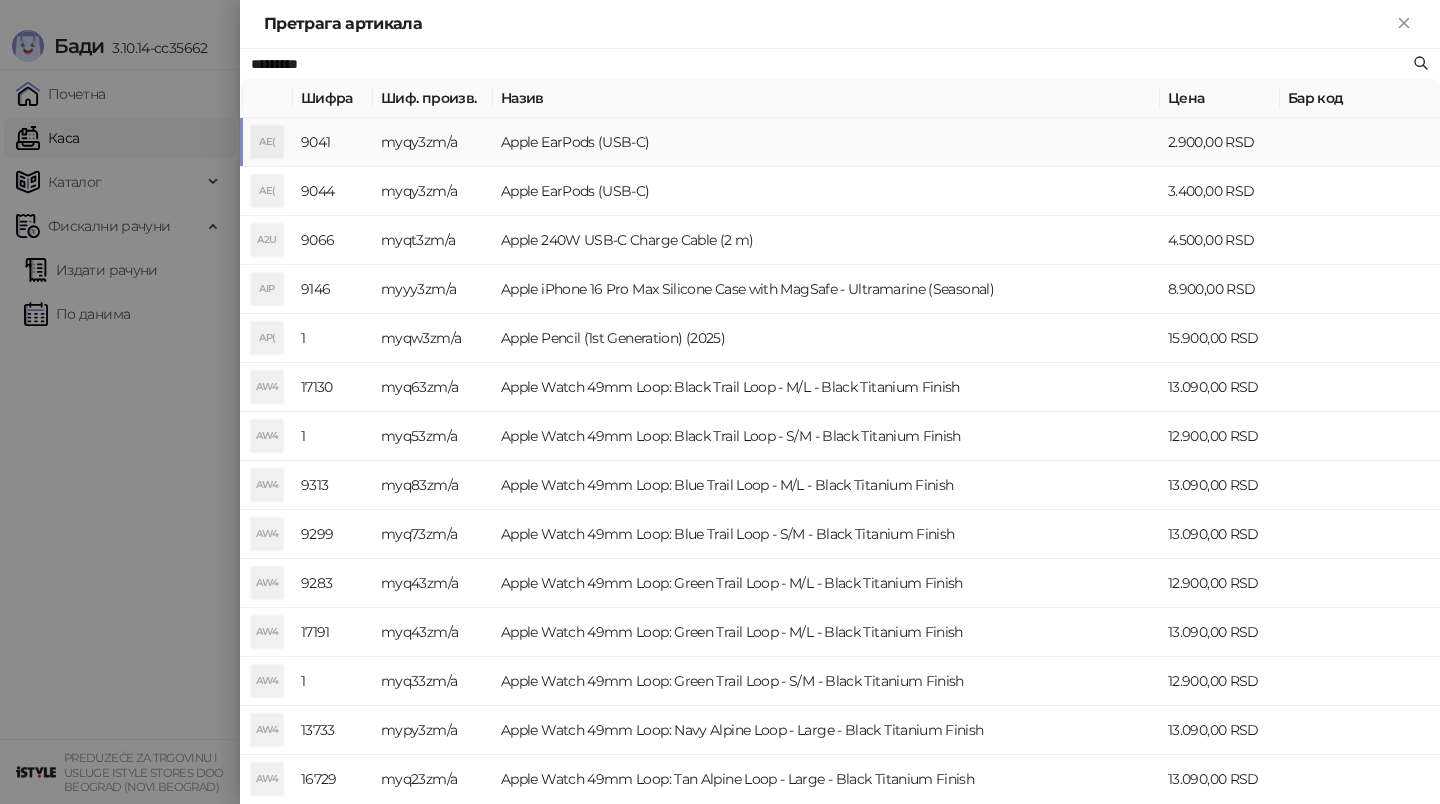 click on "Apple EarPods (USB-C)" at bounding box center [826, 142] 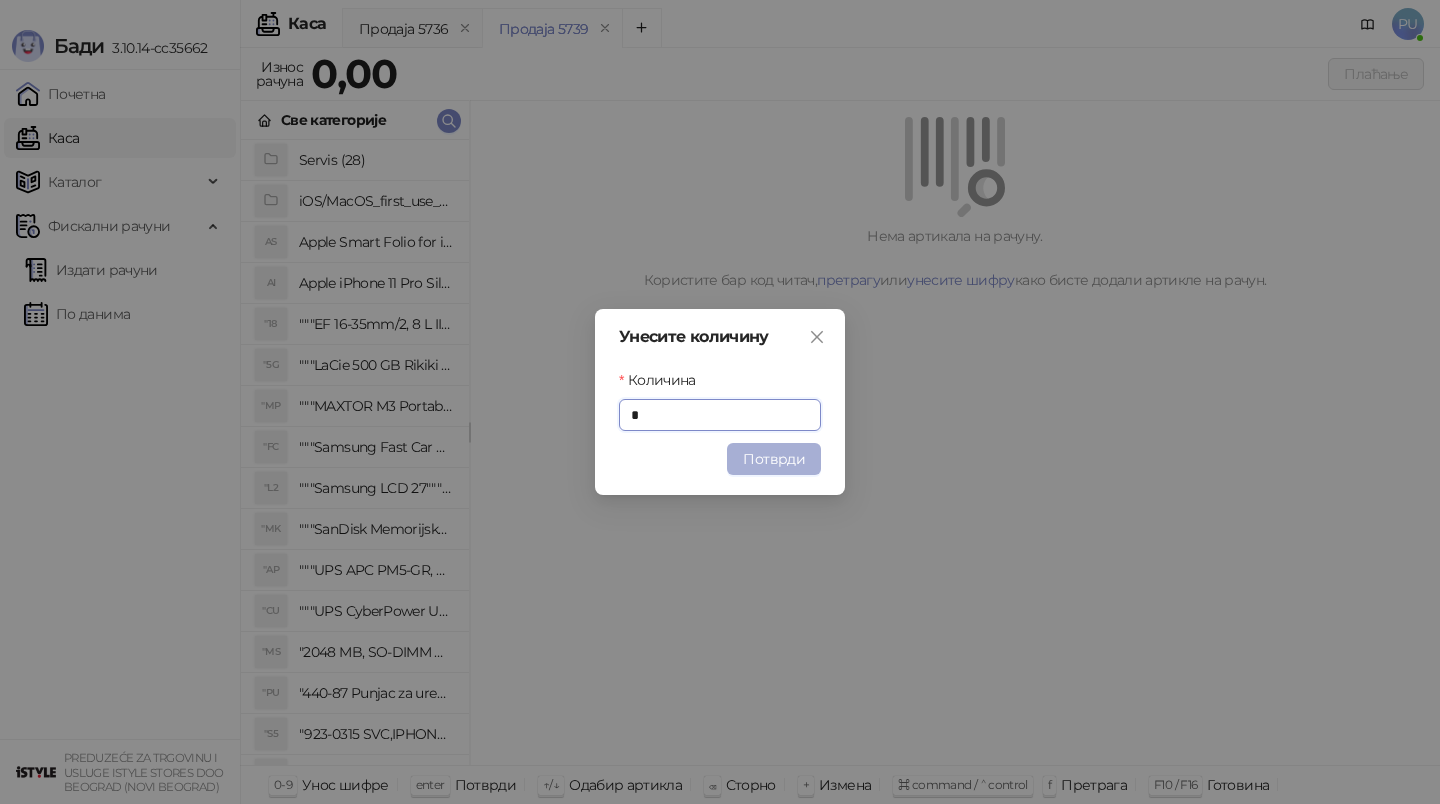 click on "Потврди" at bounding box center (774, 459) 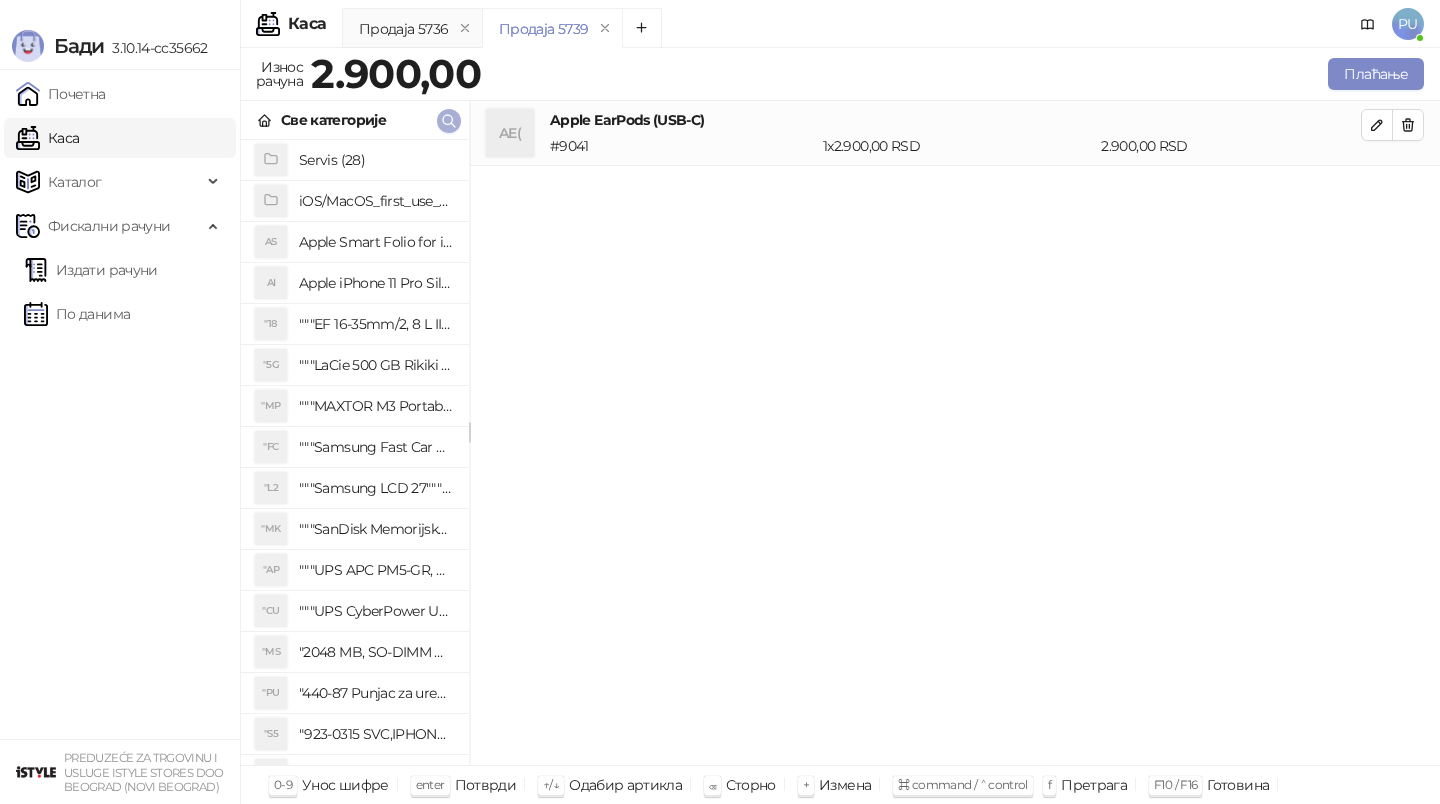click 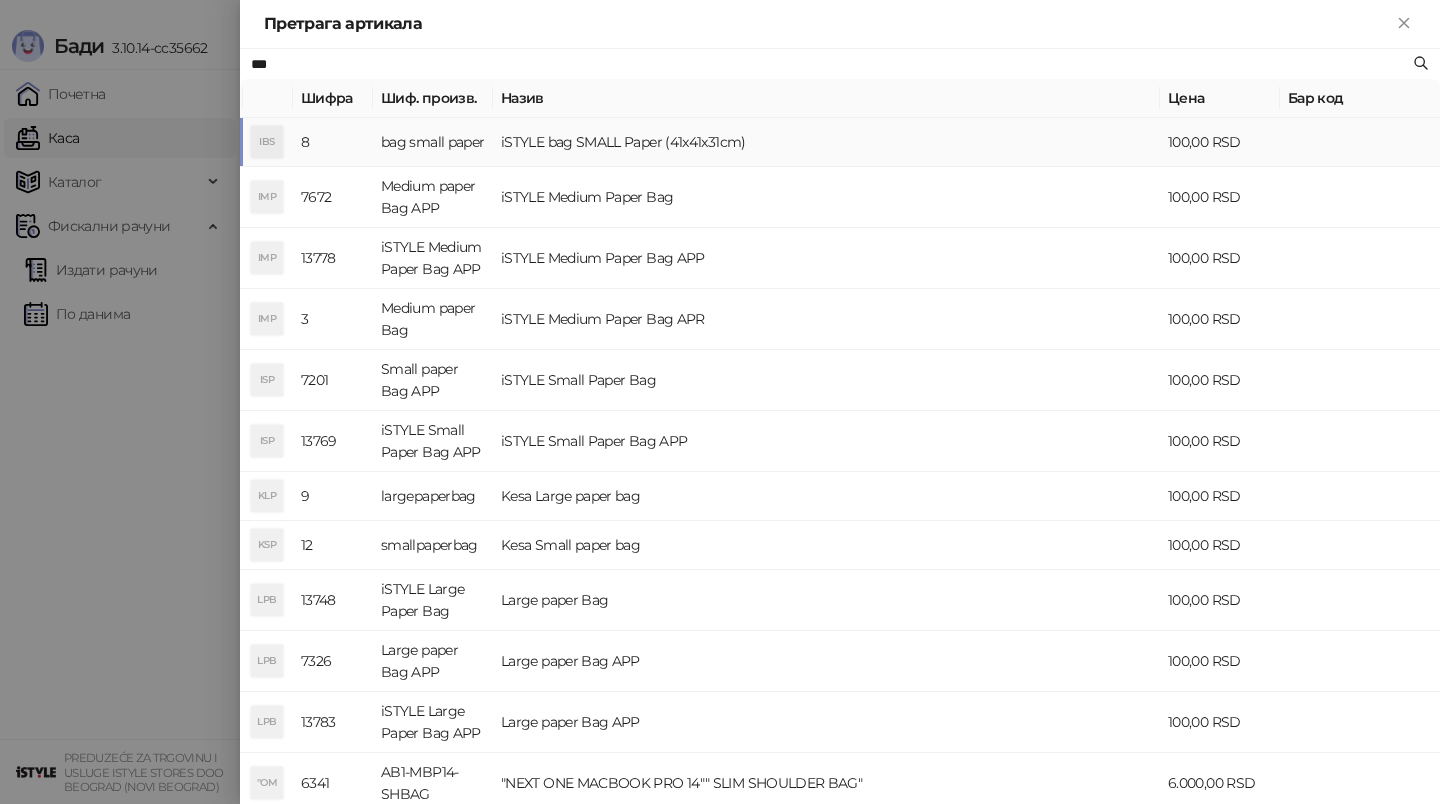 type on "***" 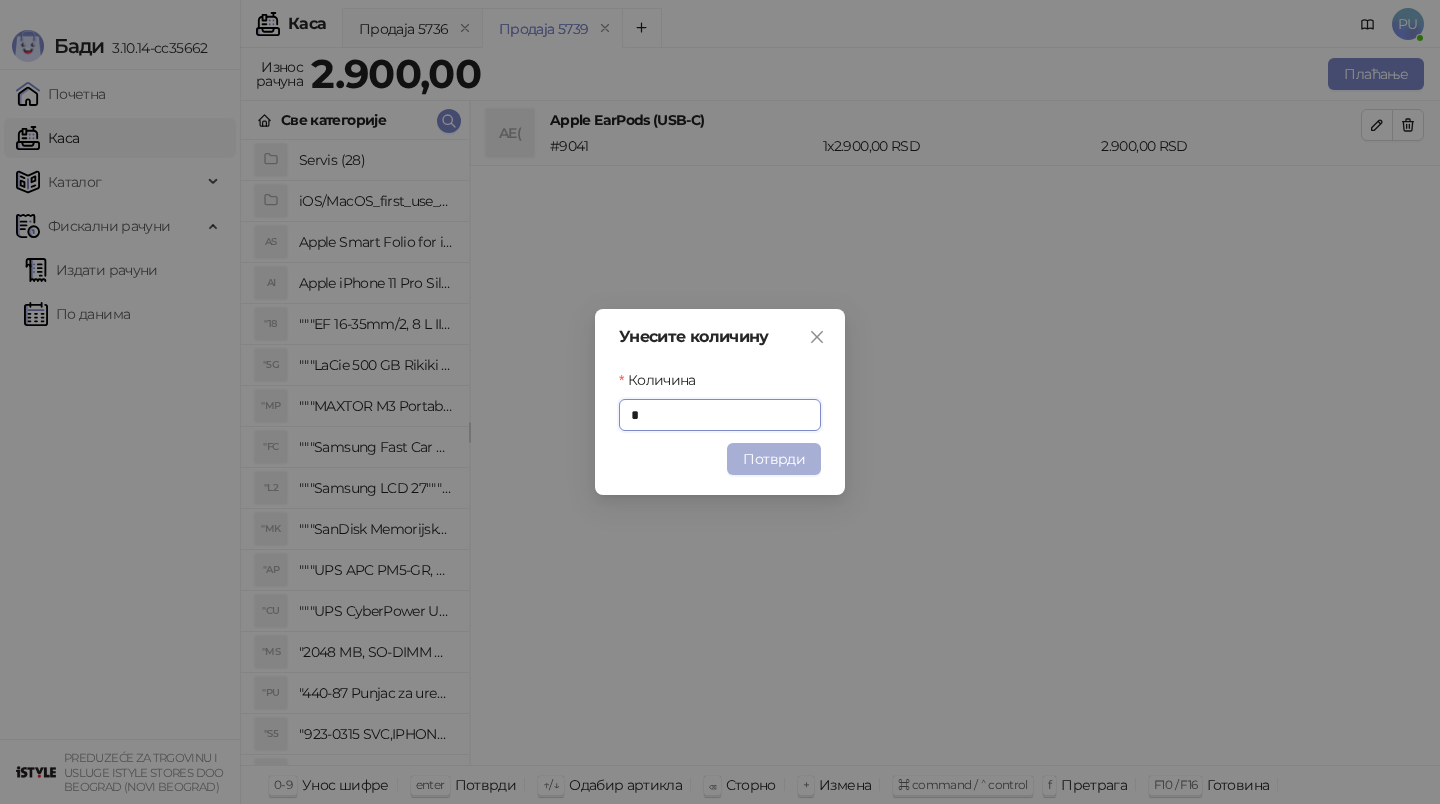 click on "Потврди" at bounding box center (774, 459) 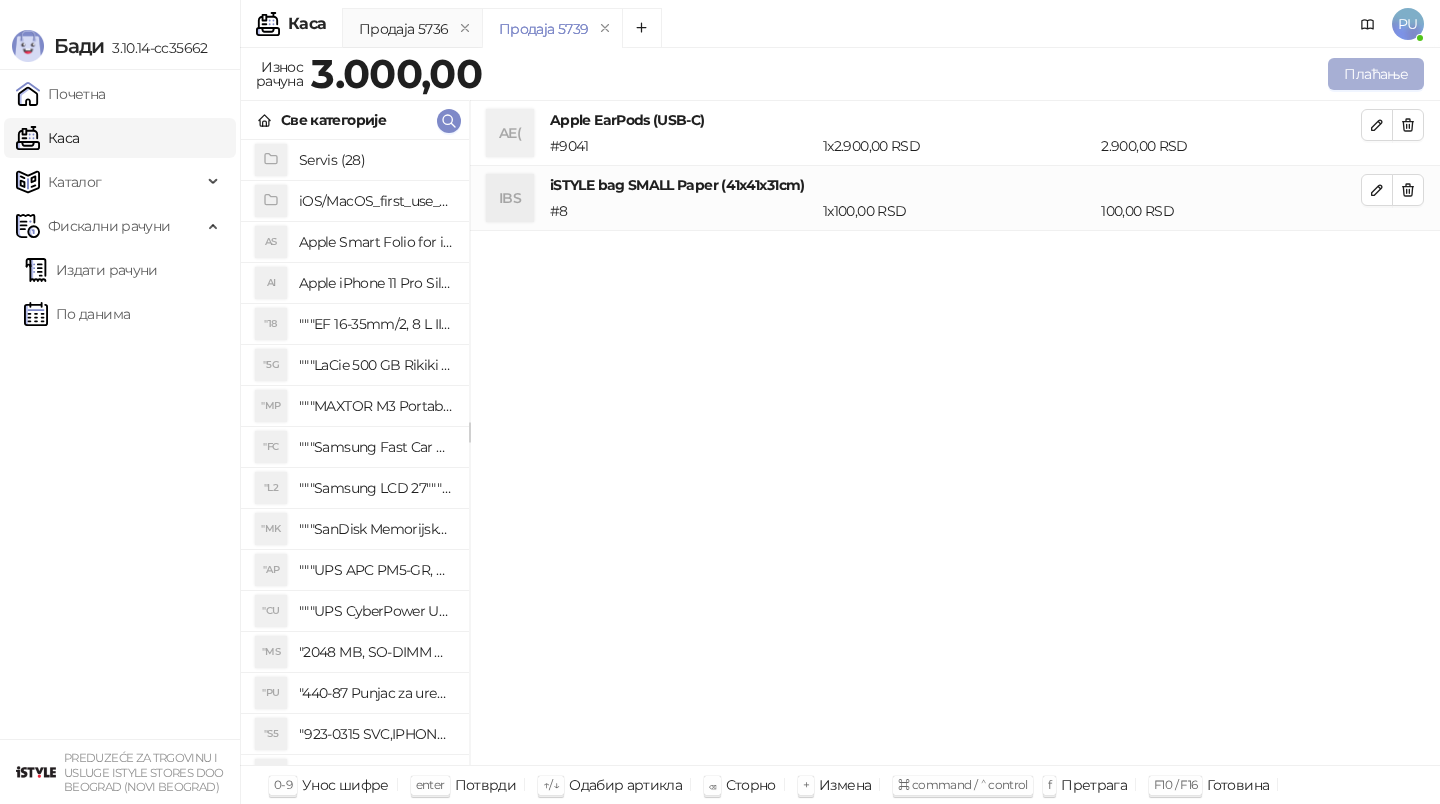 click on "Плаћање" at bounding box center [1376, 74] 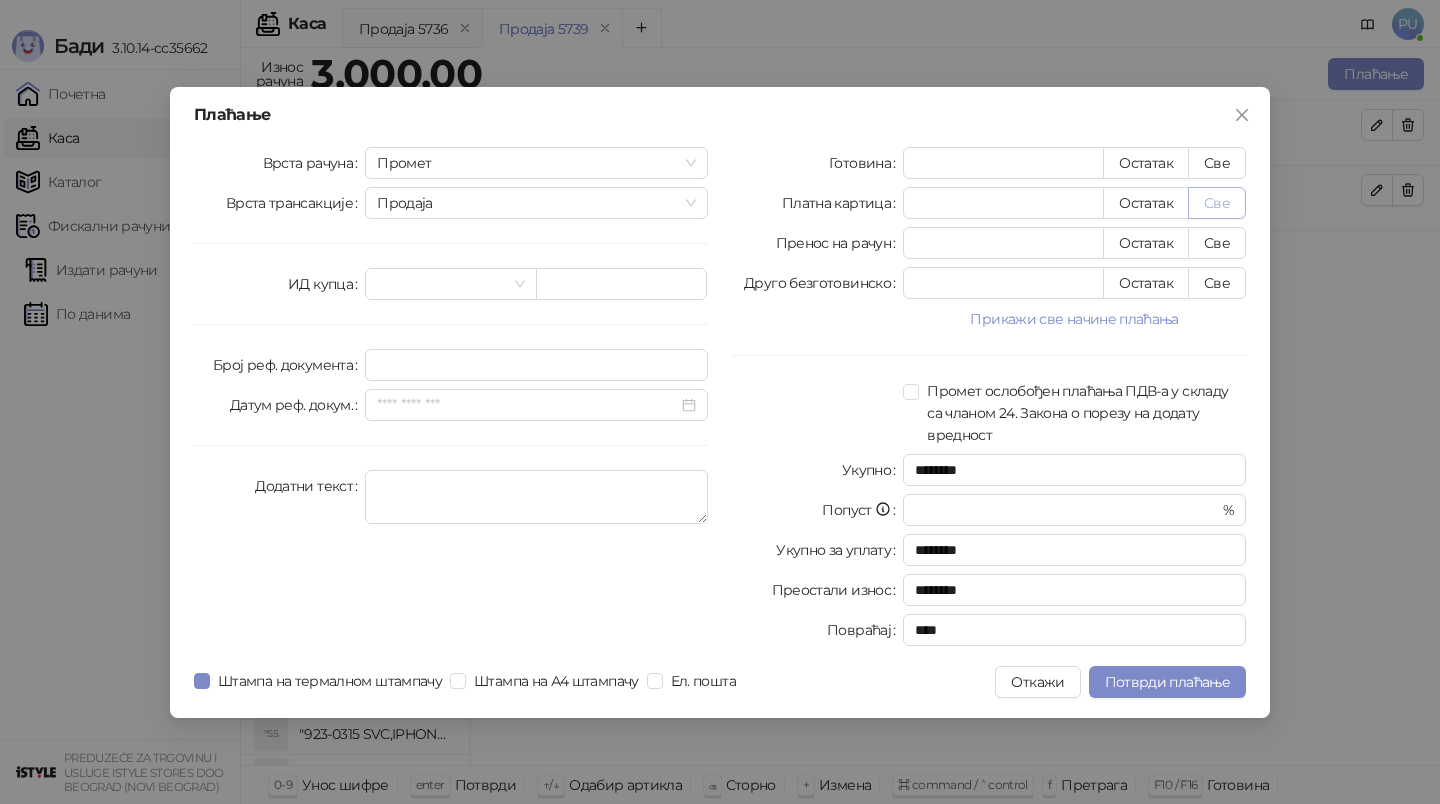 click on "Све" at bounding box center [1217, 203] 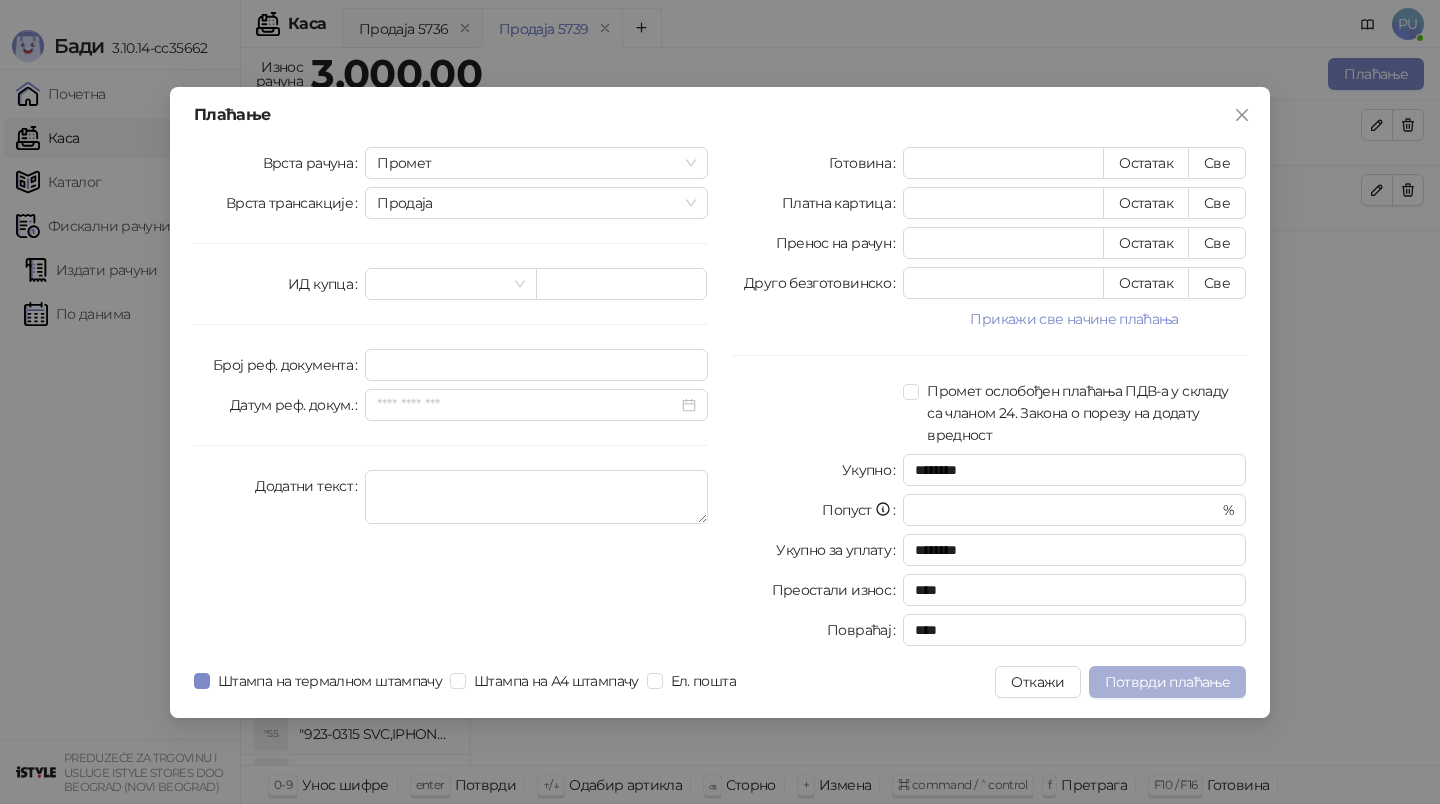 click on "Потврди плаћање" at bounding box center (1167, 682) 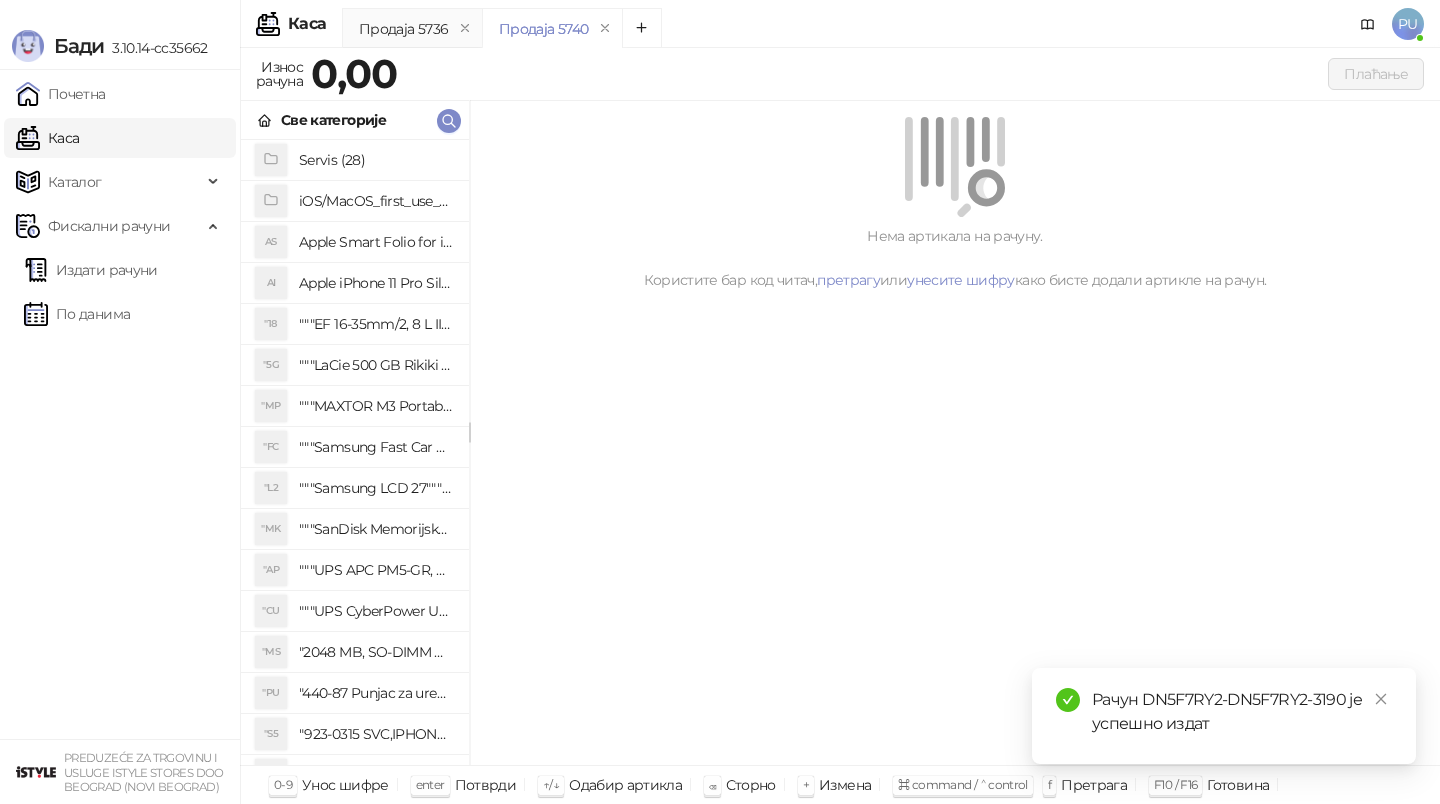 click on "Нема артикала на рачуну.  Користите бар код читач,  претрагу  или  унесите шифру  како бисте додали артикле на рачун." at bounding box center [955, 433] 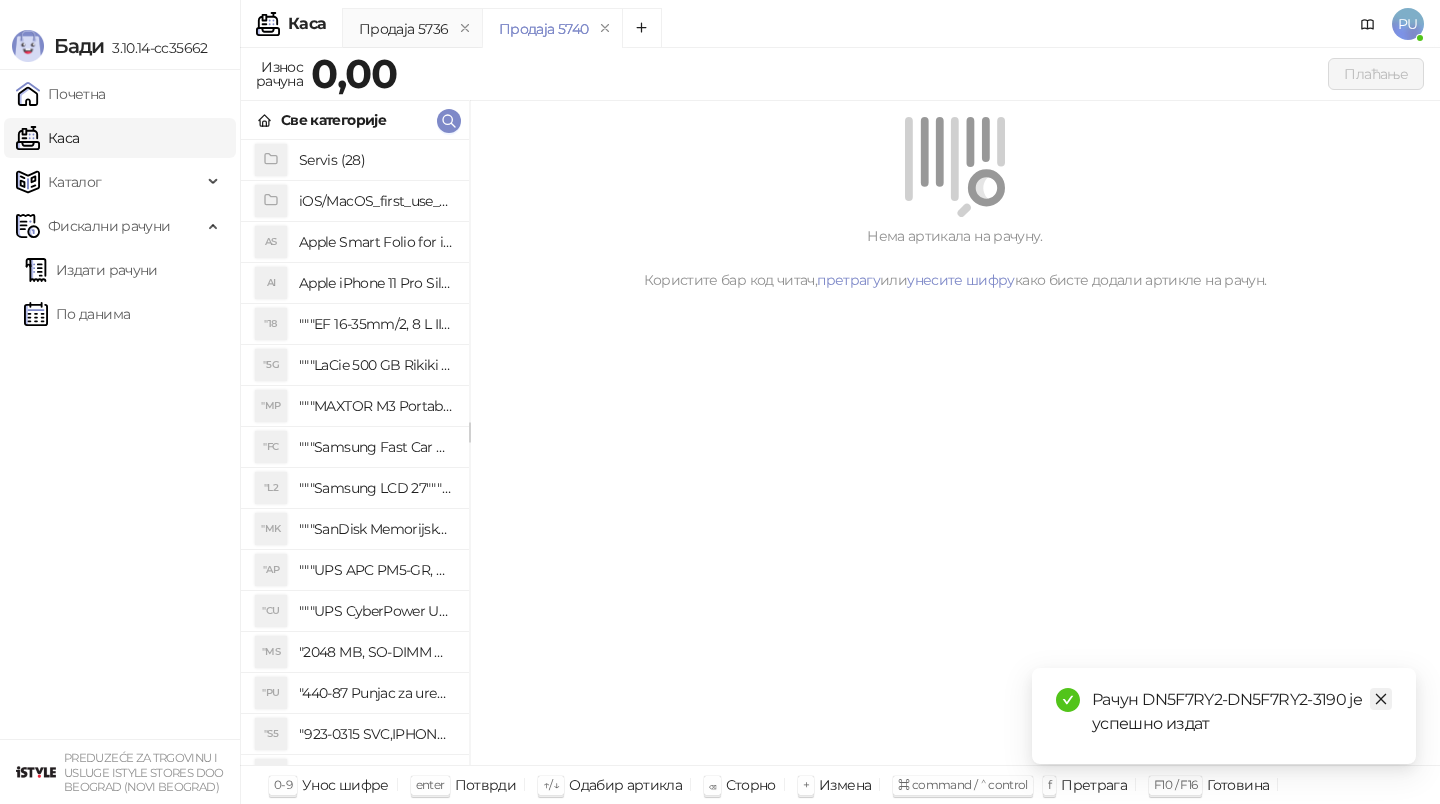 click 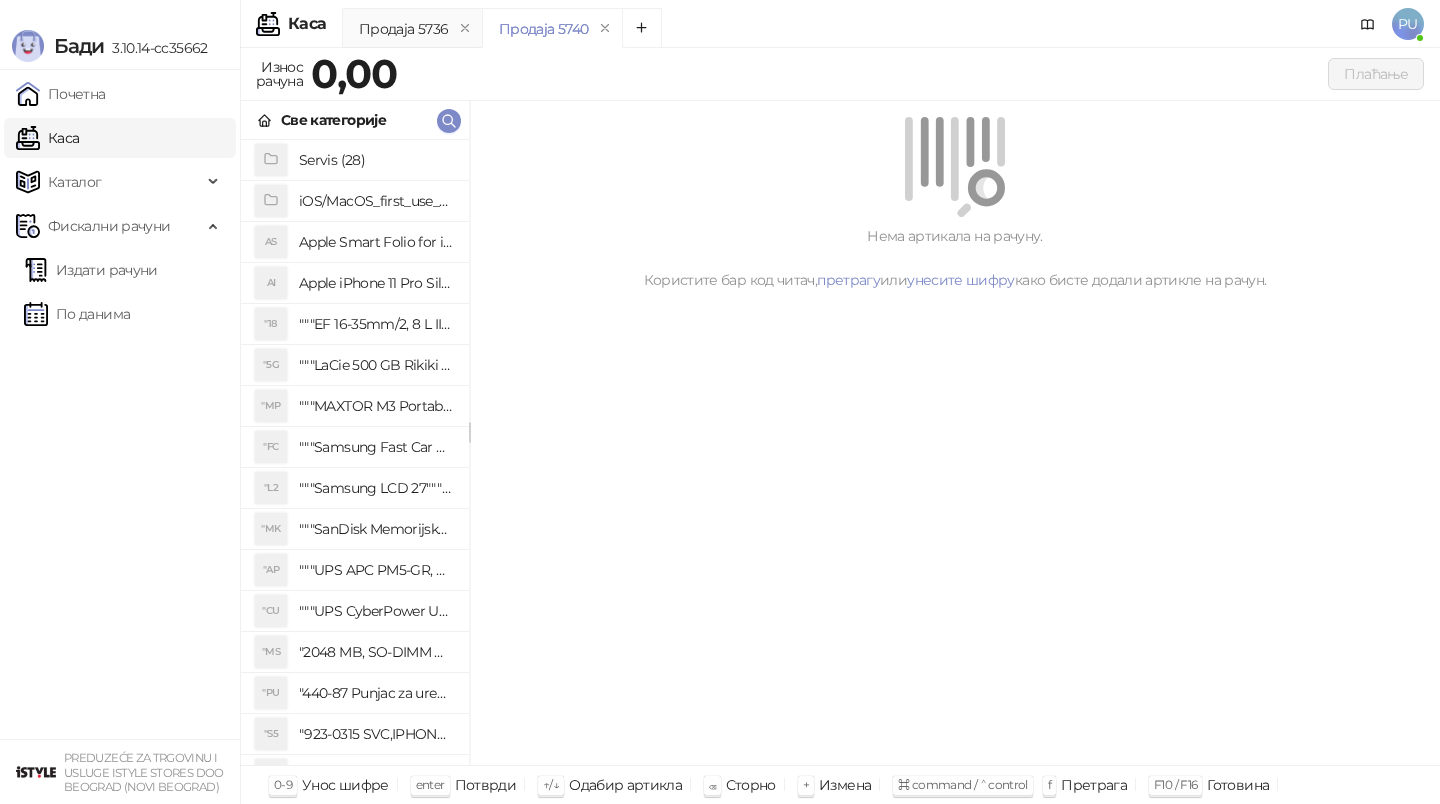 click on "Нема артикала на рачуну.  Користите бар код читач,  претрагу  или  унесите шифру  како бисте додали артикле на рачун." at bounding box center [955, 433] 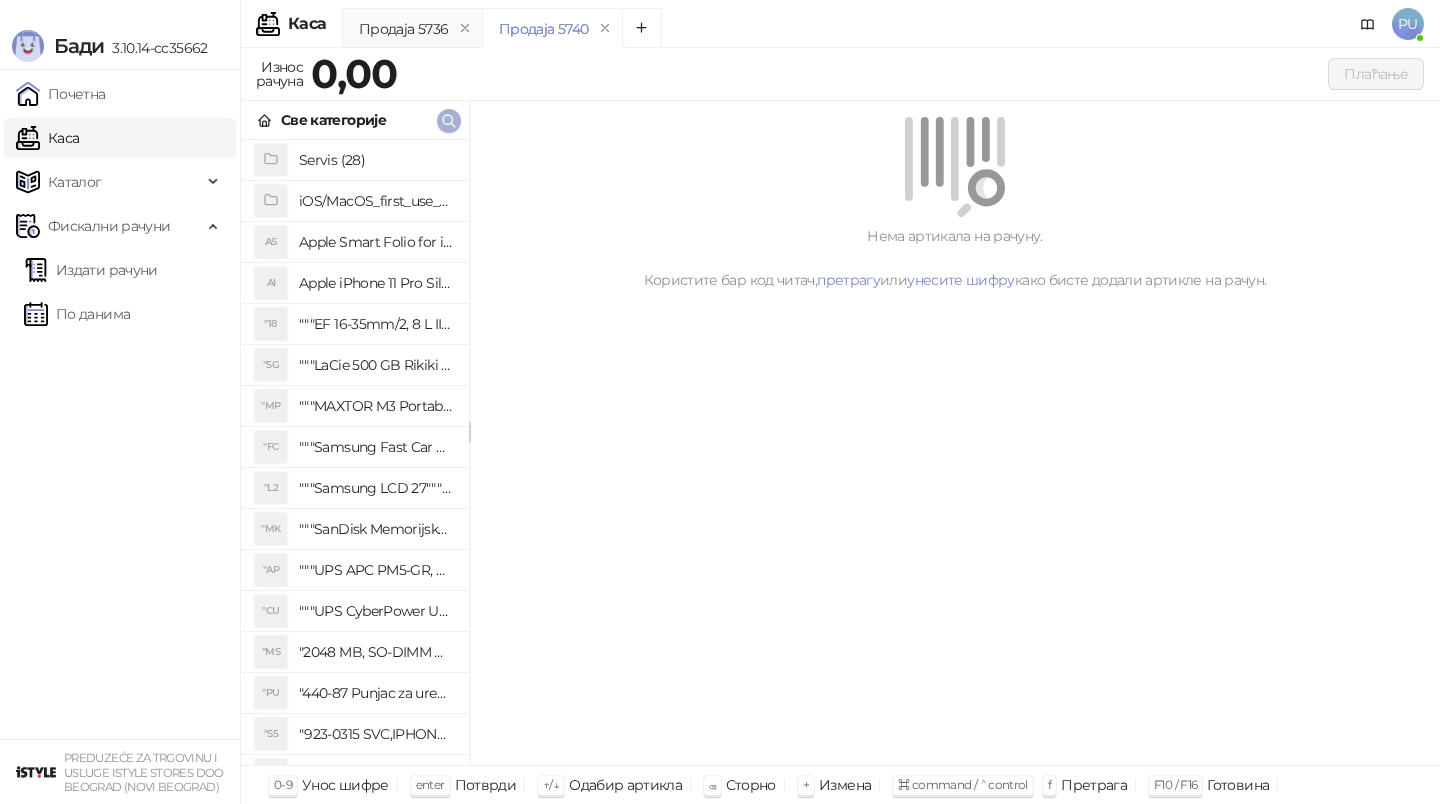 click 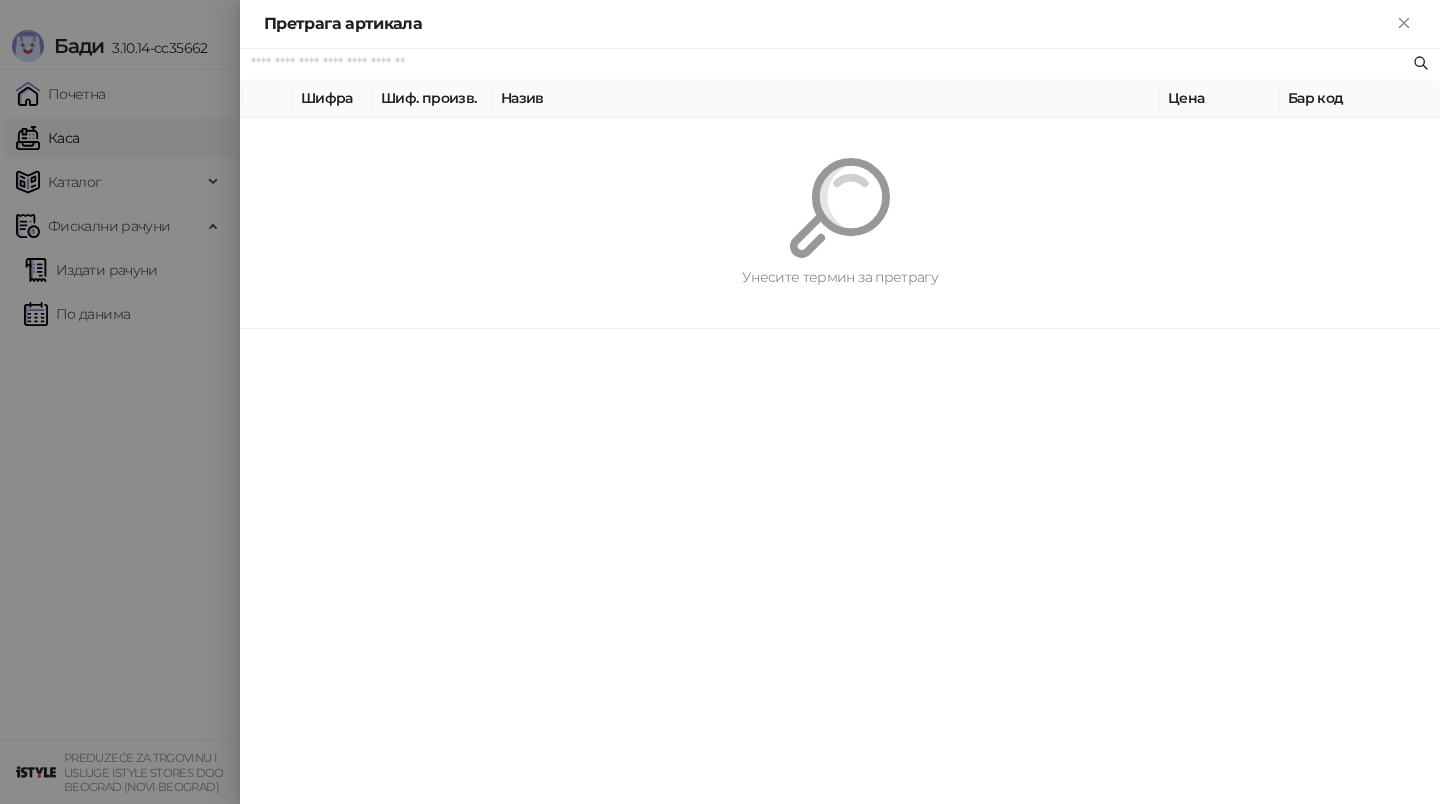 paste on "*********" 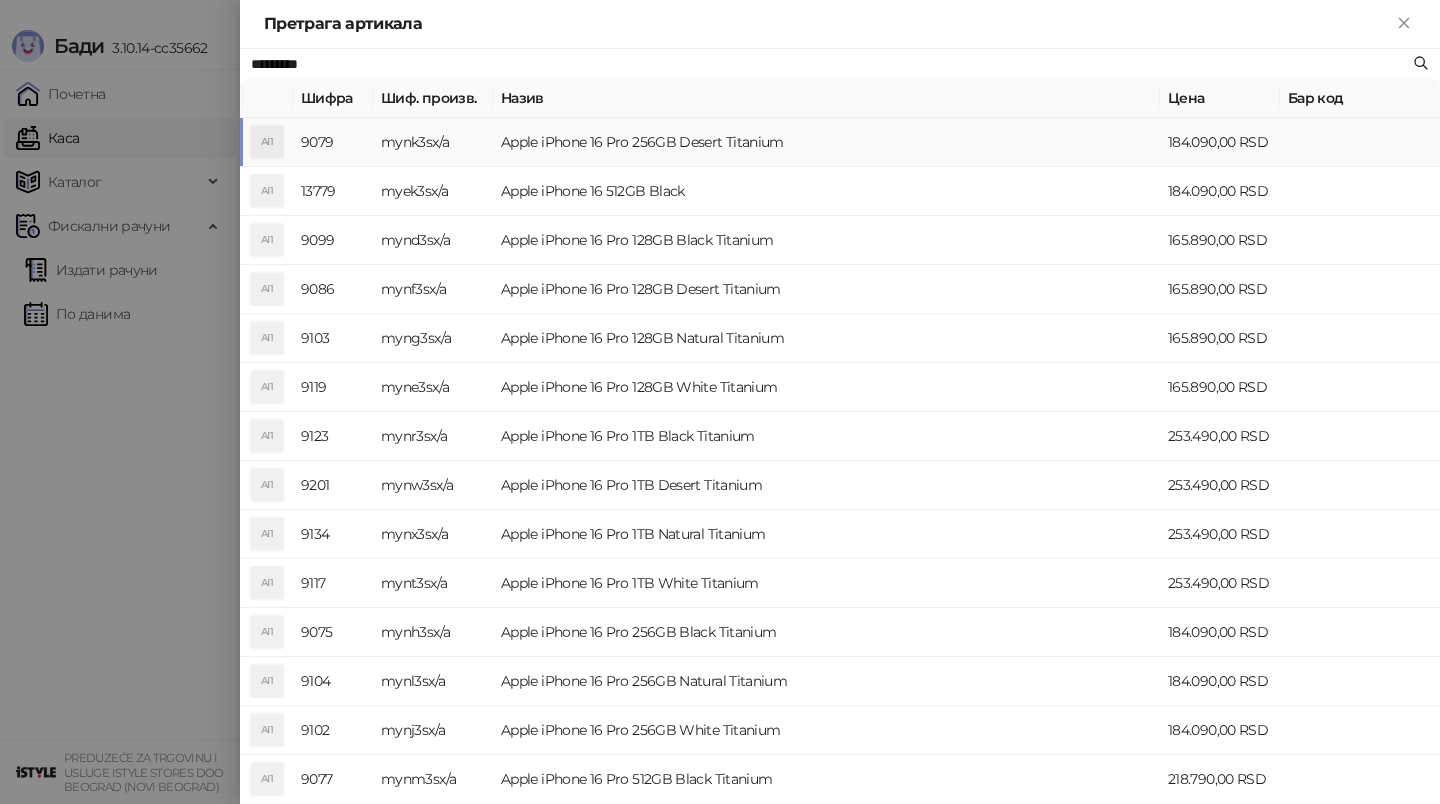 type on "*********" 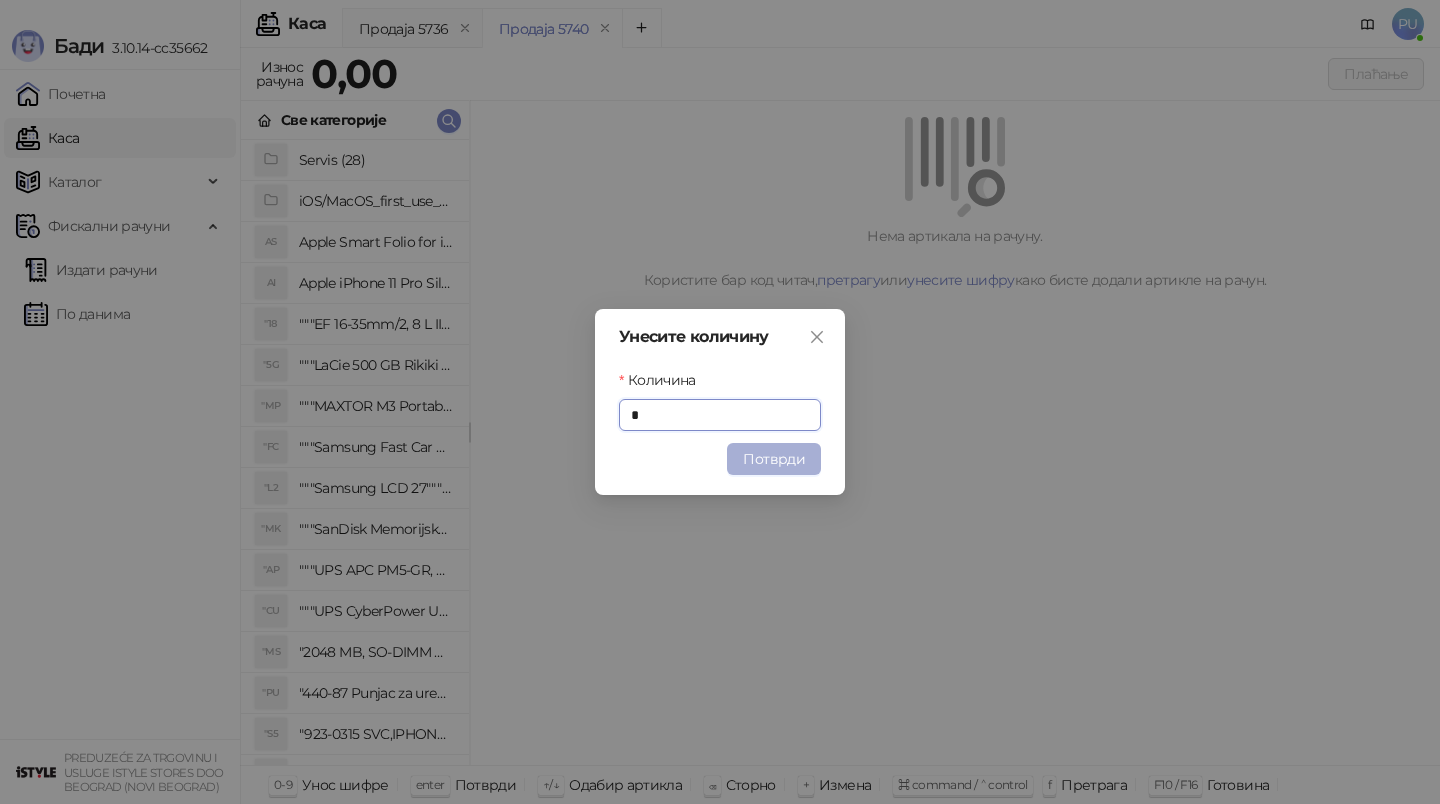 click on "Потврди" at bounding box center [774, 459] 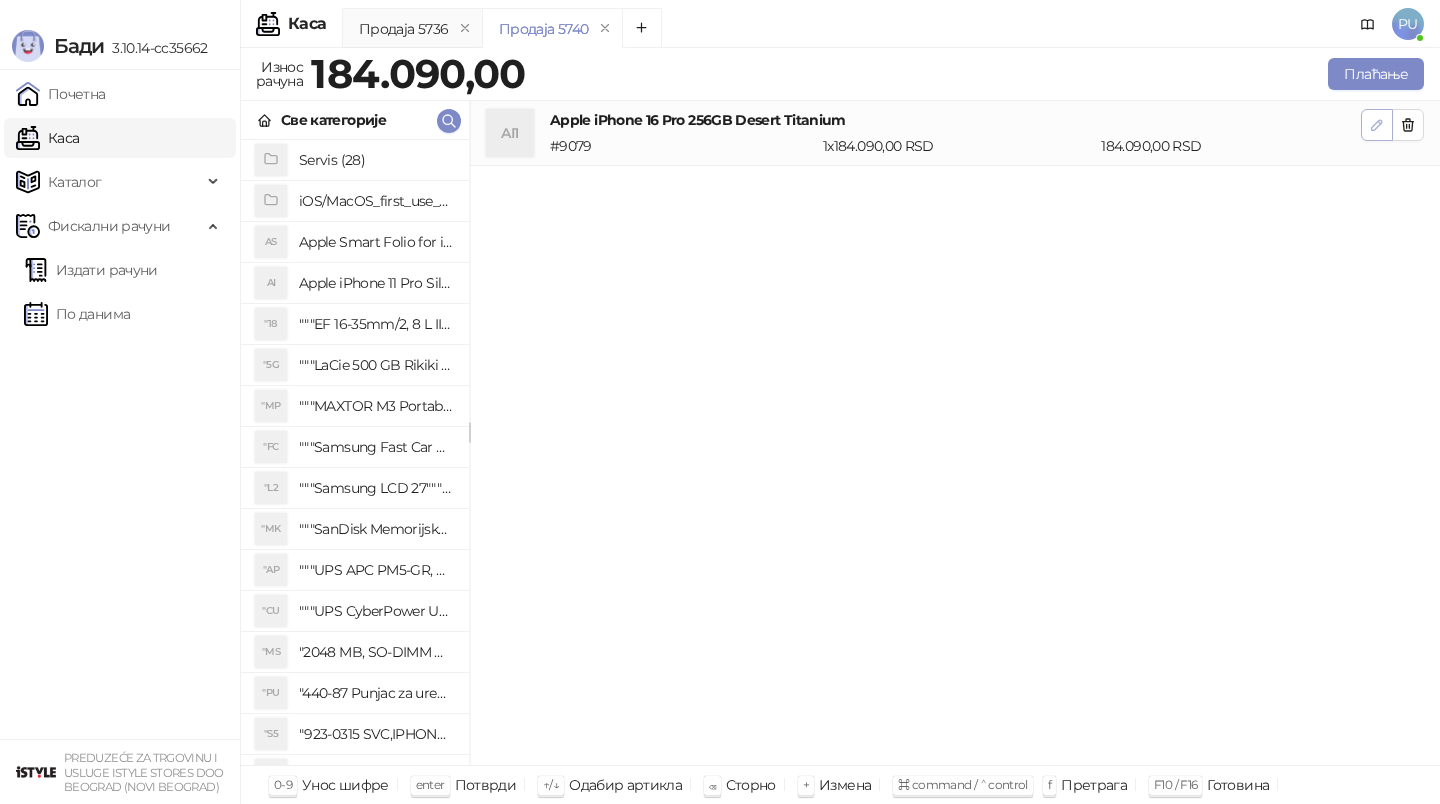 click 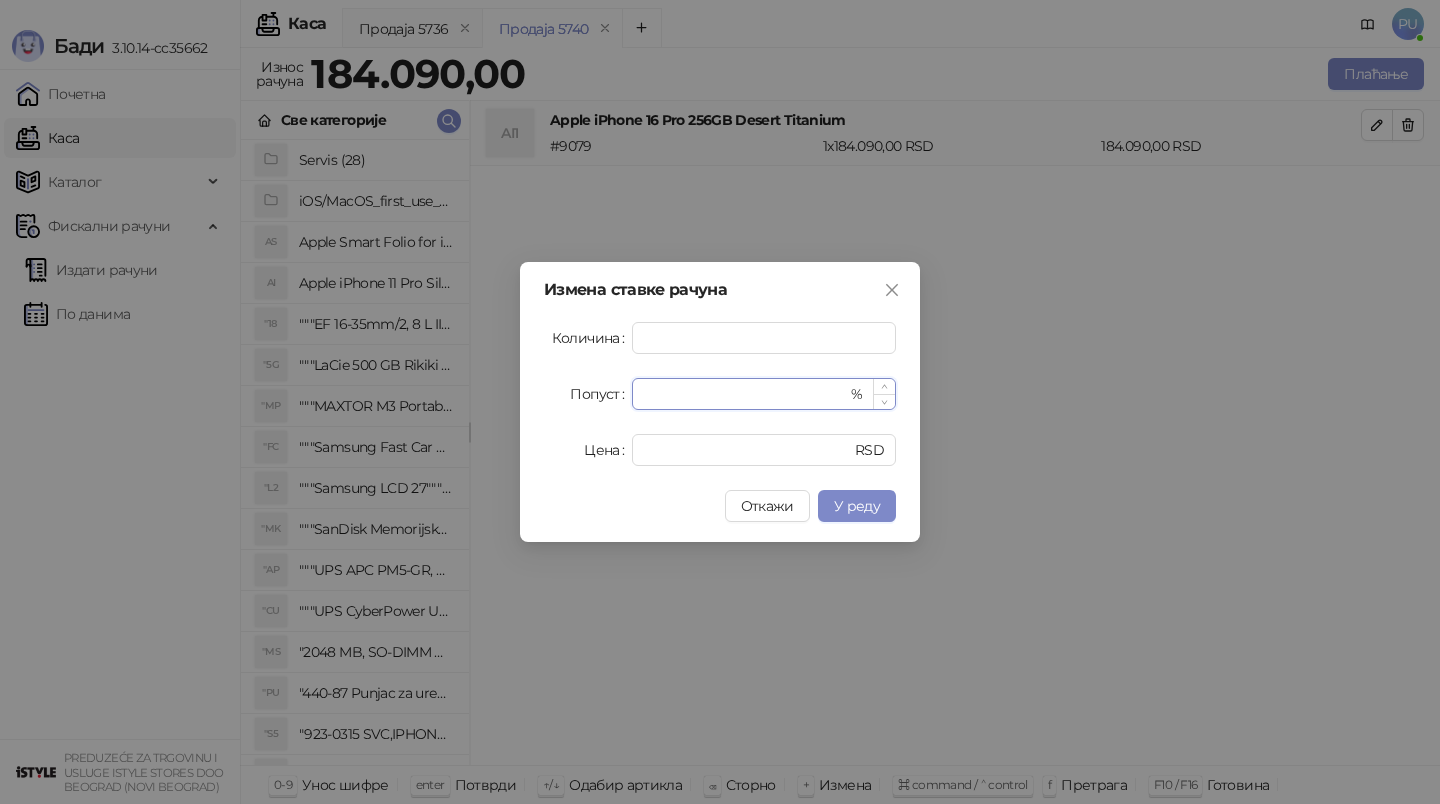 click on "*" at bounding box center (745, 394) 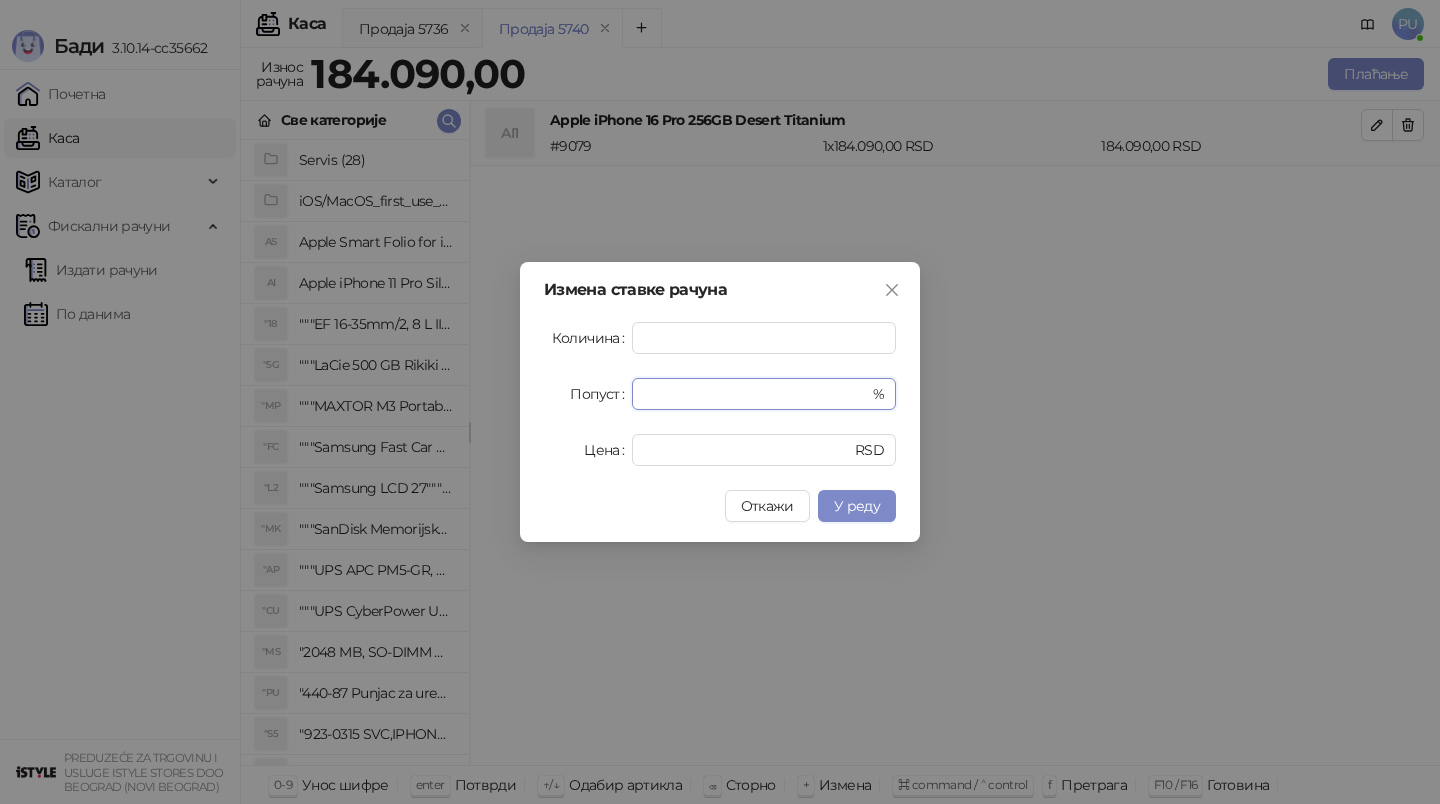 drag, startPoint x: 713, startPoint y: 397, endPoint x: 560, endPoint y: 397, distance: 153 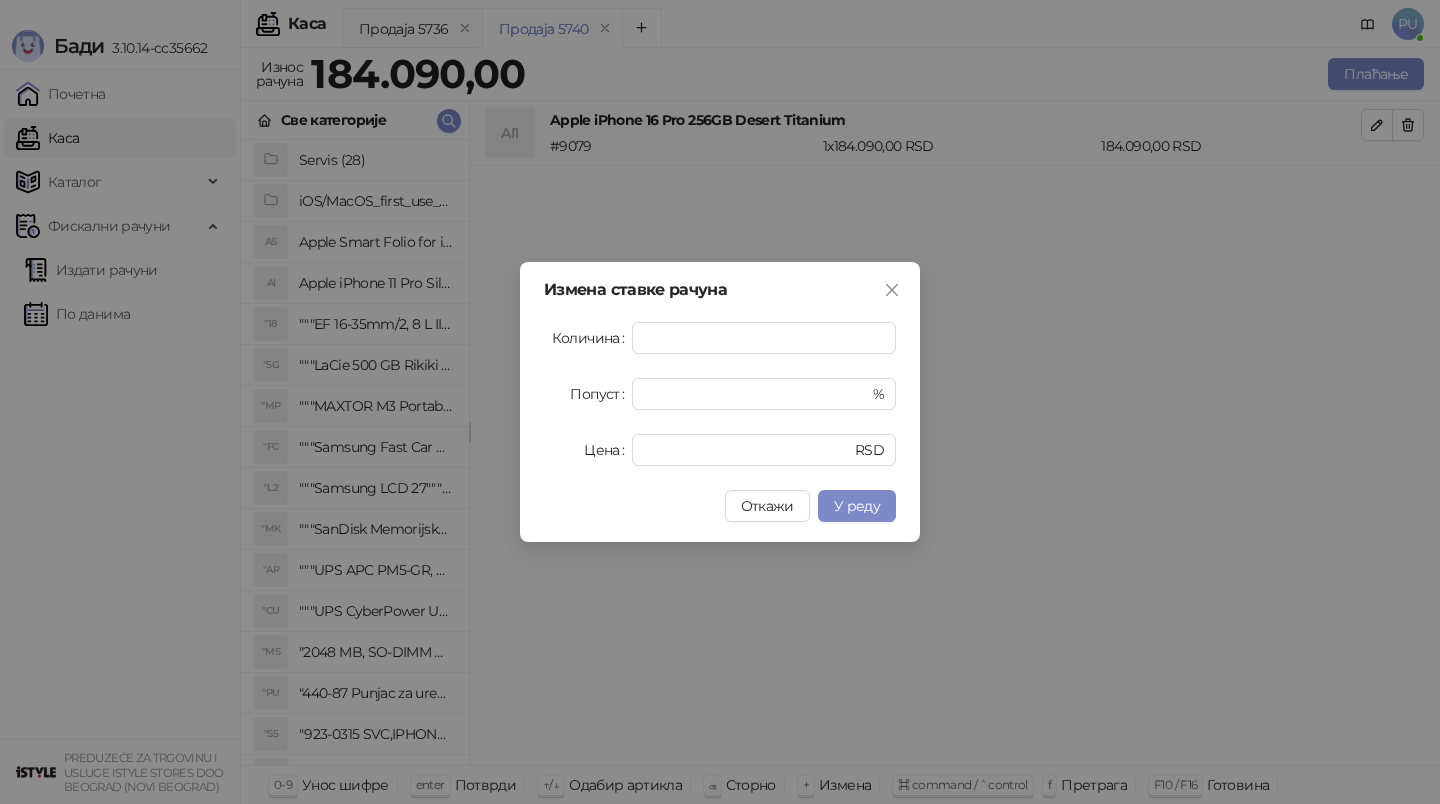 click on "**********" at bounding box center [720, 402] 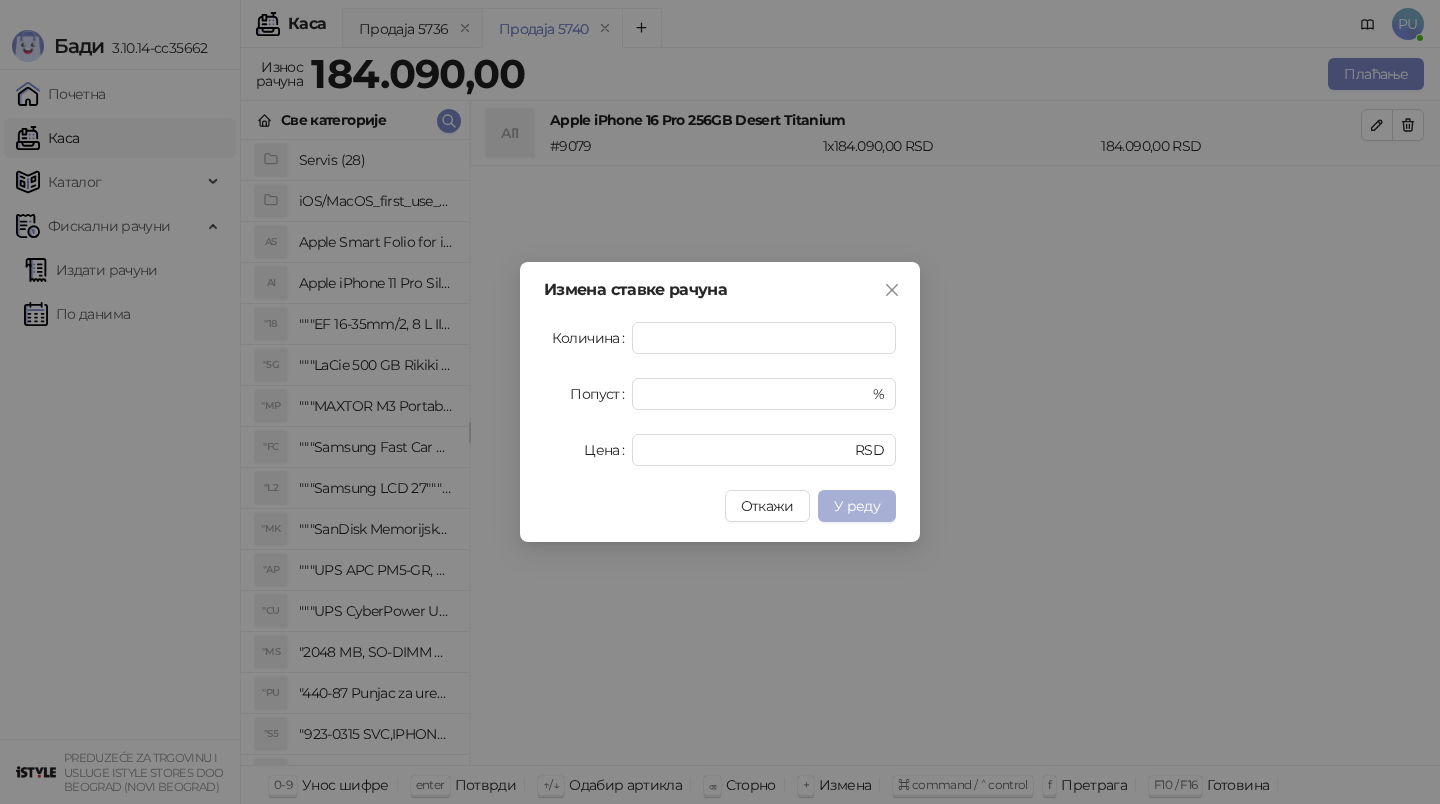 click on "У реду" at bounding box center (857, 506) 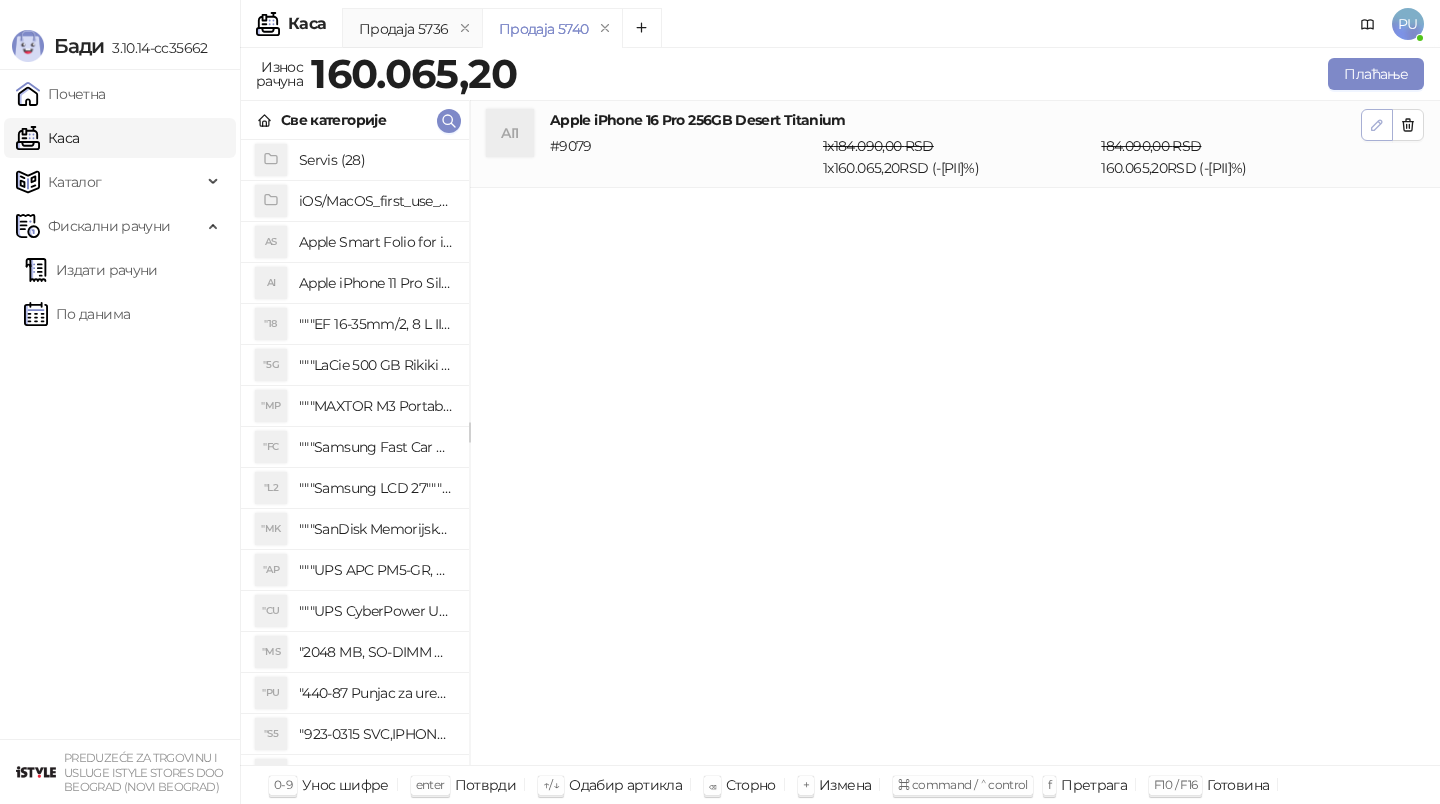click at bounding box center [1377, 124] 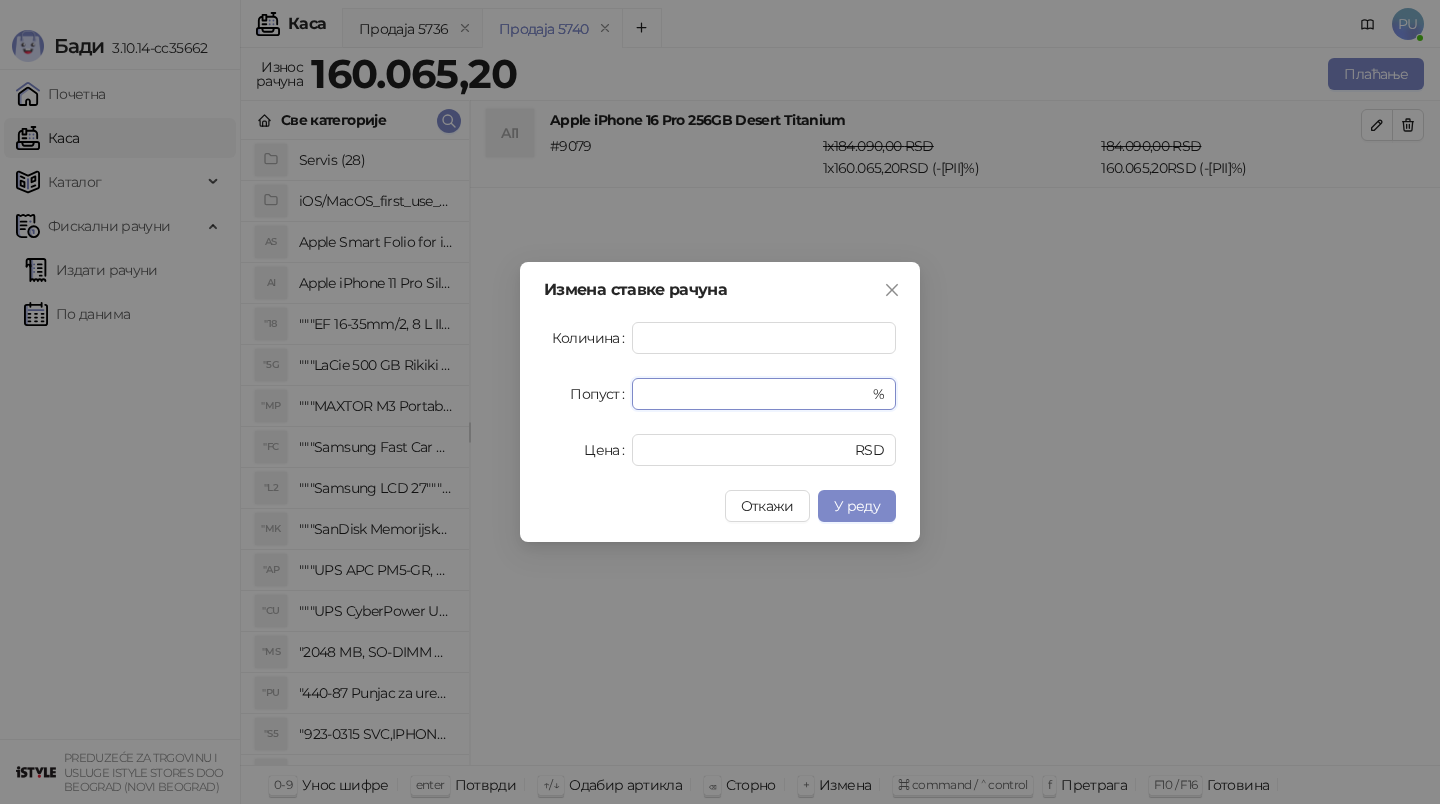 drag, startPoint x: 771, startPoint y: 388, endPoint x: 509, endPoint y: 388, distance: 262 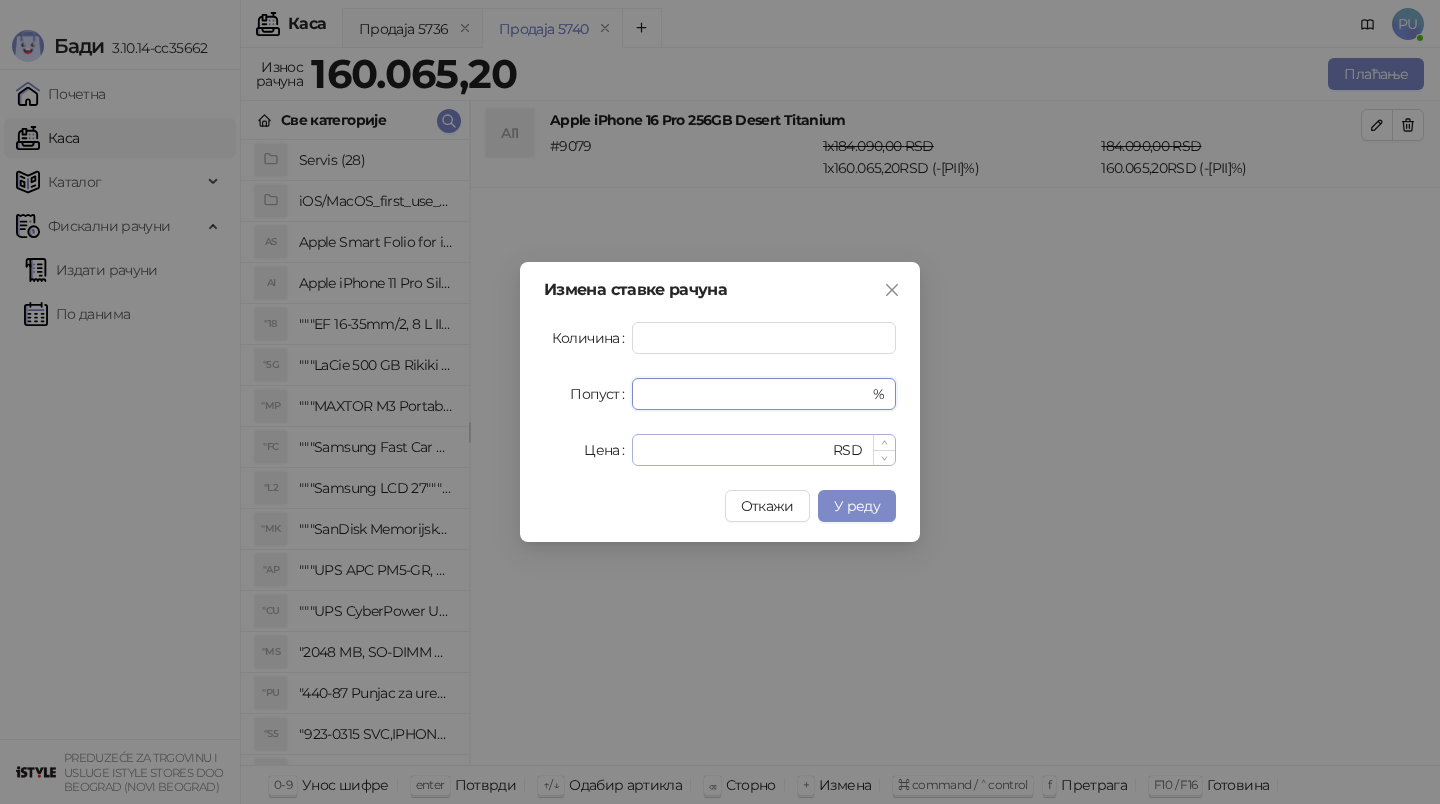 type 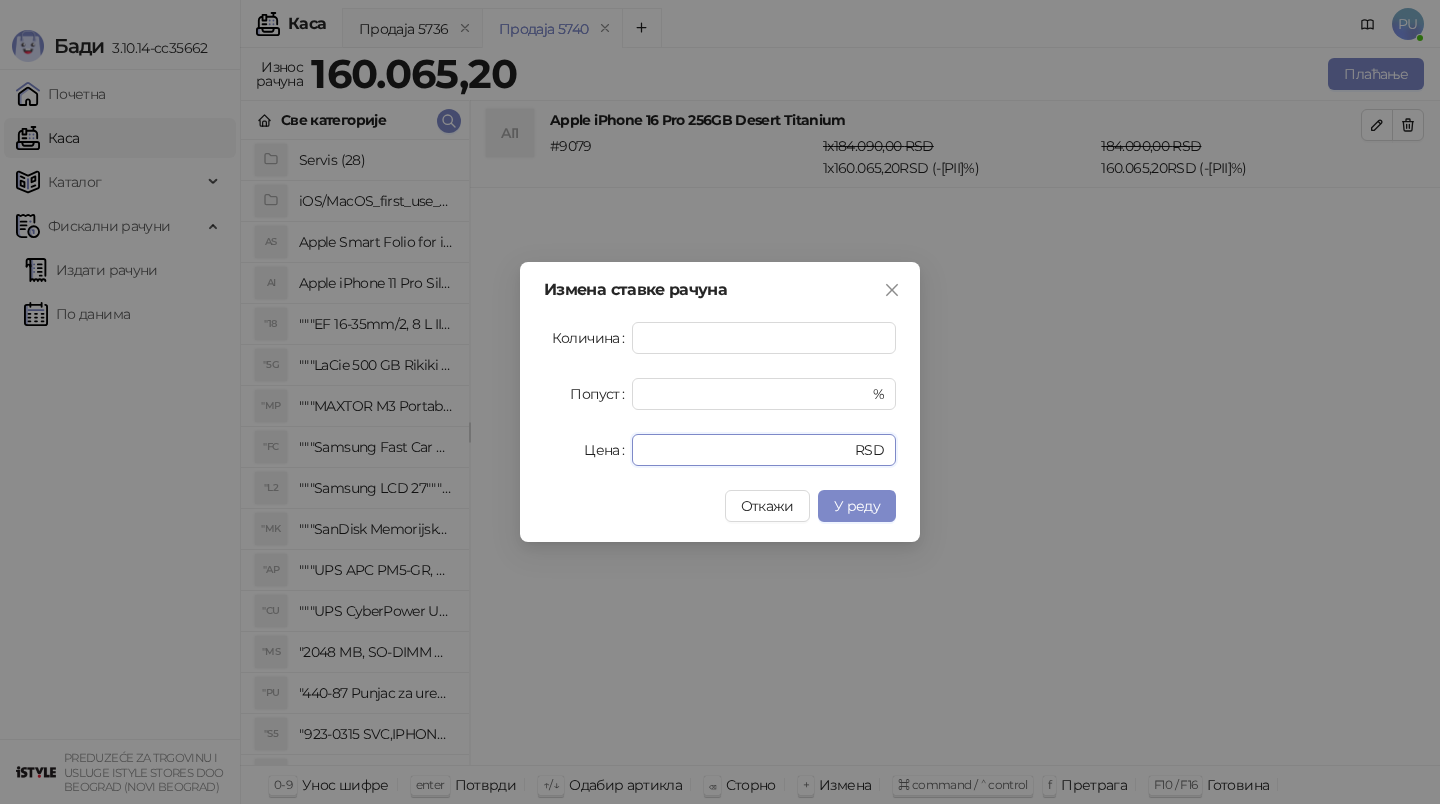 drag, startPoint x: 717, startPoint y: 440, endPoint x: 523, endPoint y: 440, distance: 194 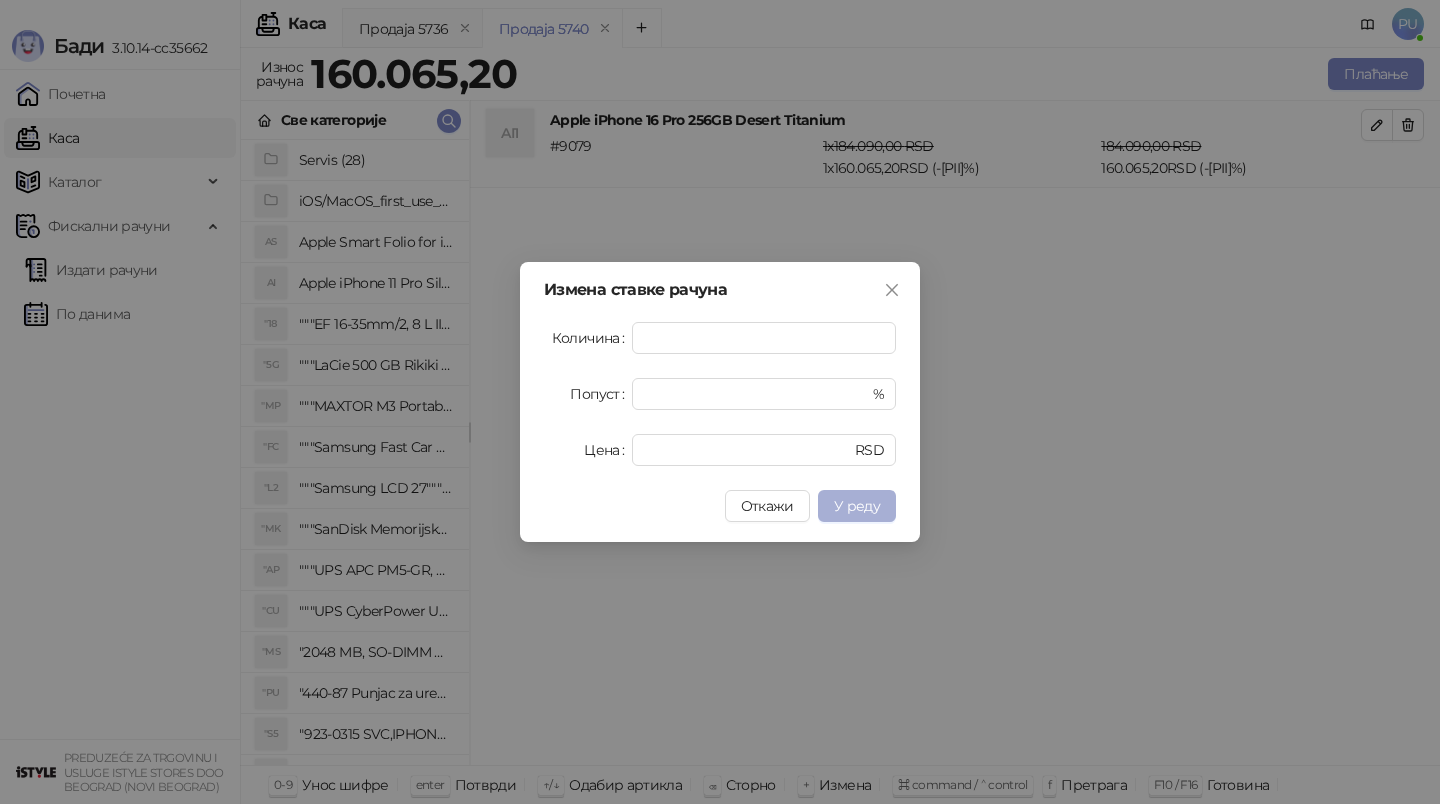 type on "******" 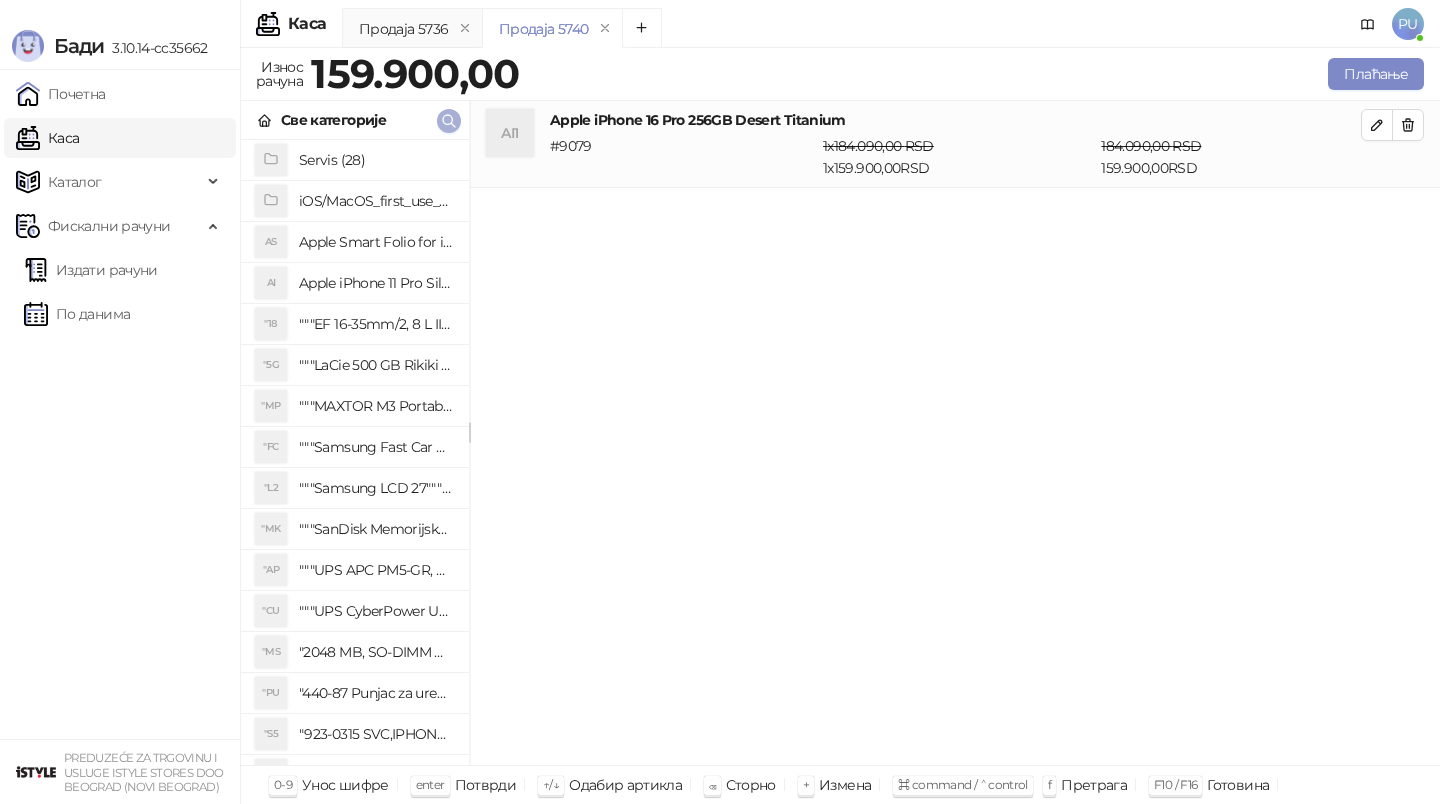 click 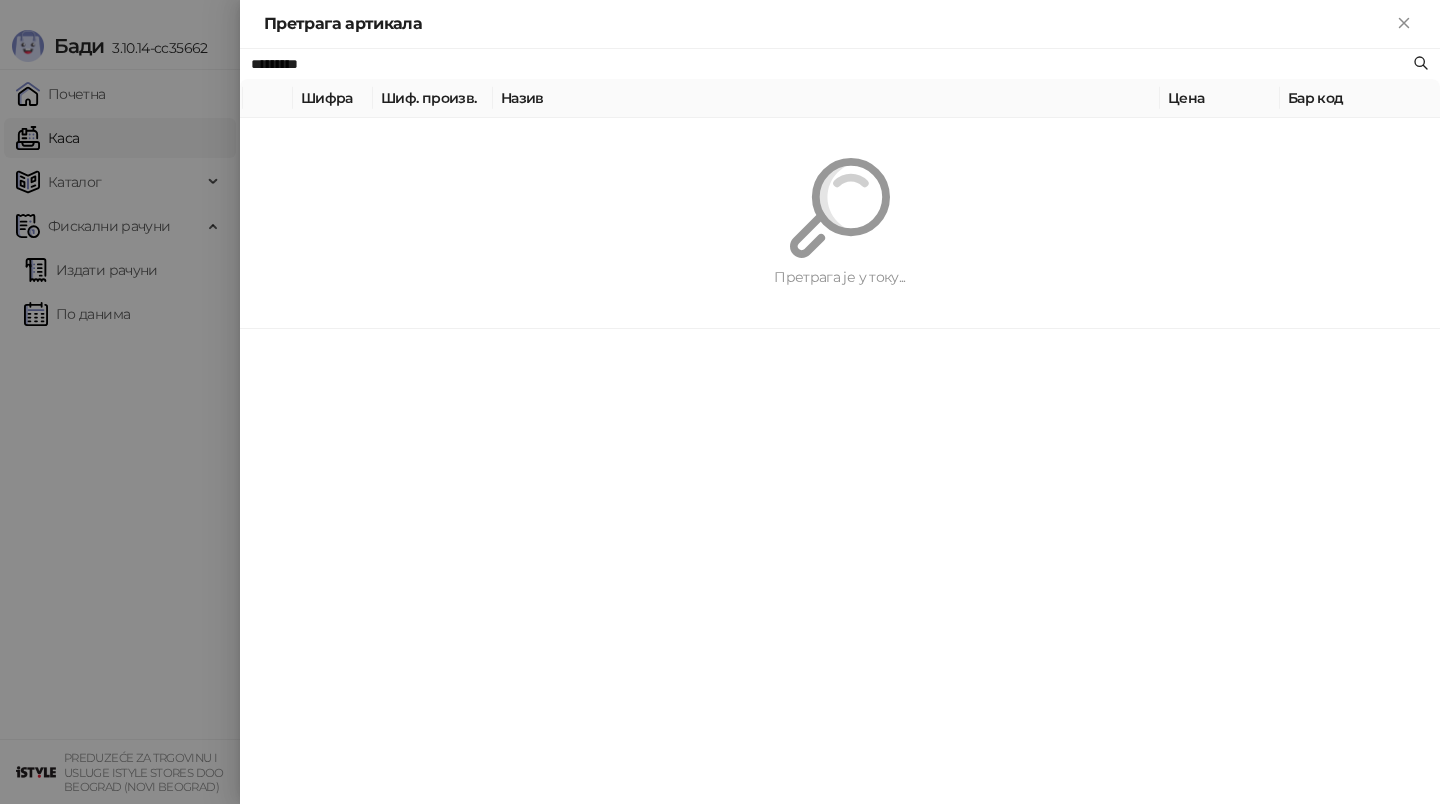 paste 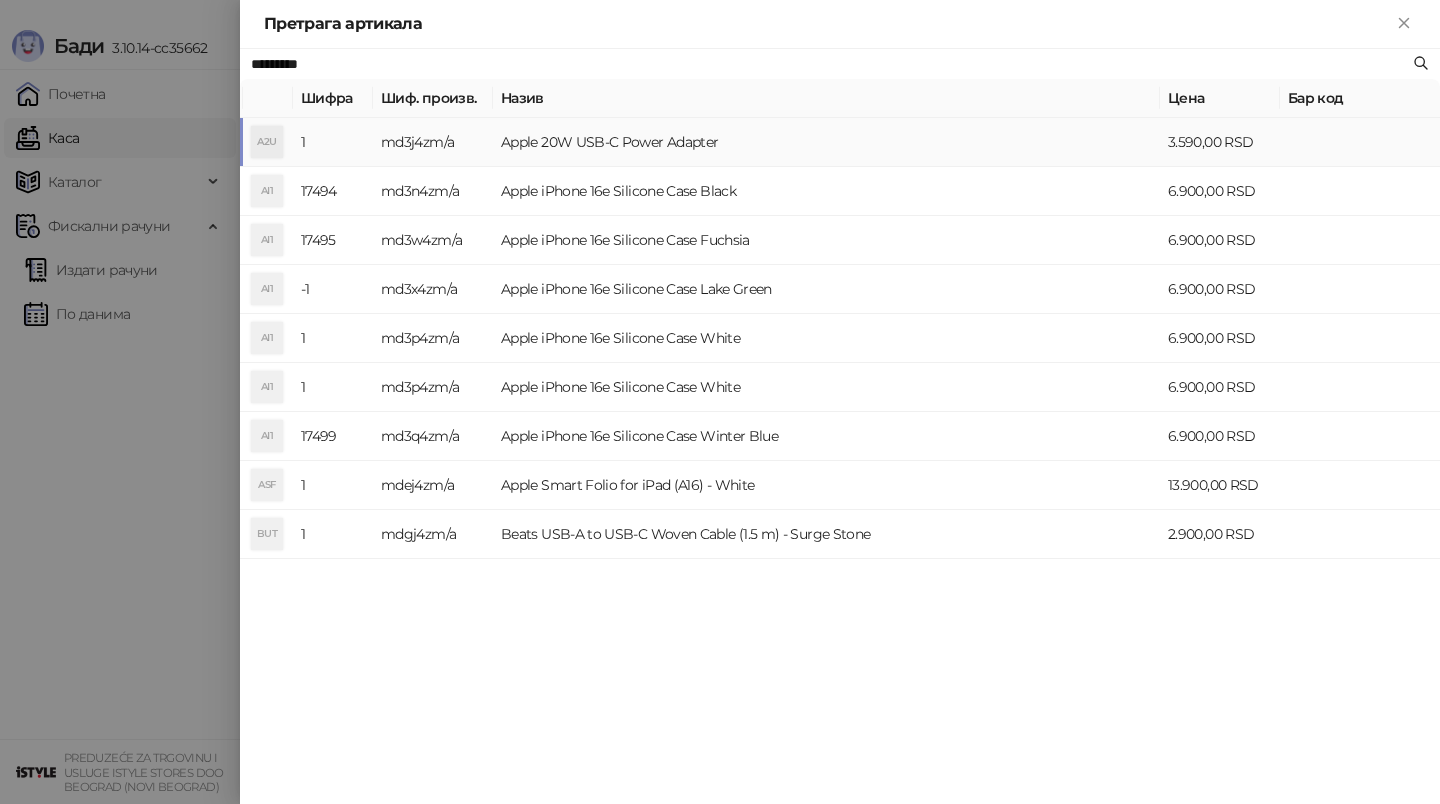 click on "Apple 20W USB-C Power Adapter" at bounding box center [826, 142] 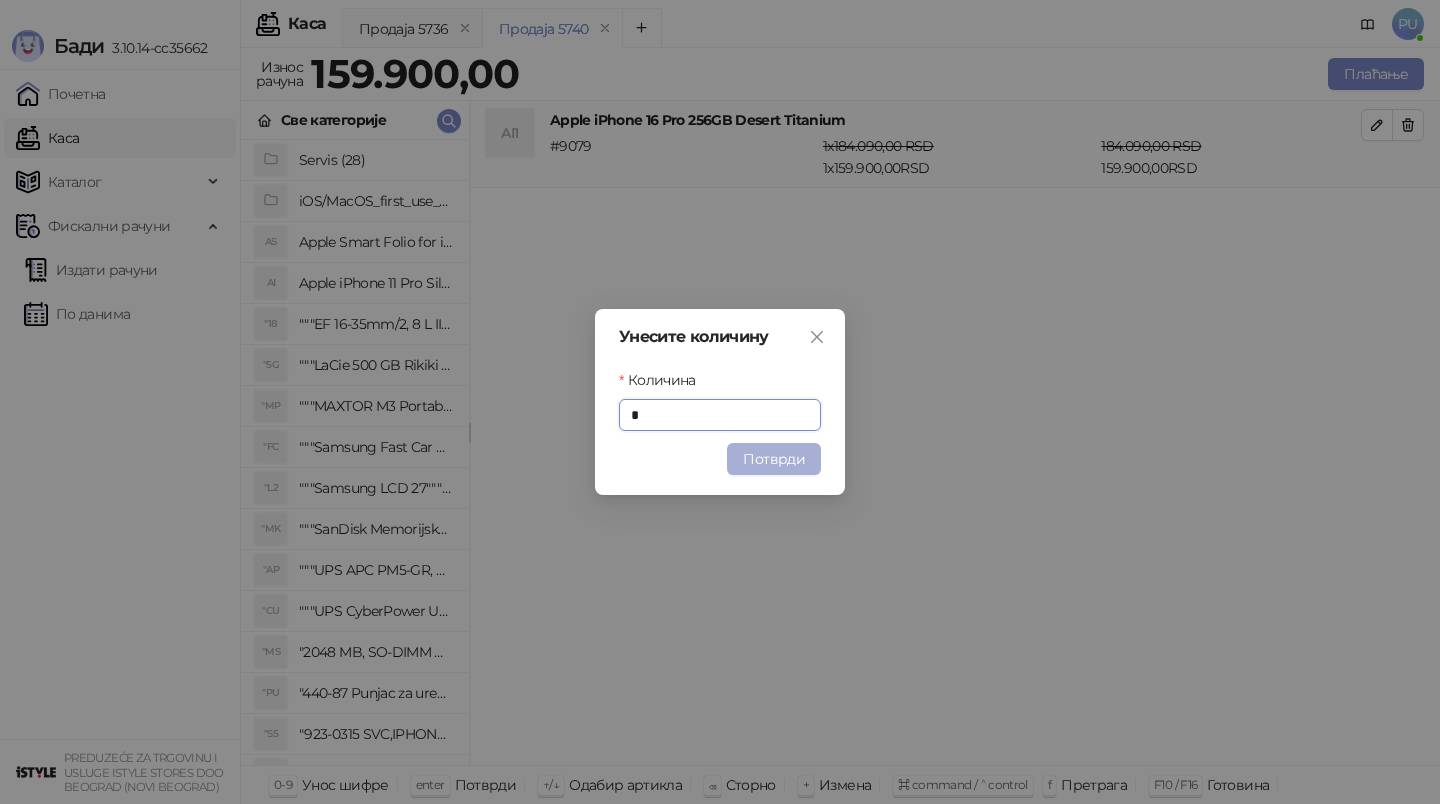 click on "Потврди" at bounding box center (774, 459) 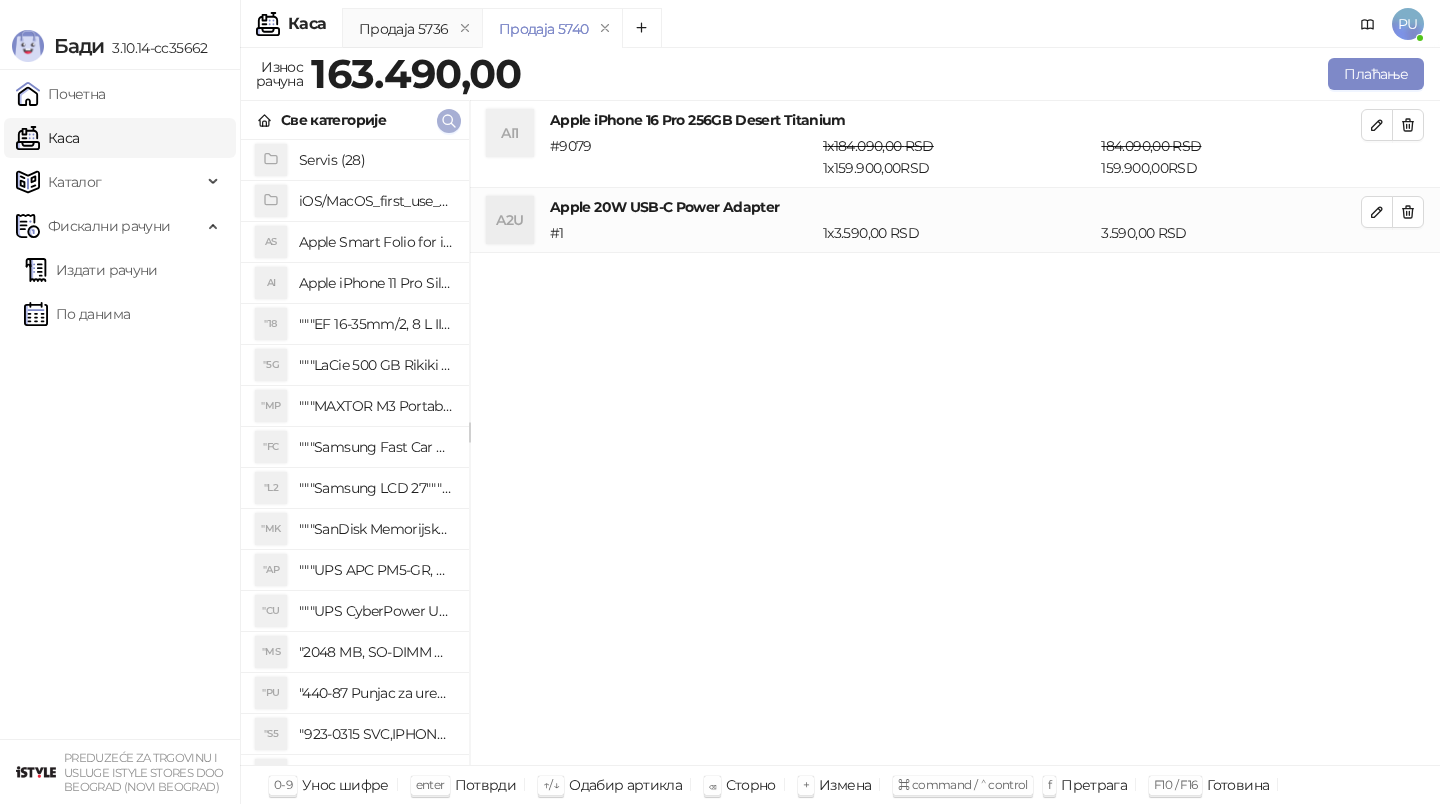click 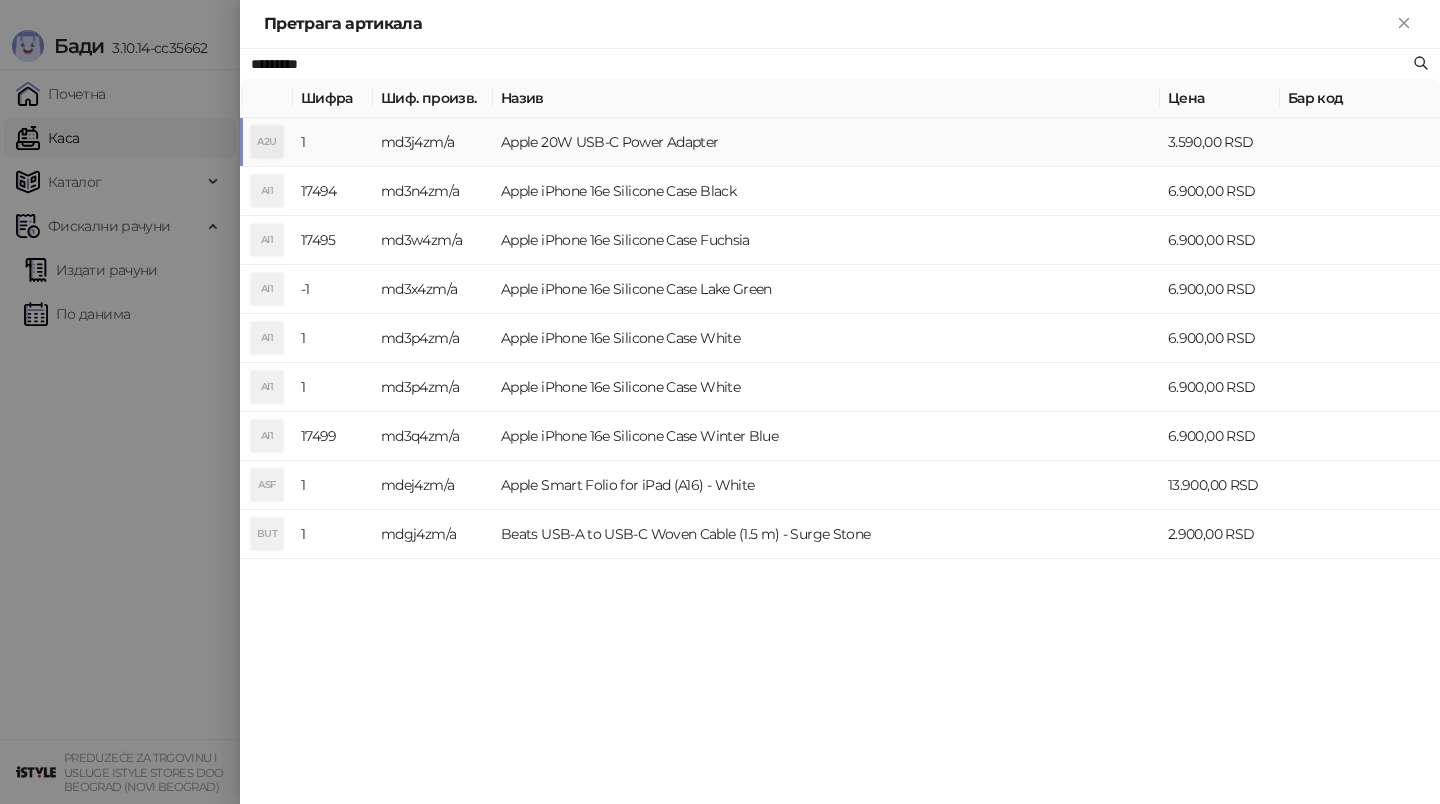 paste 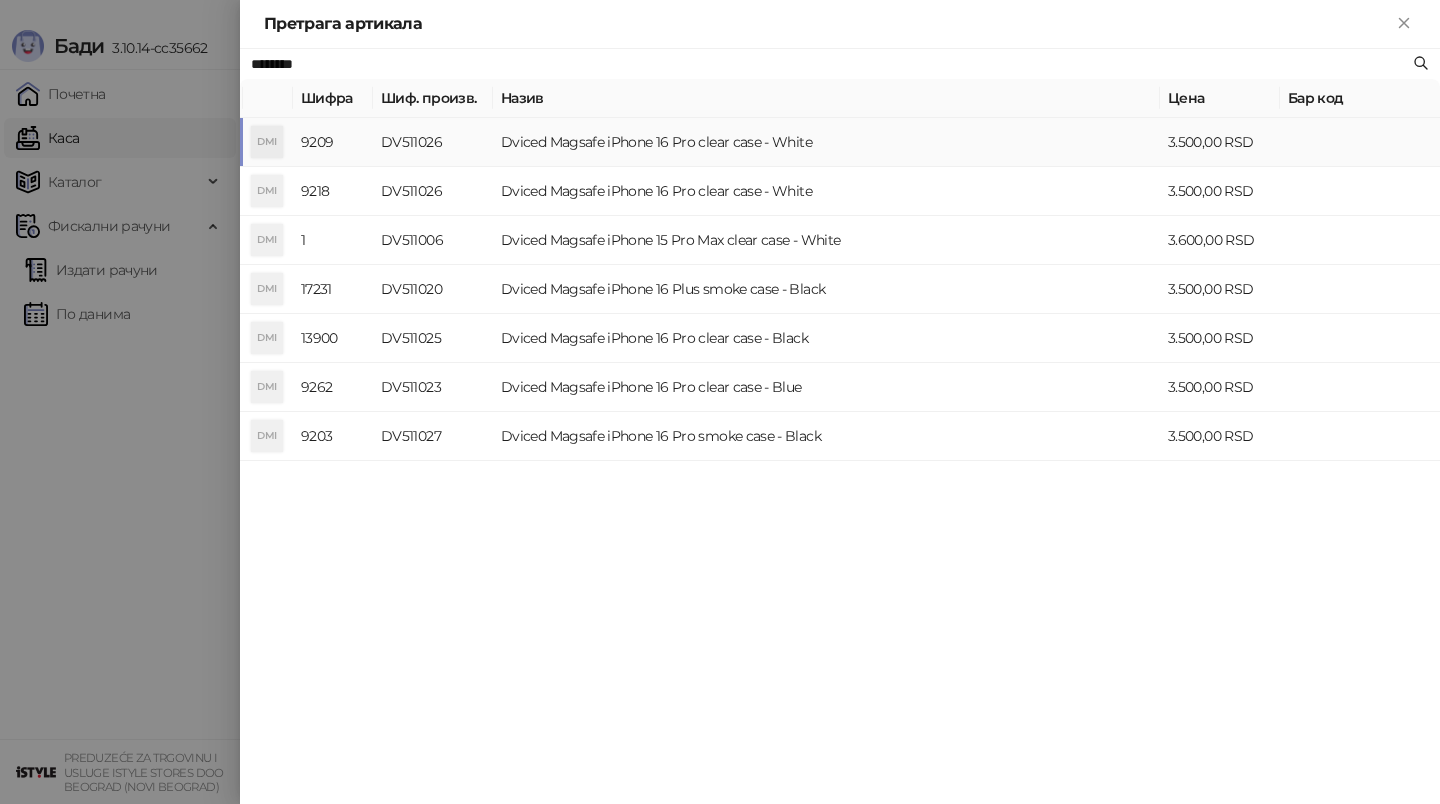 click on "Dviced Magsafe iPhone 16 Pro clear case - White" at bounding box center (826, 142) 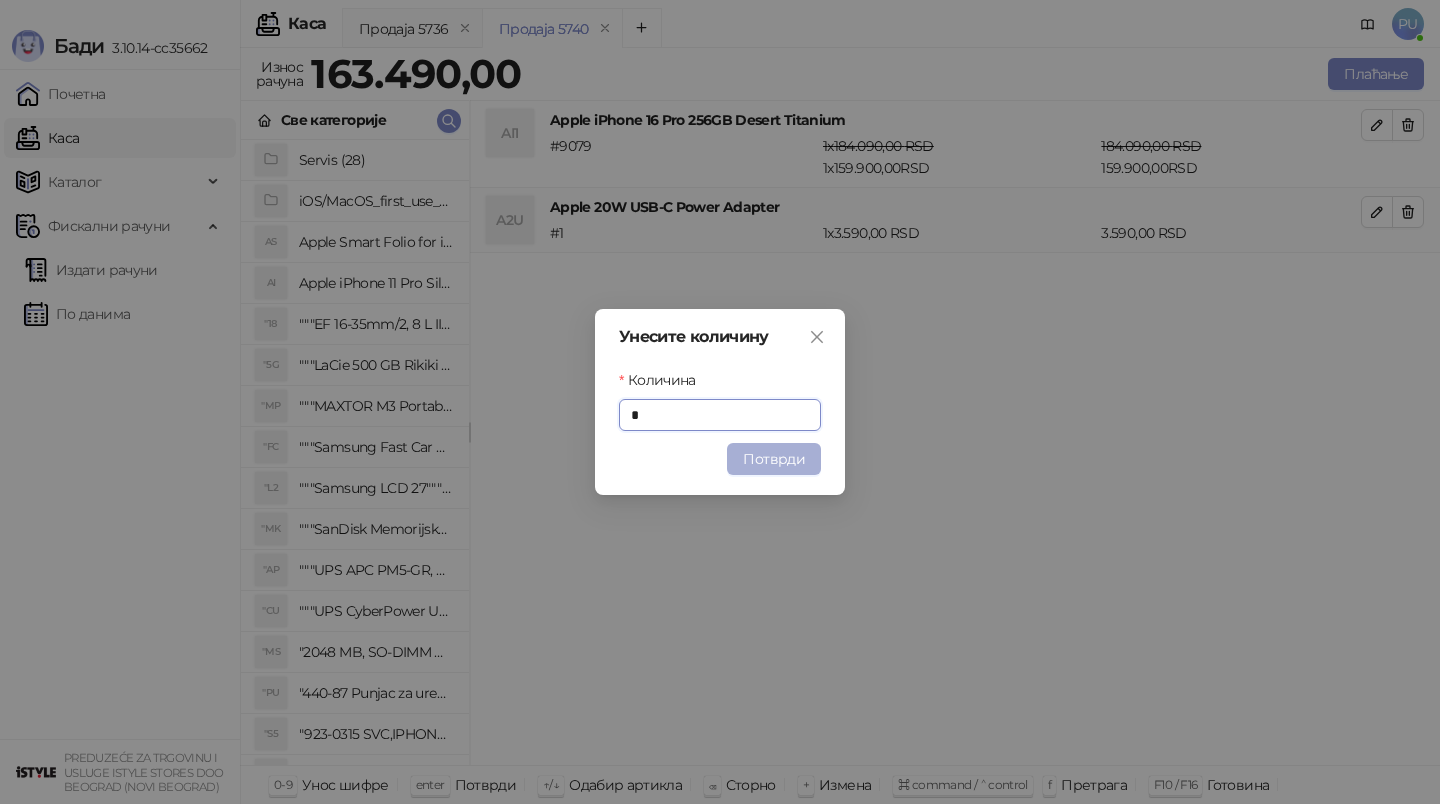 click on "Потврди" at bounding box center [774, 459] 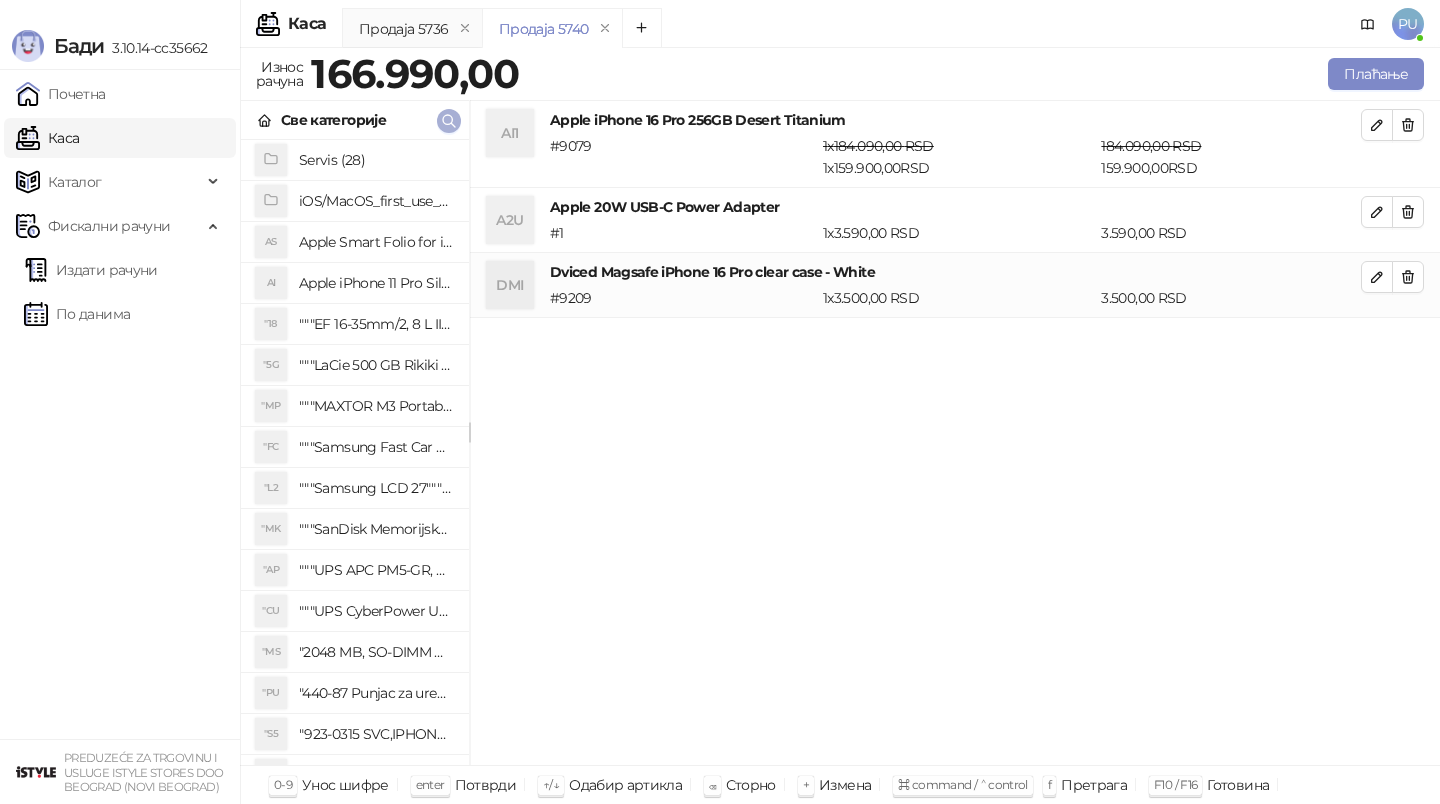 click 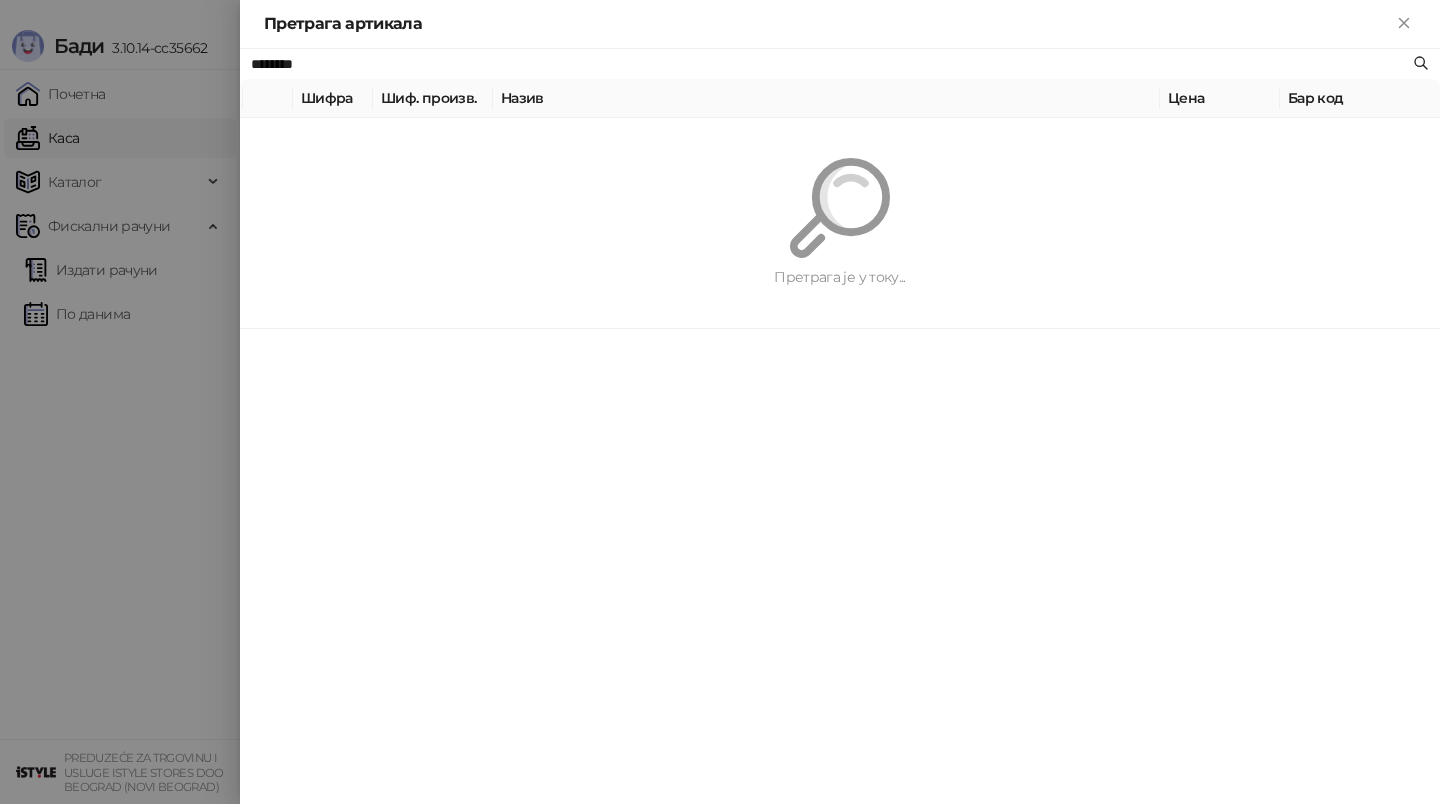 paste on "*" 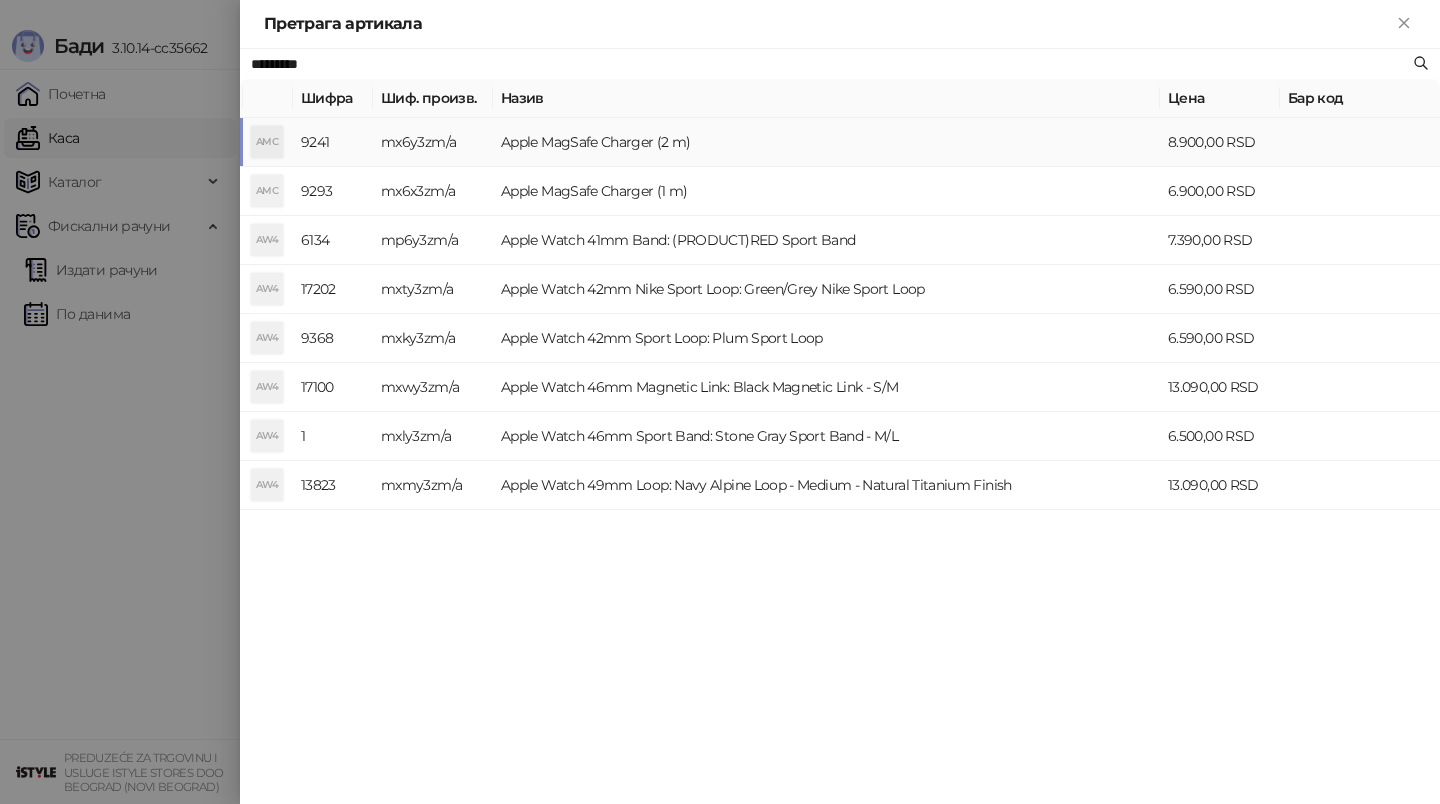 type on "*********" 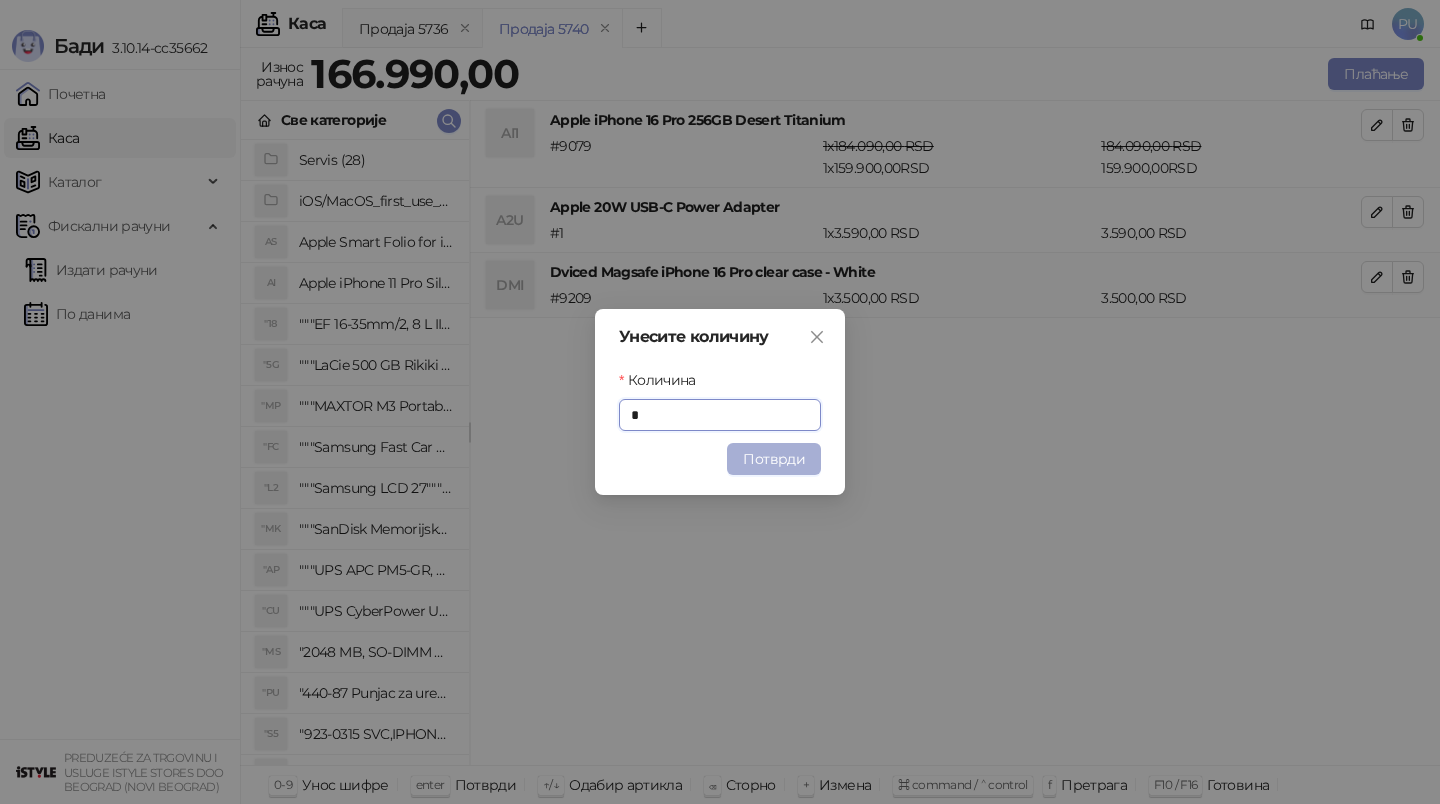 click on "Потврди" at bounding box center [774, 459] 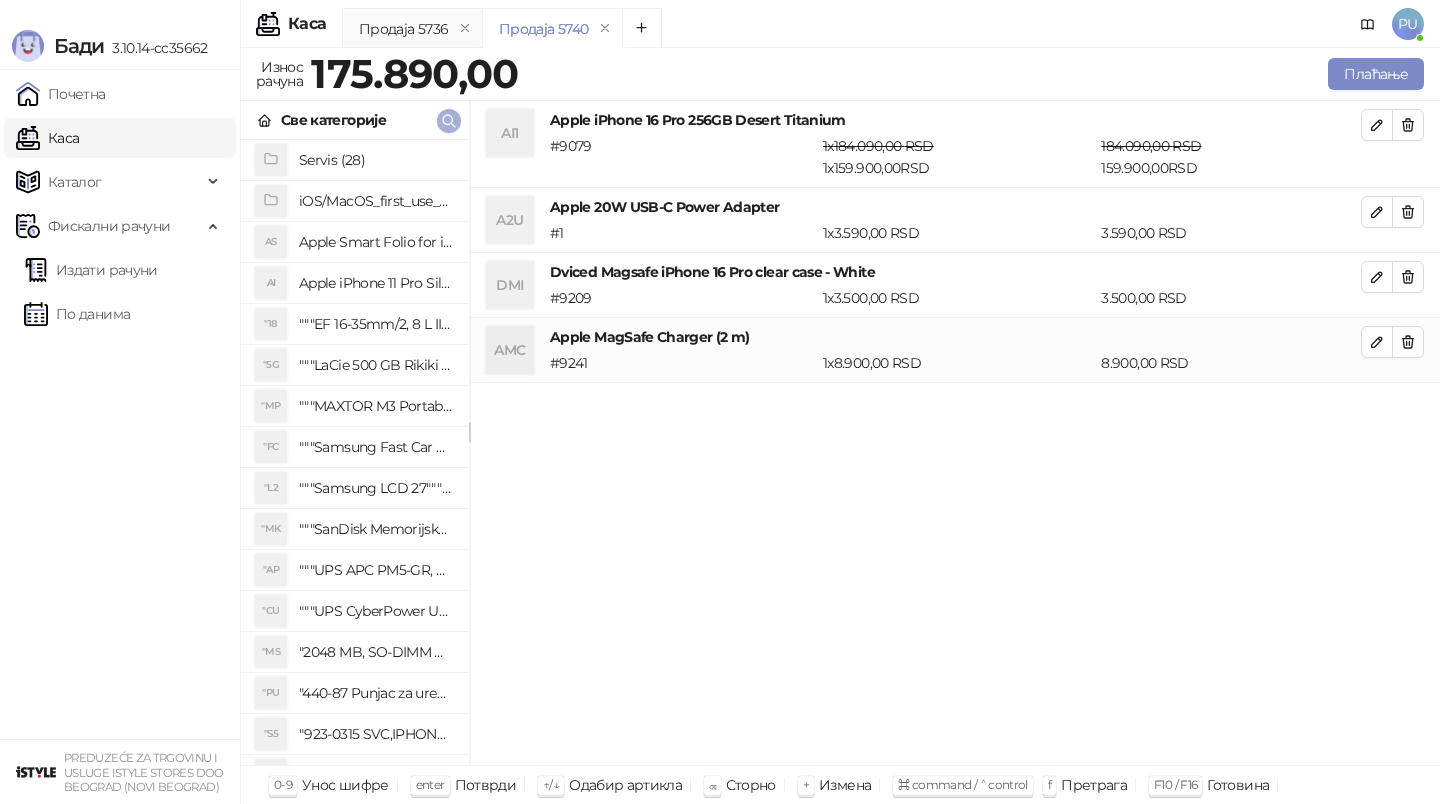 click 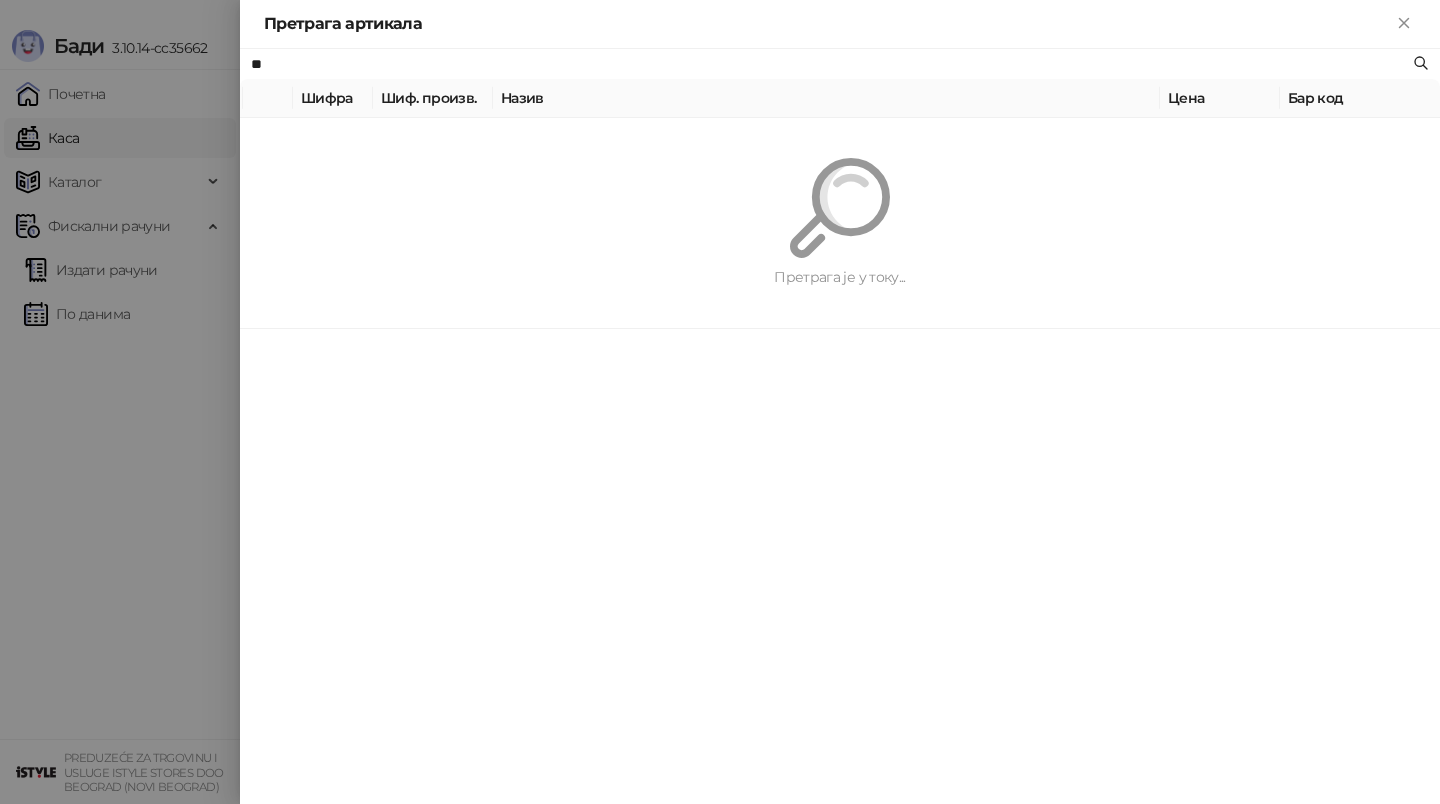 type on "*" 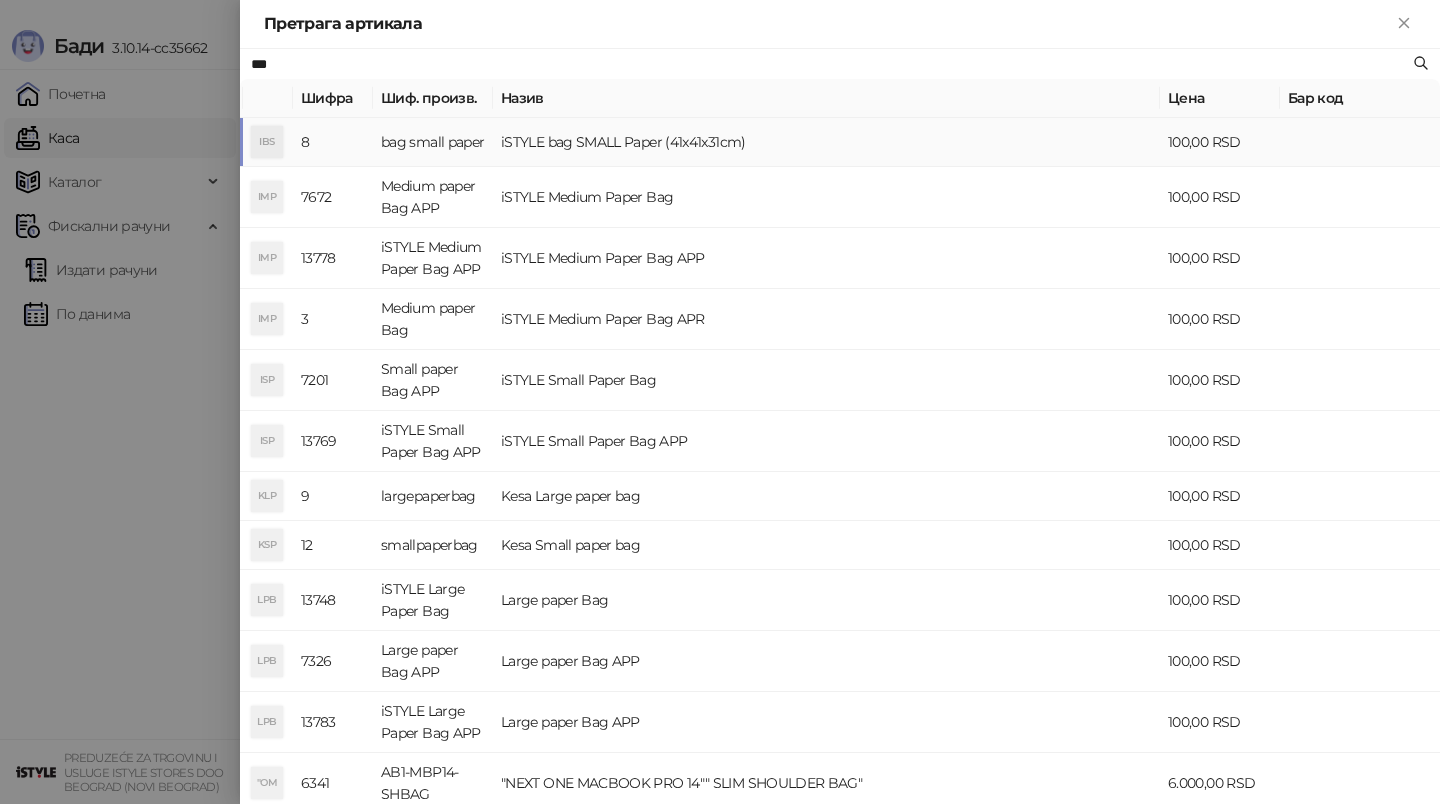 type on "***" 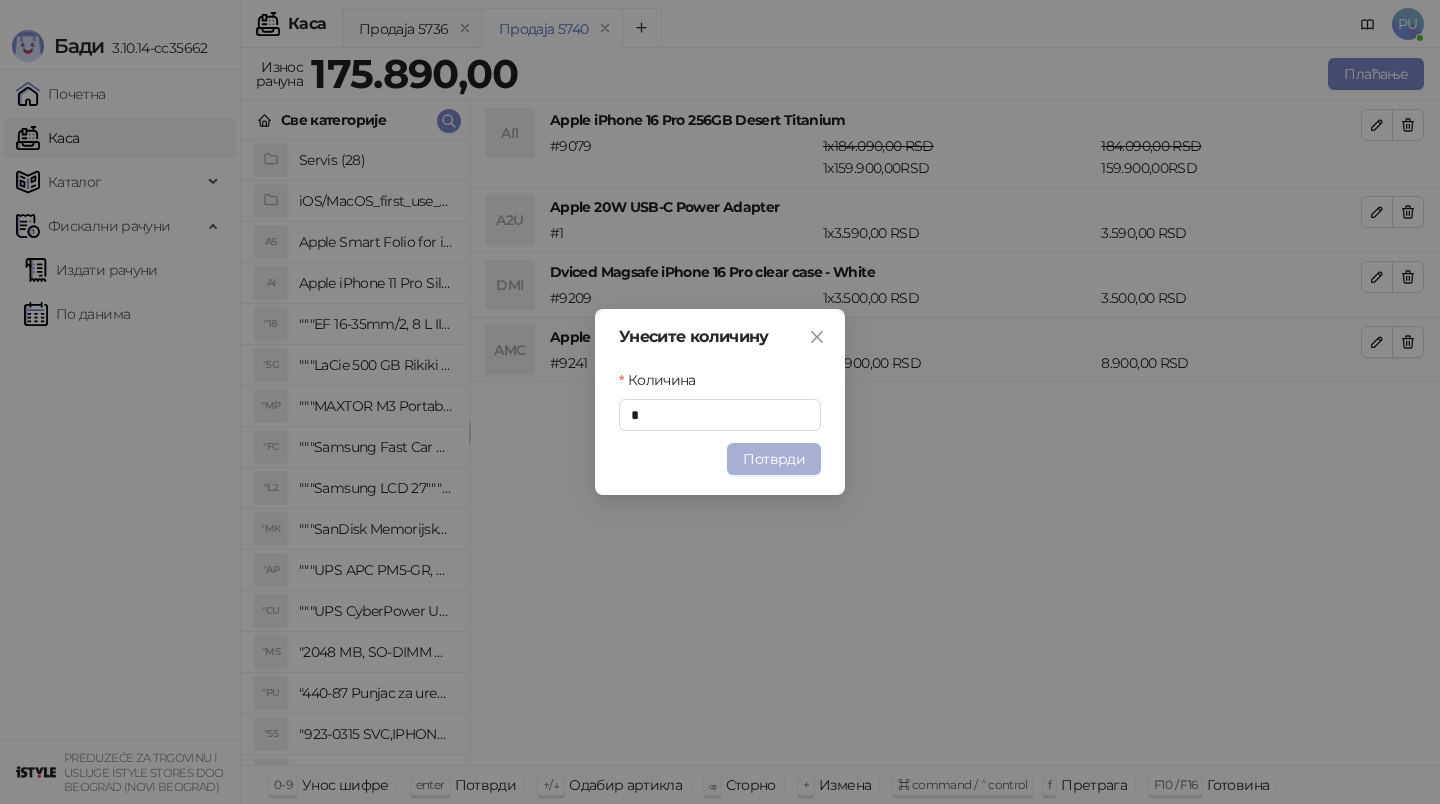 click on "Потврди" at bounding box center [774, 459] 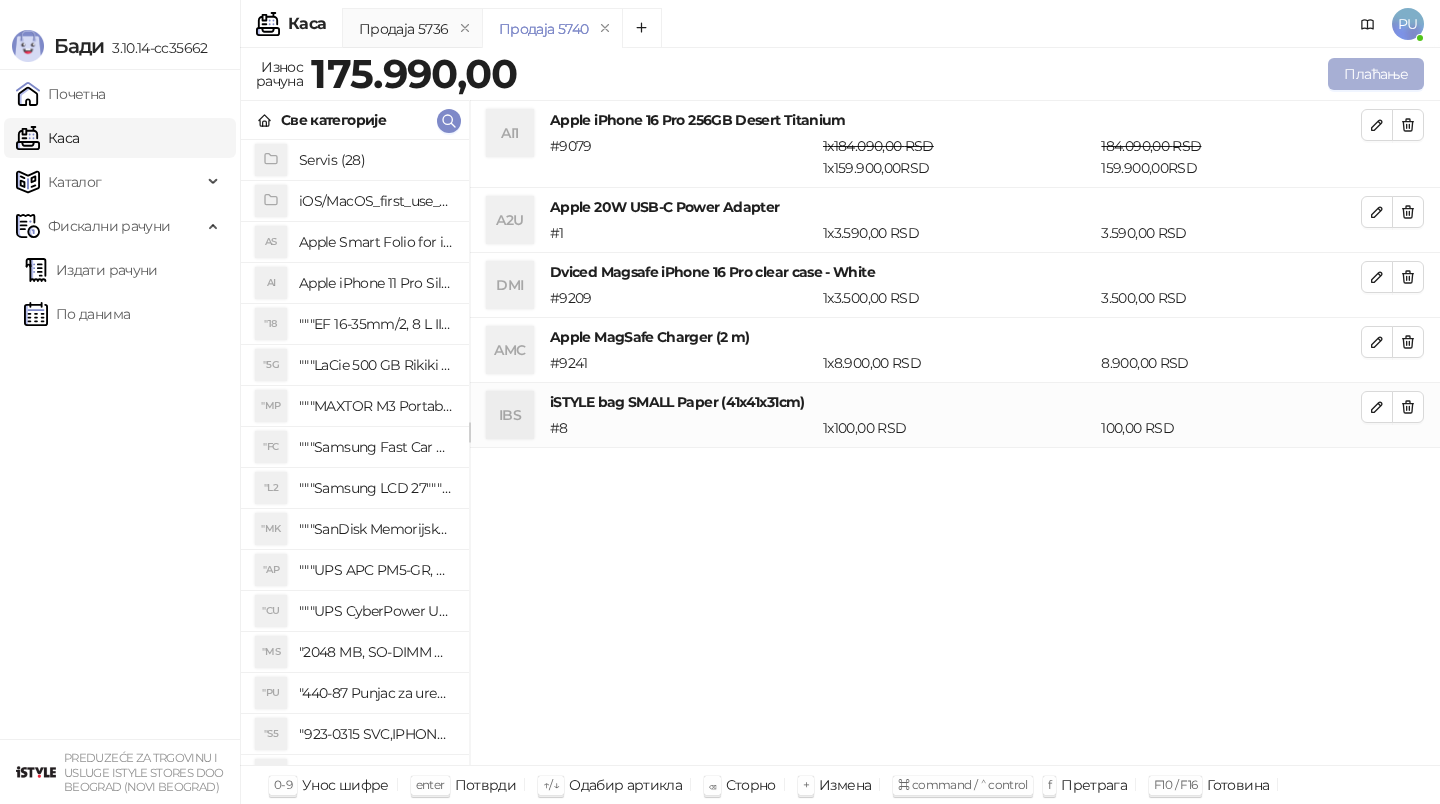 click on "Плаћање" at bounding box center (1376, 74) 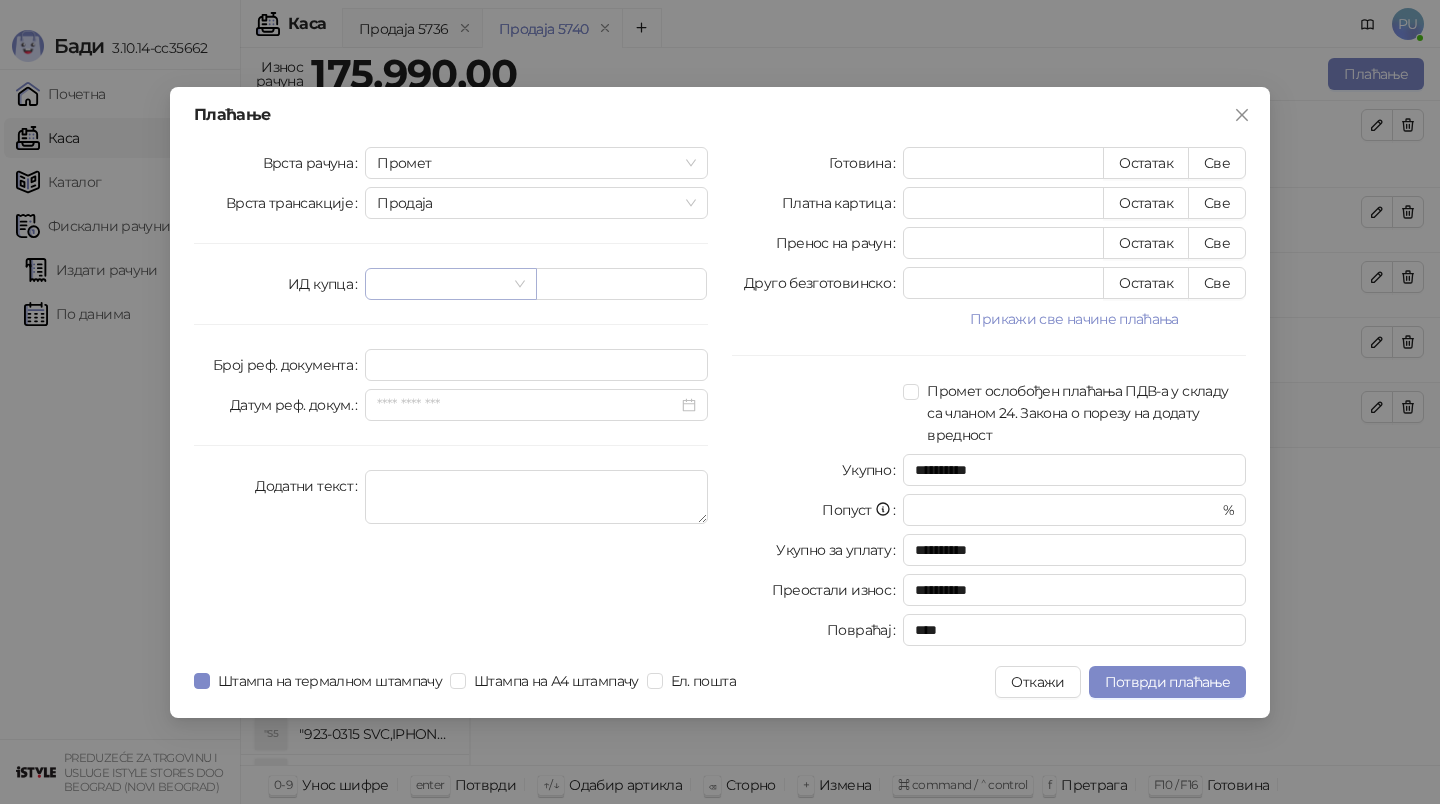 click at bounding box center (441, 284) 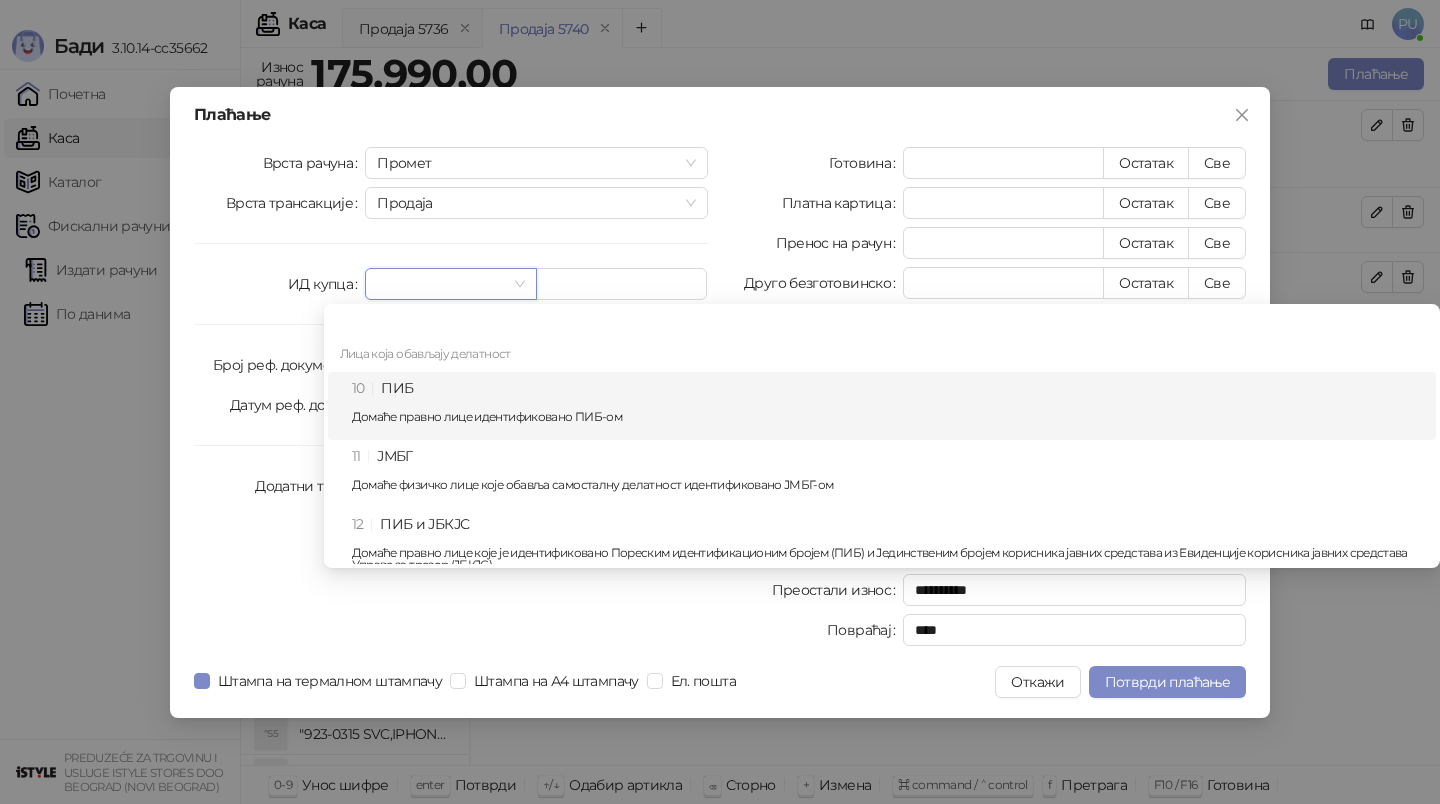 click on "10 ПИБ Домаће правно лице идентификовано ПИБ-ом" at bounding box center (888, 406) 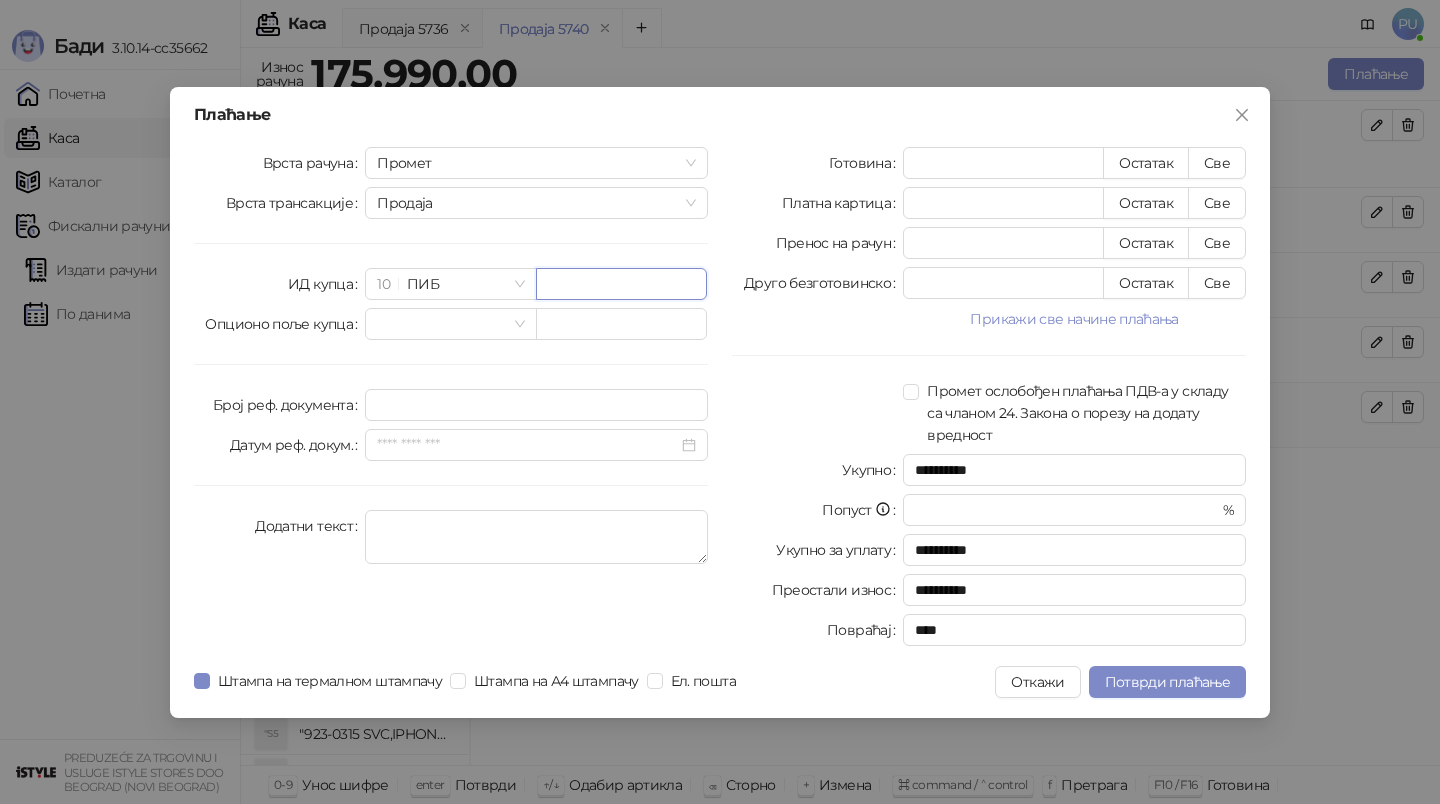 paste on "*********" 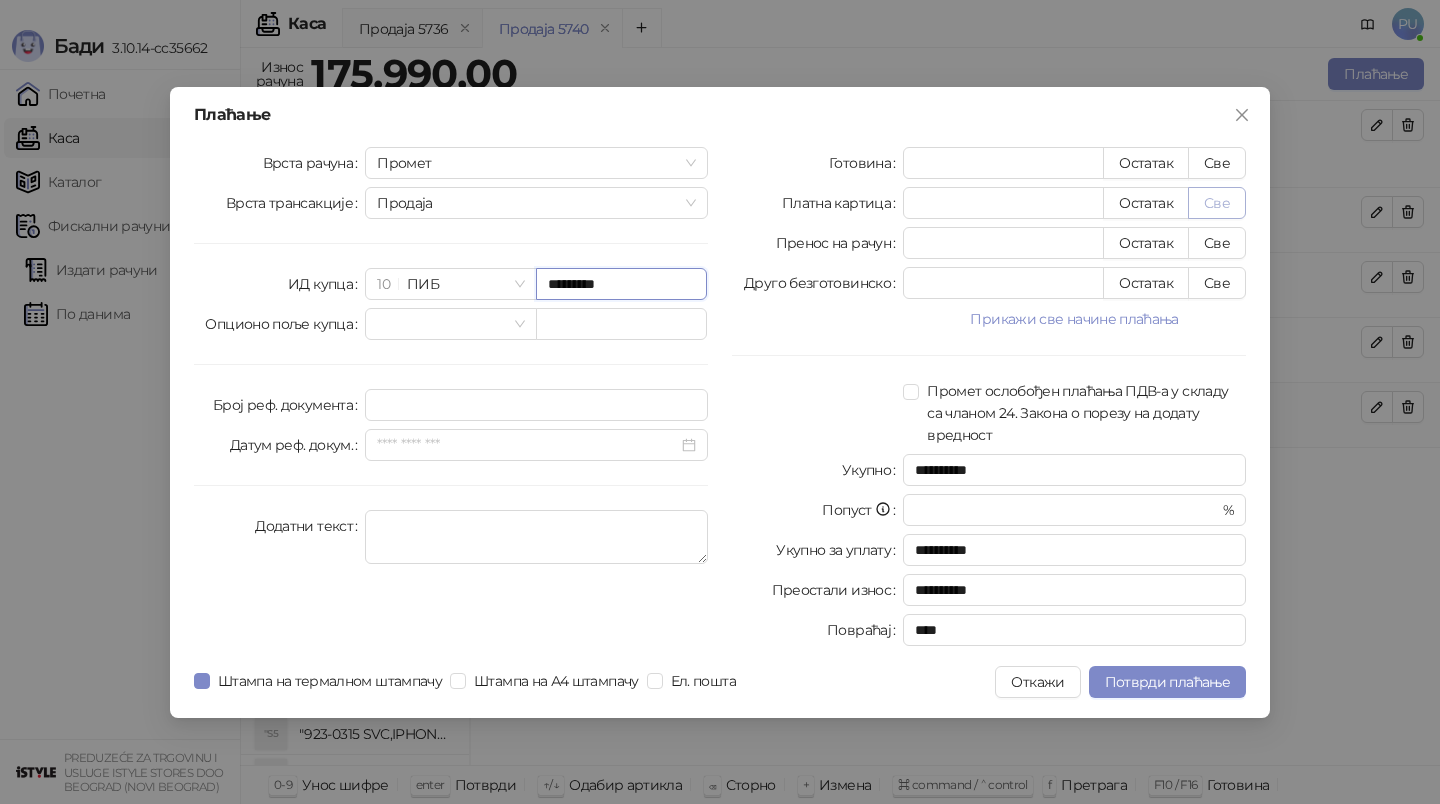 type on "*********" 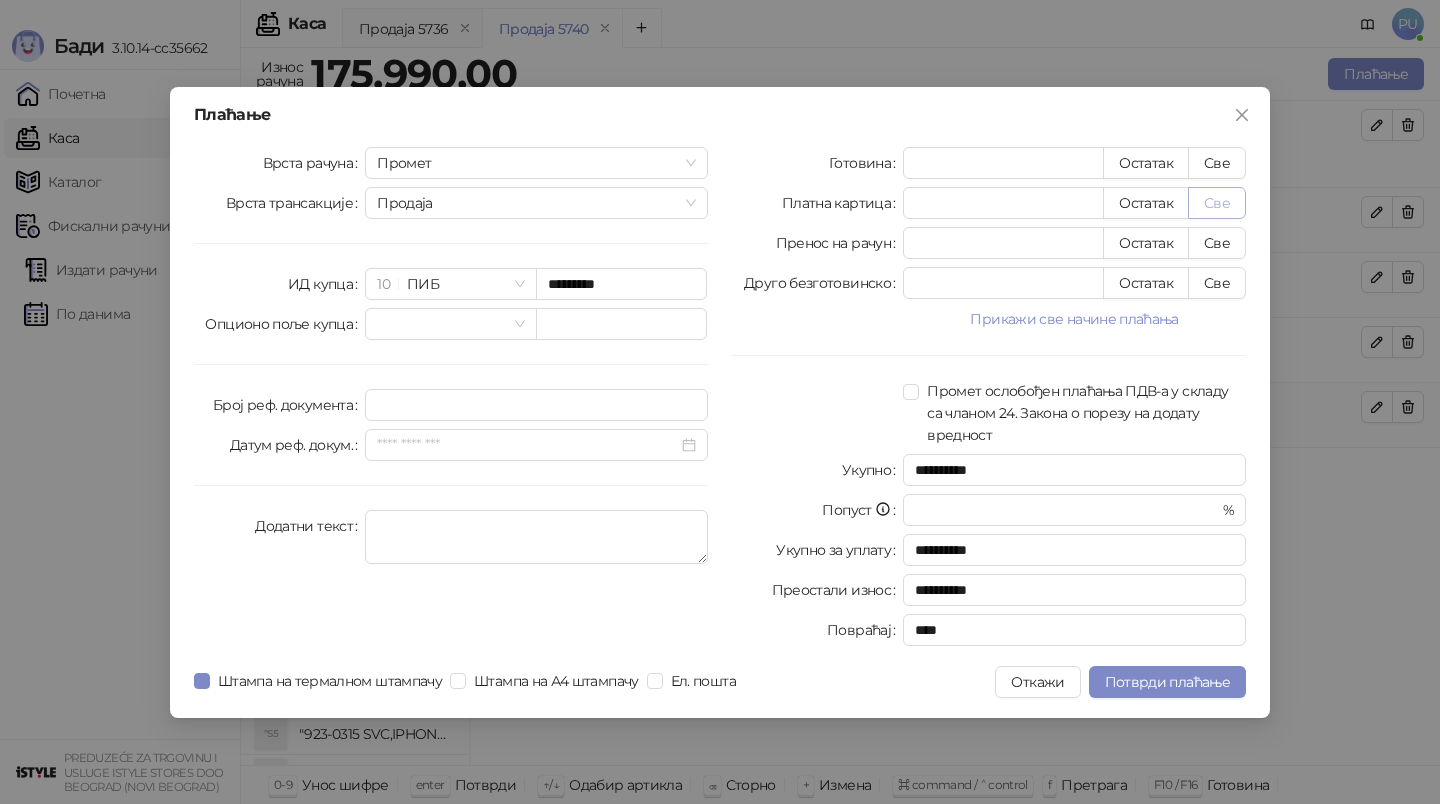 click on "Све" at bounding box center (1217, 203) 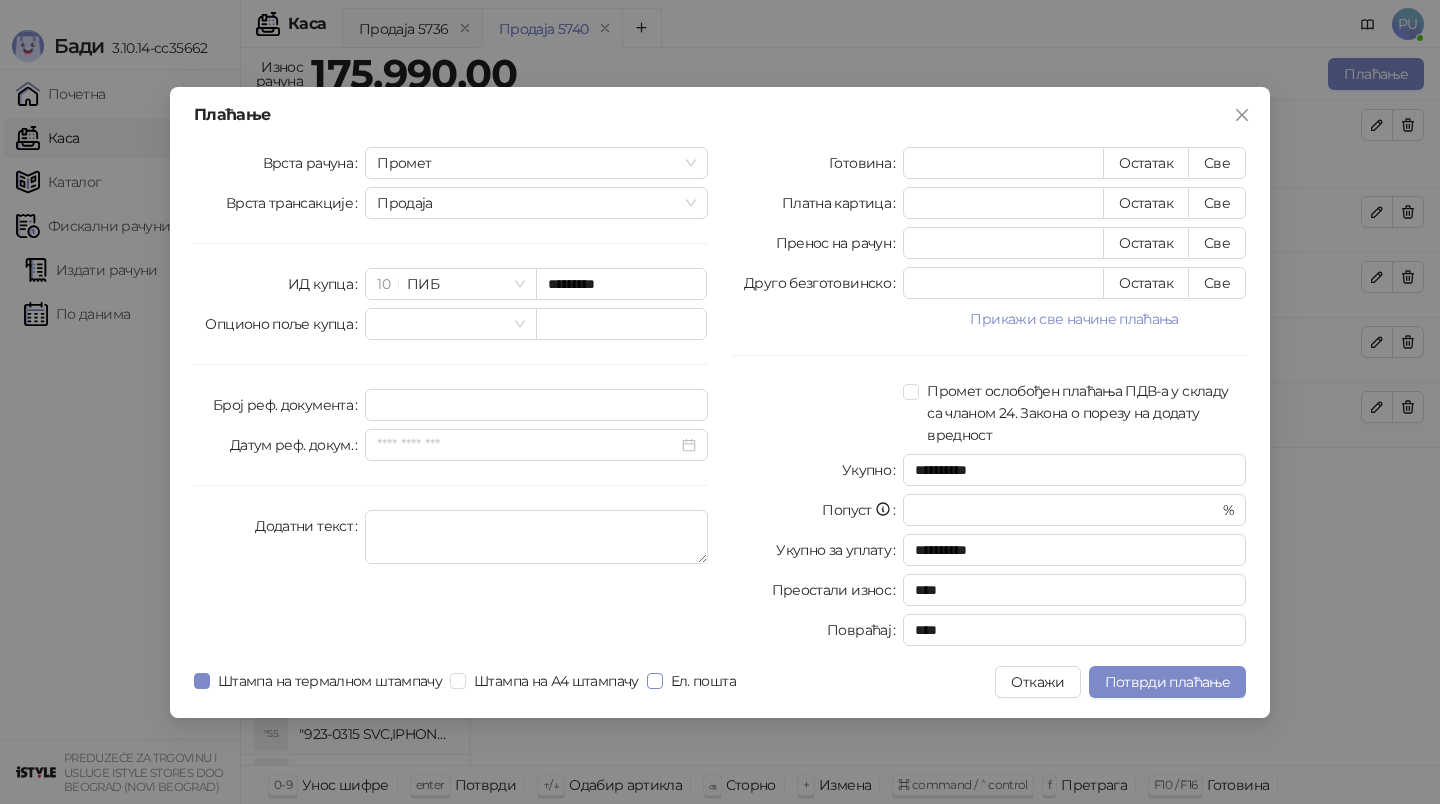 click on "Ел. пошта" at bounding box center (703, 681) 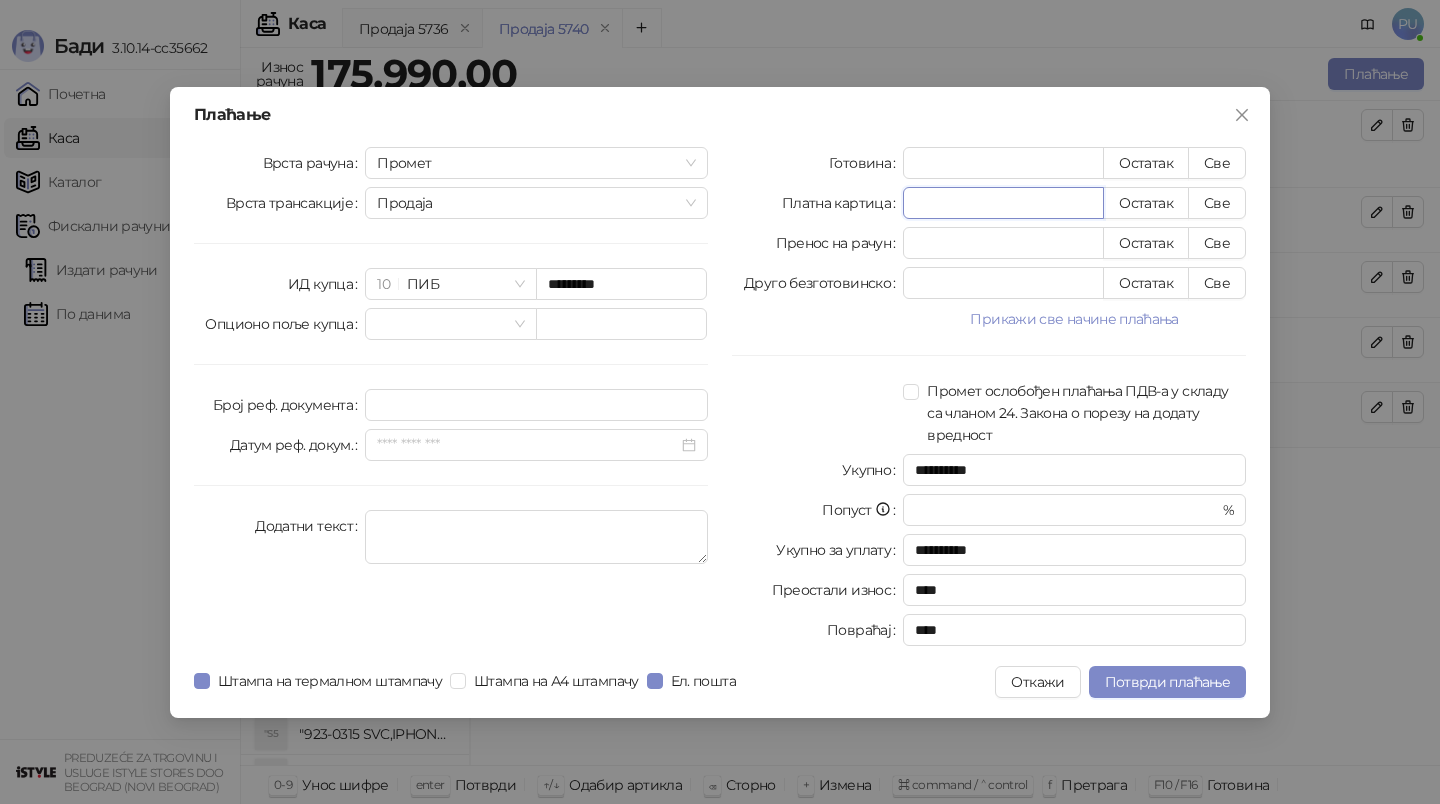 click on "******" at bounding box center (1003, 203) 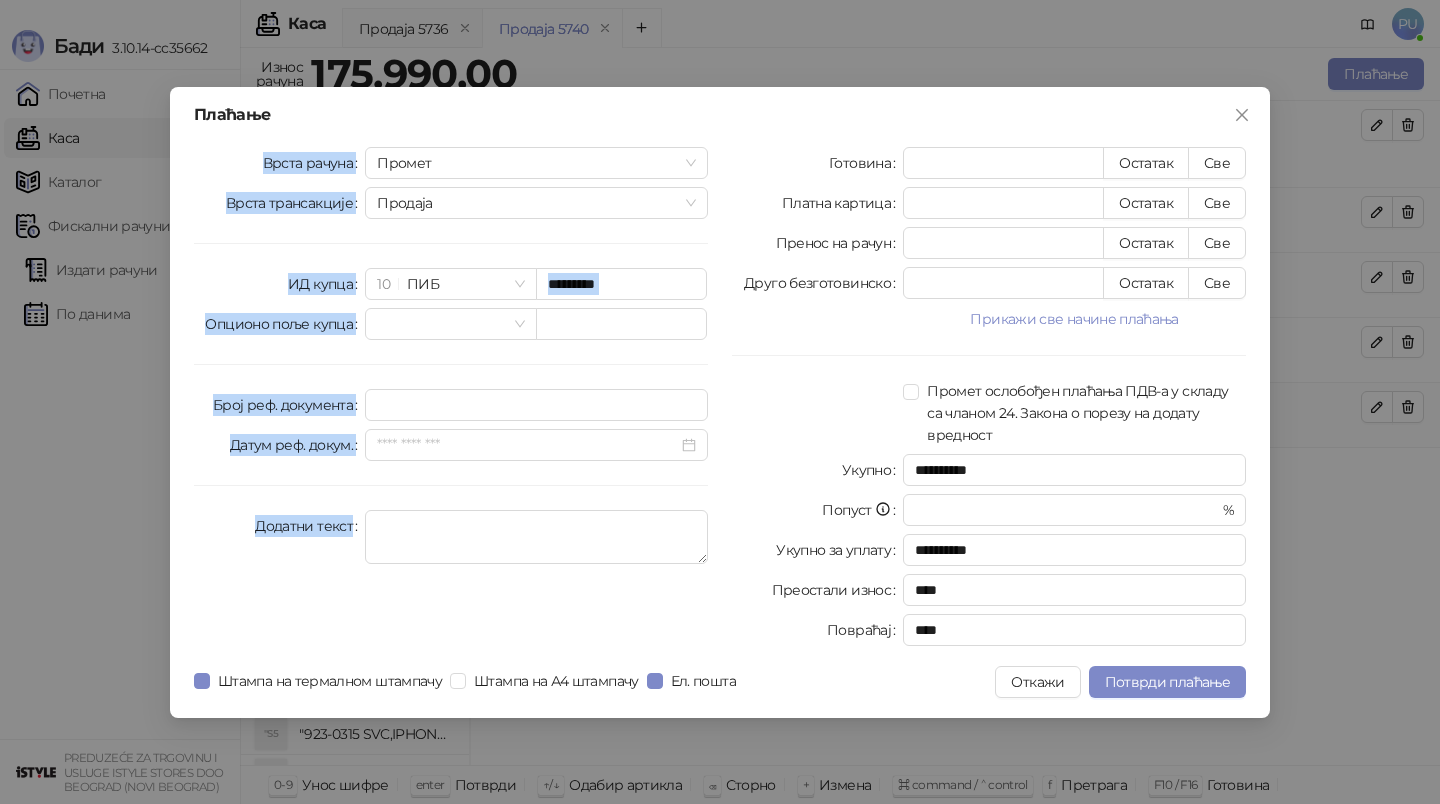 drag, startPoint x: 815, startPoint y: 122, endPoint x: 816, endPoint y: 137, distance: 15.033297 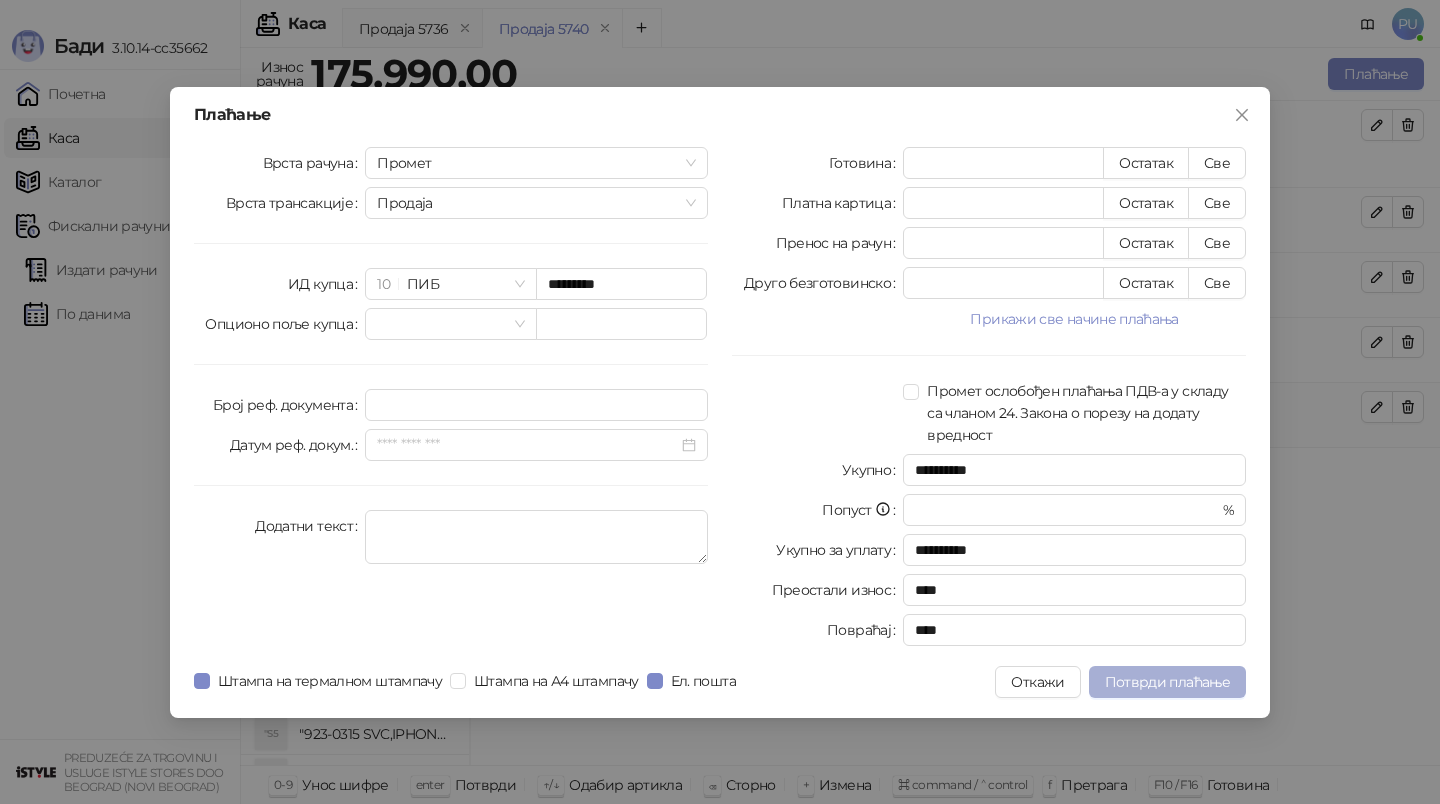 click on "Потврди плаћање" at bounding box center [1167, 682] 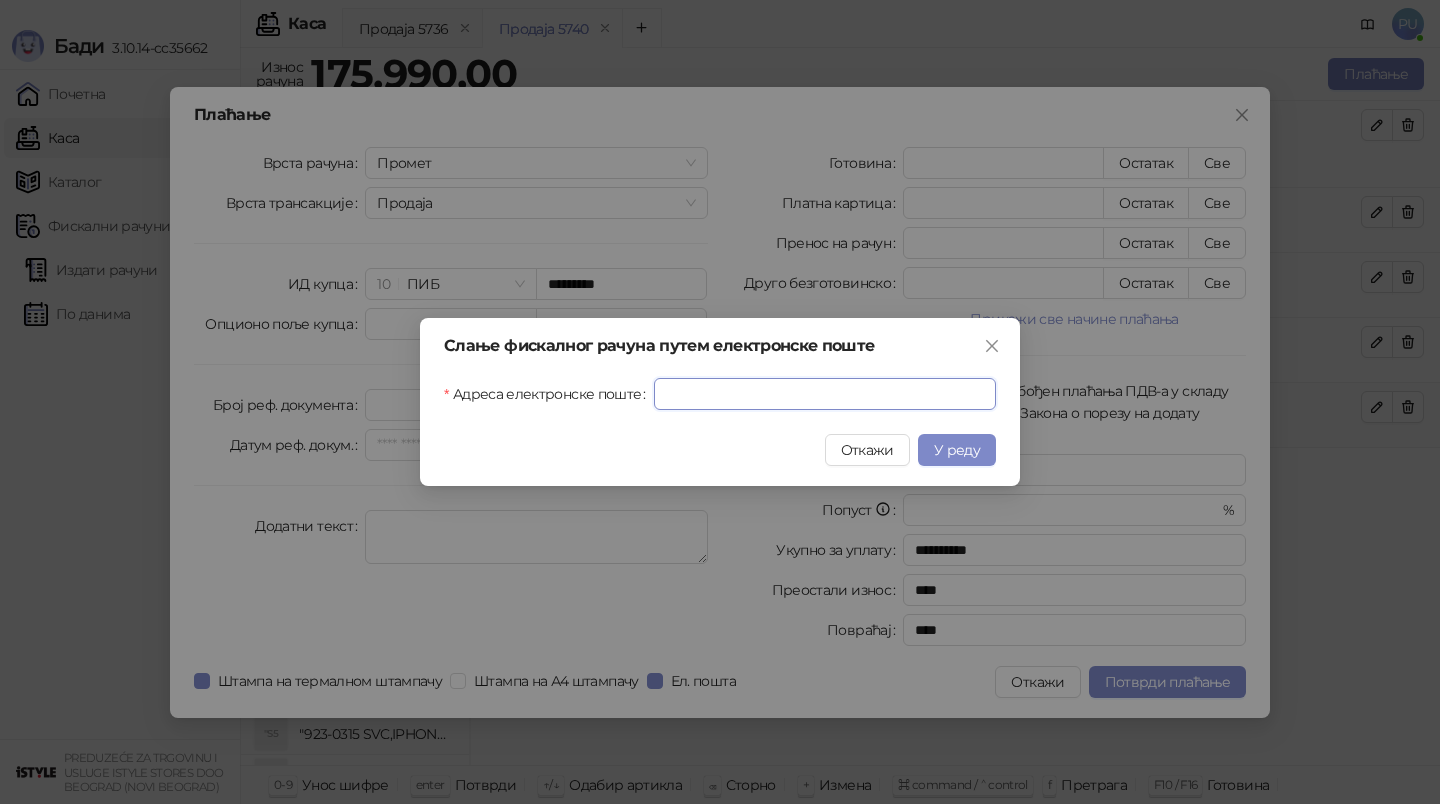 click on "Адреса електронске поште" at bounding box center (825, 394) 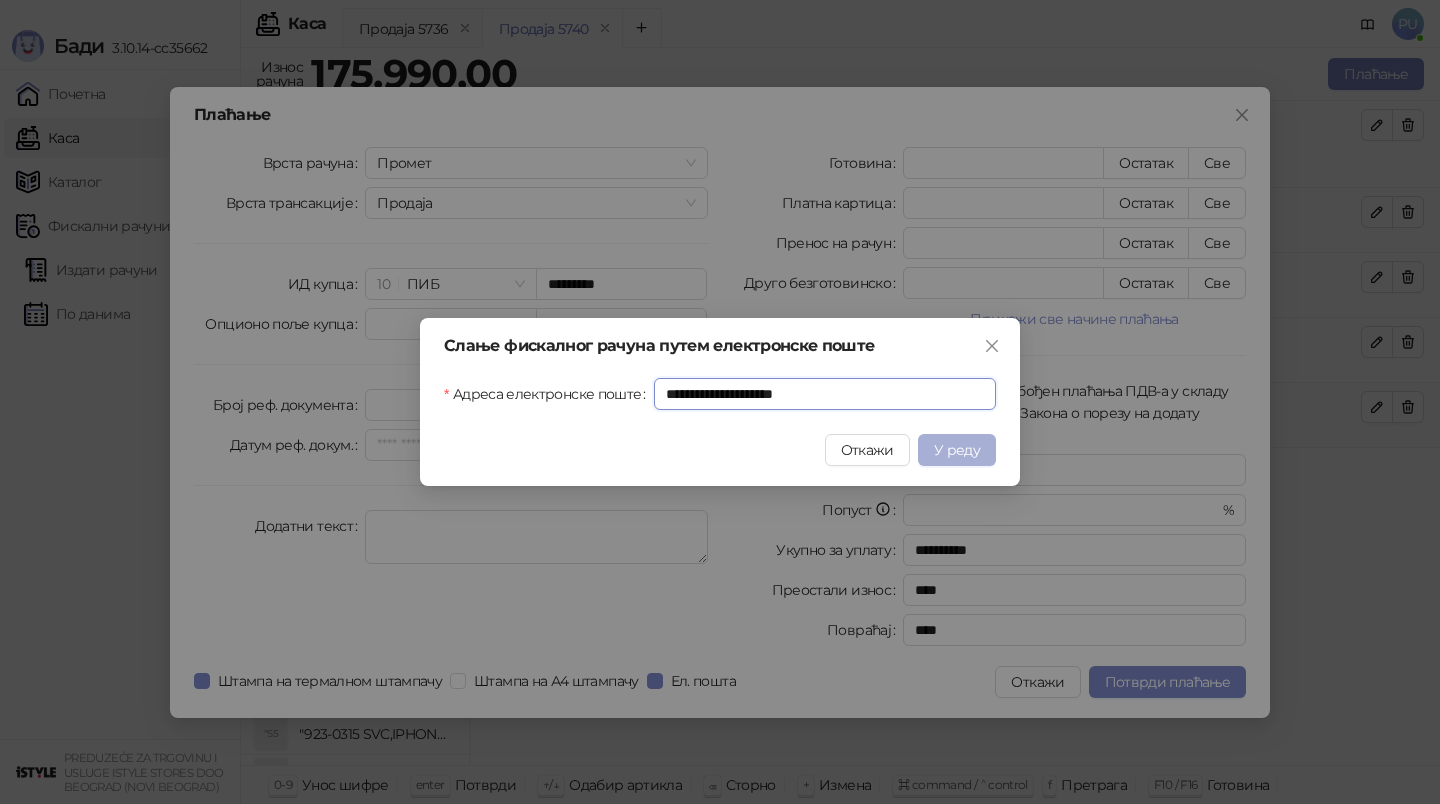 type on "**********" 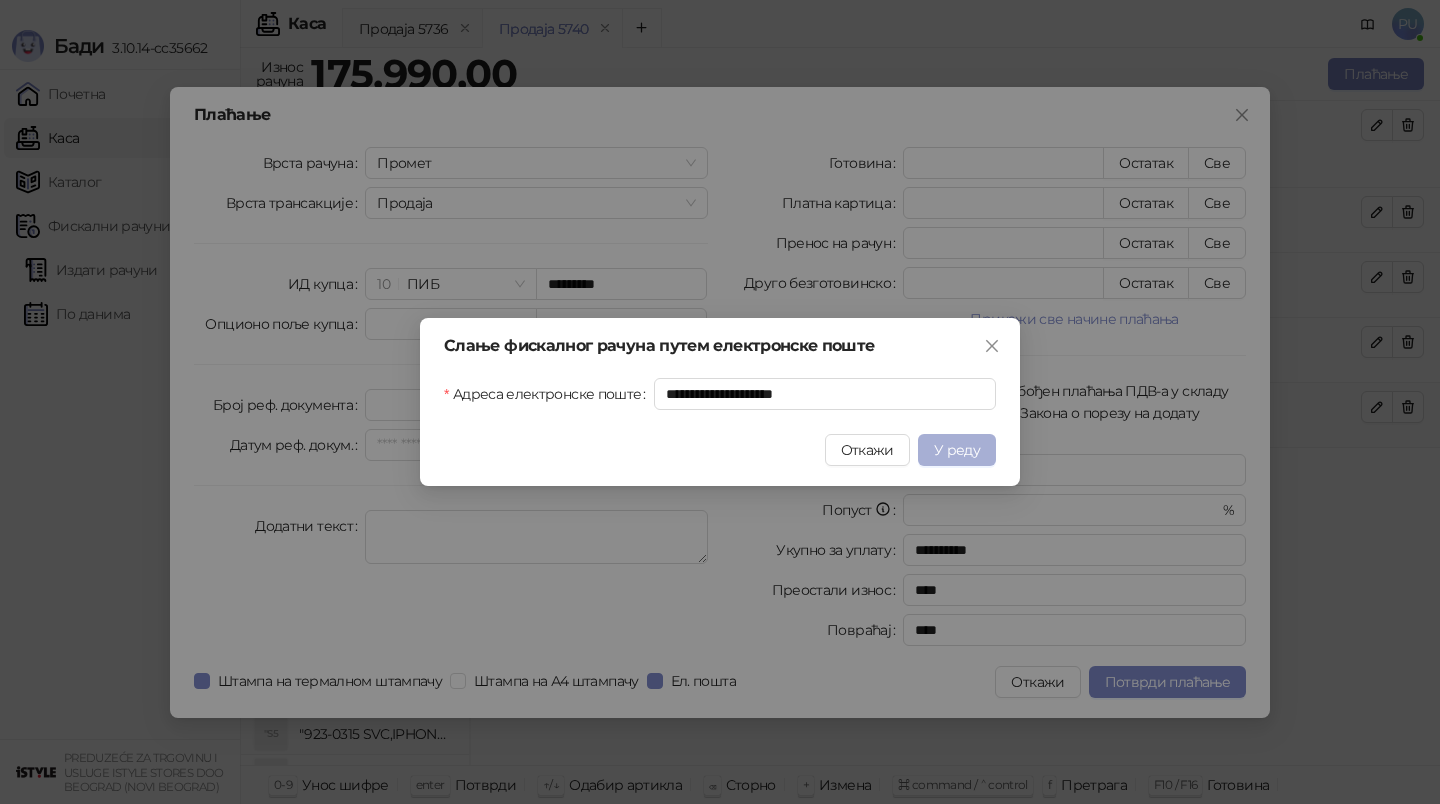 click on "У реду" at bounding box center (957, 450) 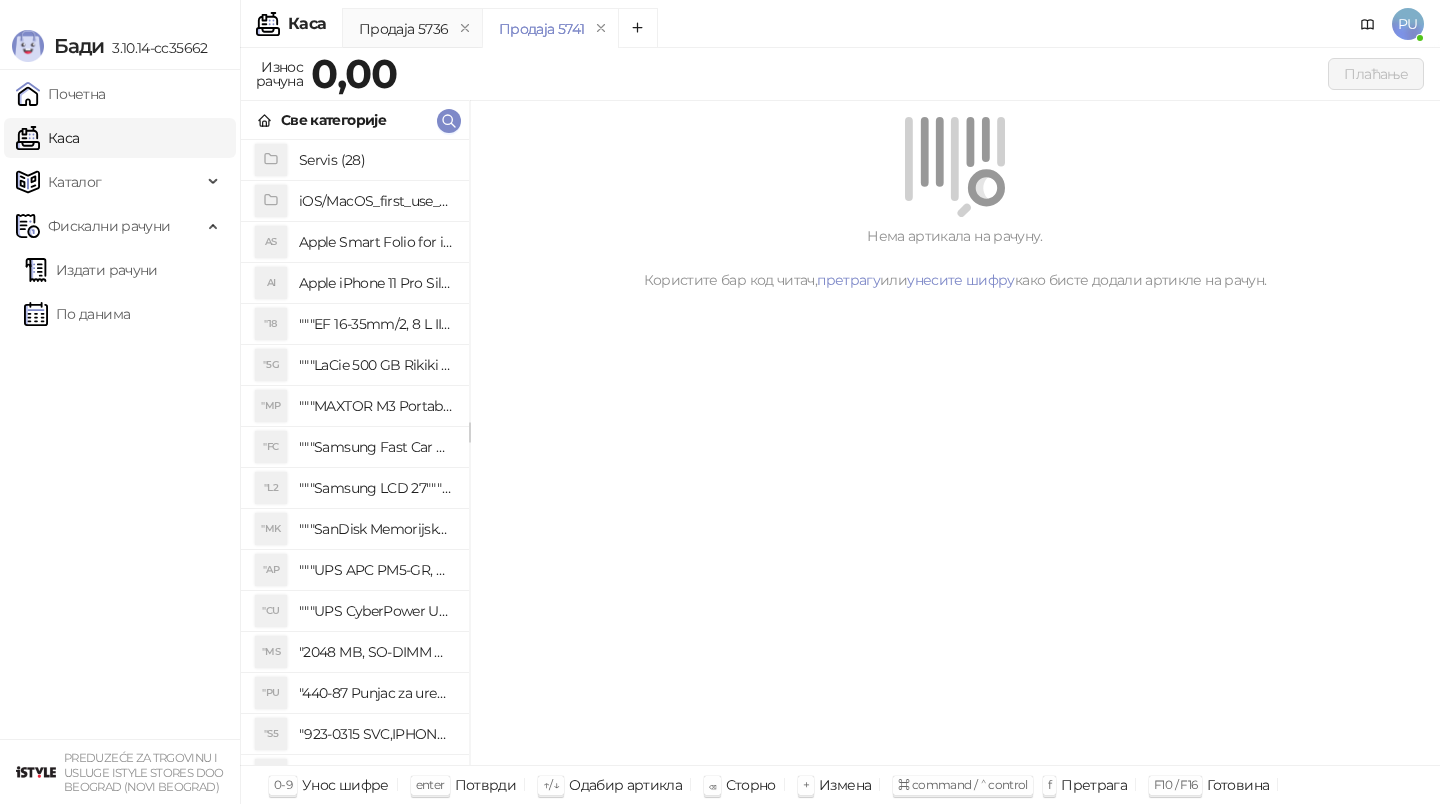 click on "Нема артикала на рачуну.  Користите бар код читач,  претрагу  или  унесите шифру  како бисте додали артикле на рачун." at bounding box center [955, 258] 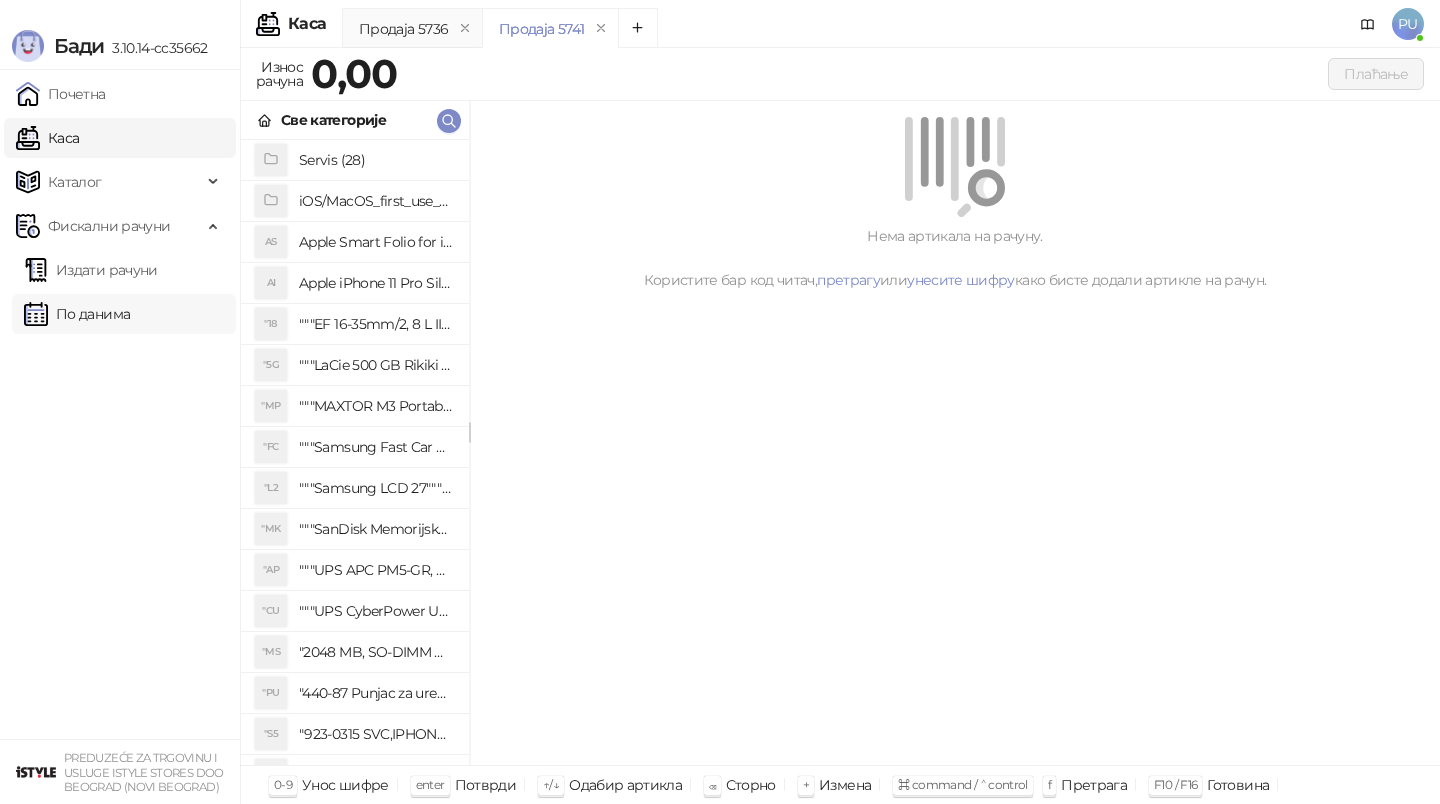 click on "По данима" at bounding box center (77, 314) 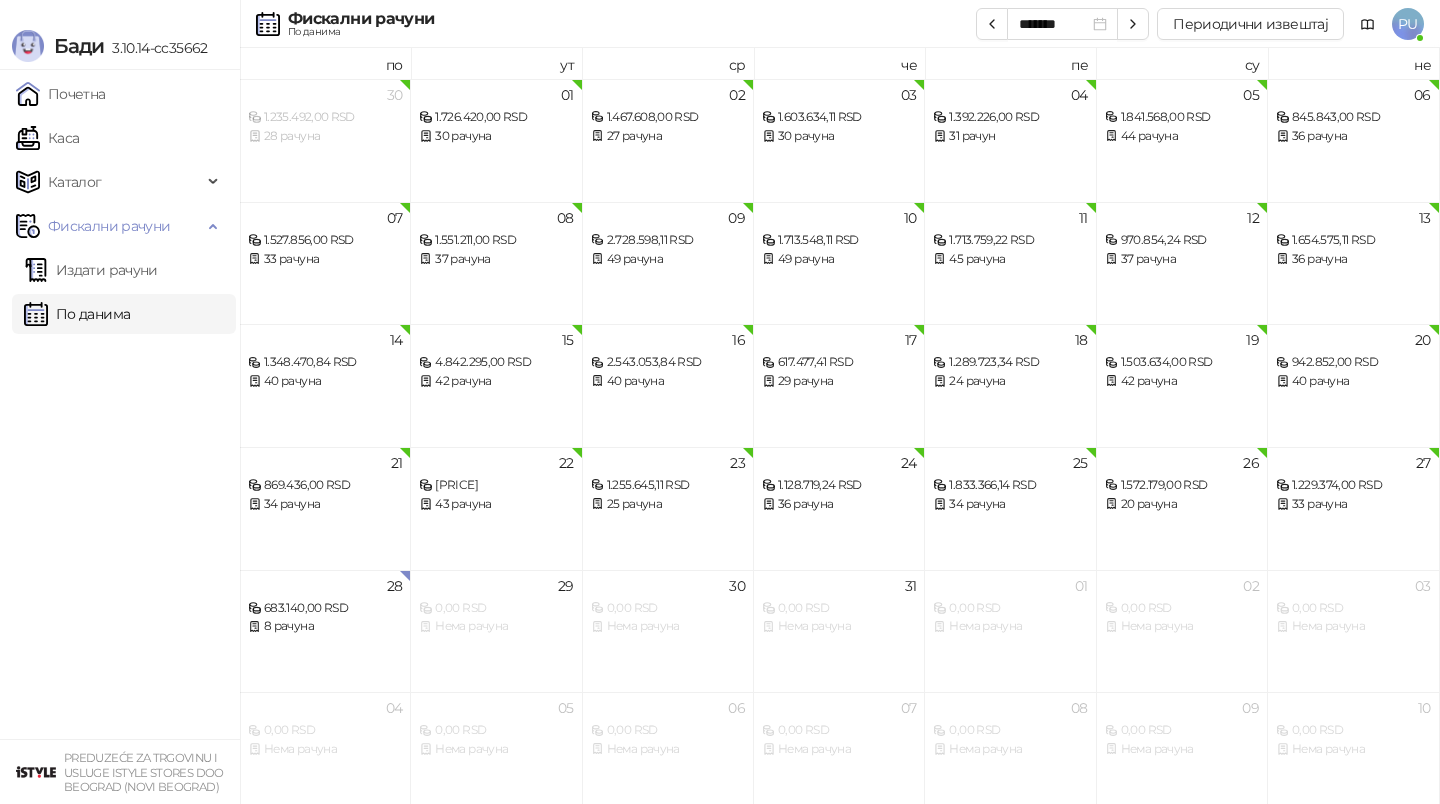 click on "По данима" at bounding box center [77, 314] 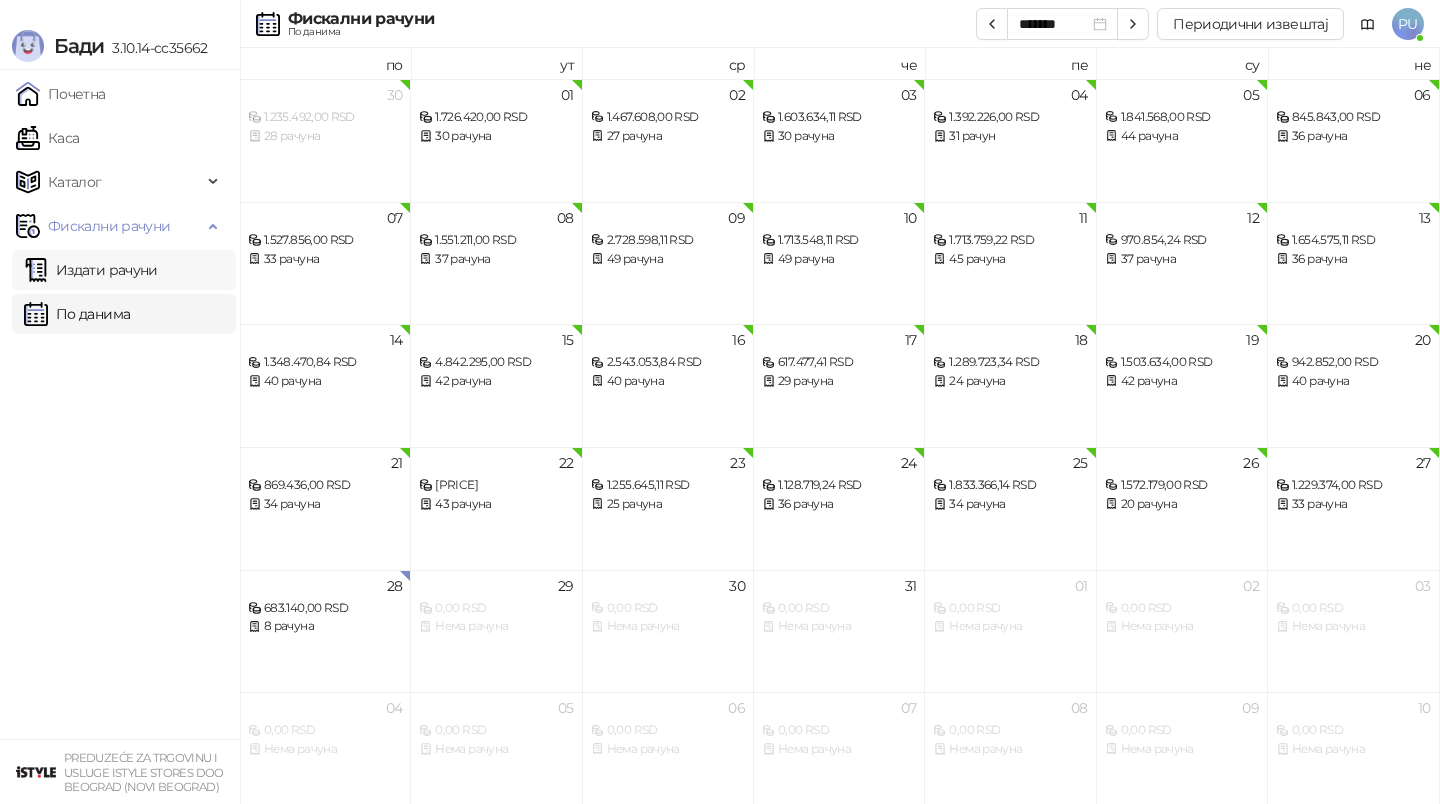 click on "Издати рачуни" at bounding box center [91, 270] 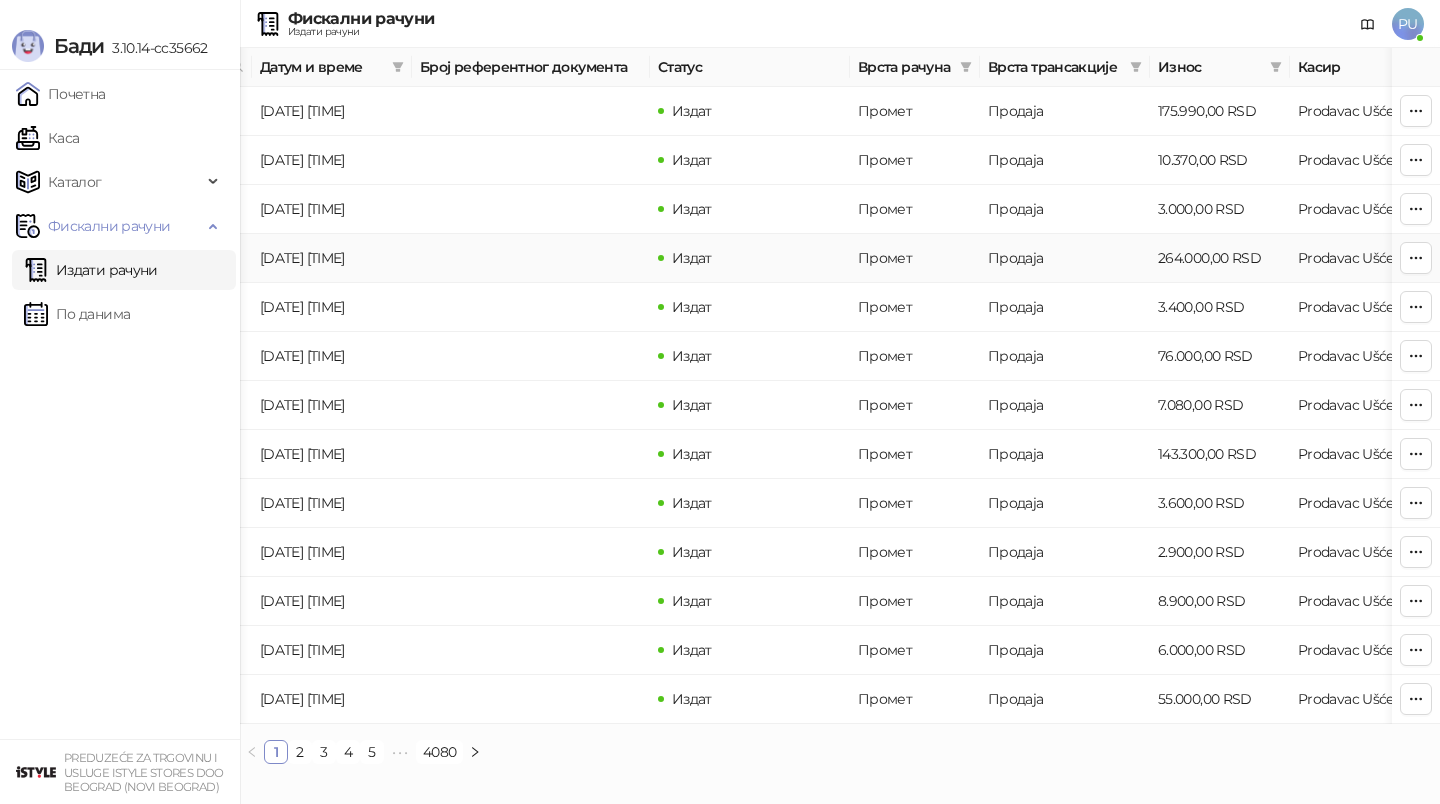 scroll, scrollTop: 0, scrollLeft: 374, axis: horizontal 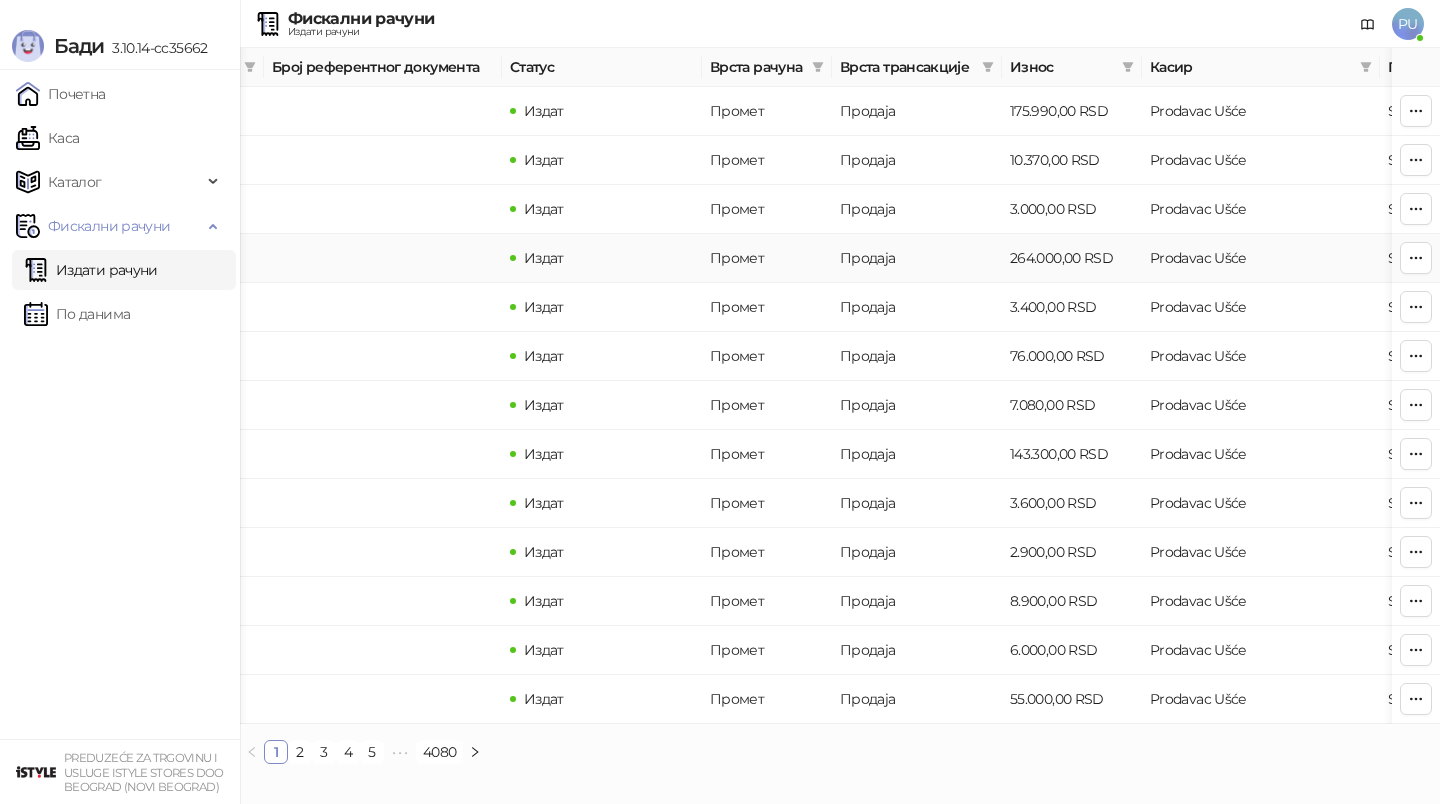 click on "264.000,00 RSD" at bounding box center (1072, 258) 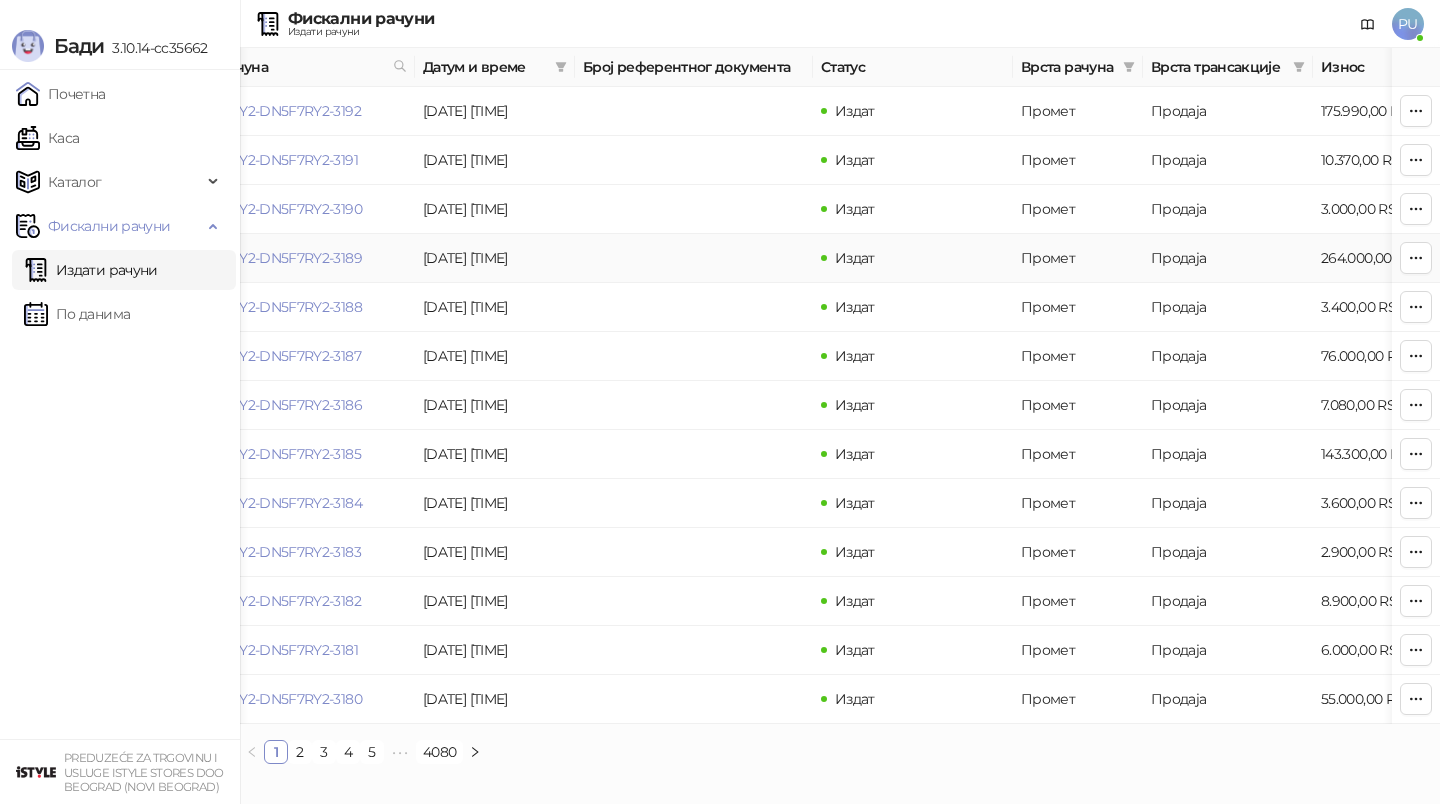 scroll, scrollTop: 0, scrollLeft: 0, axis: both 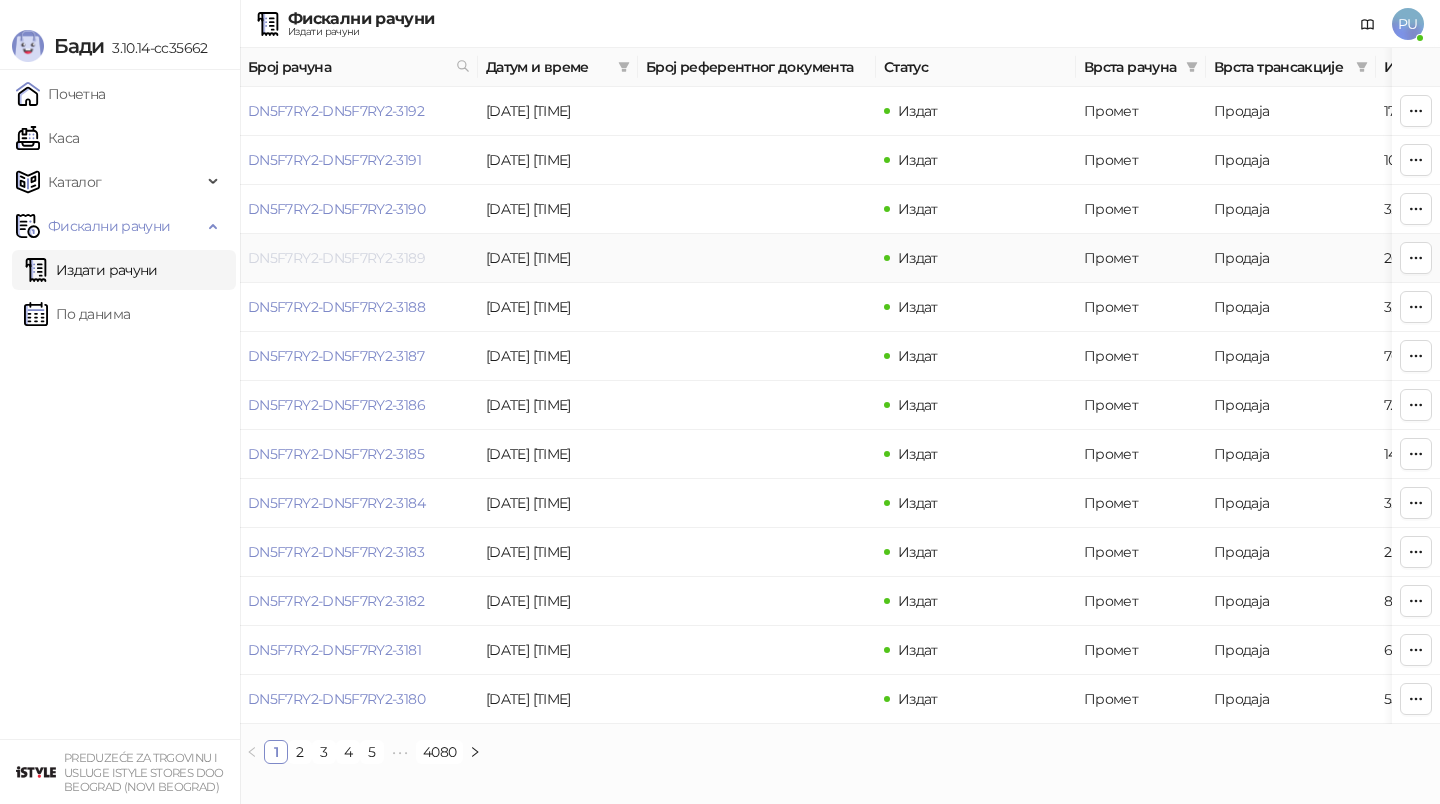 click on "DN5F7RY2-DN5F7RY2-3189" at bounding box center (336, 258) 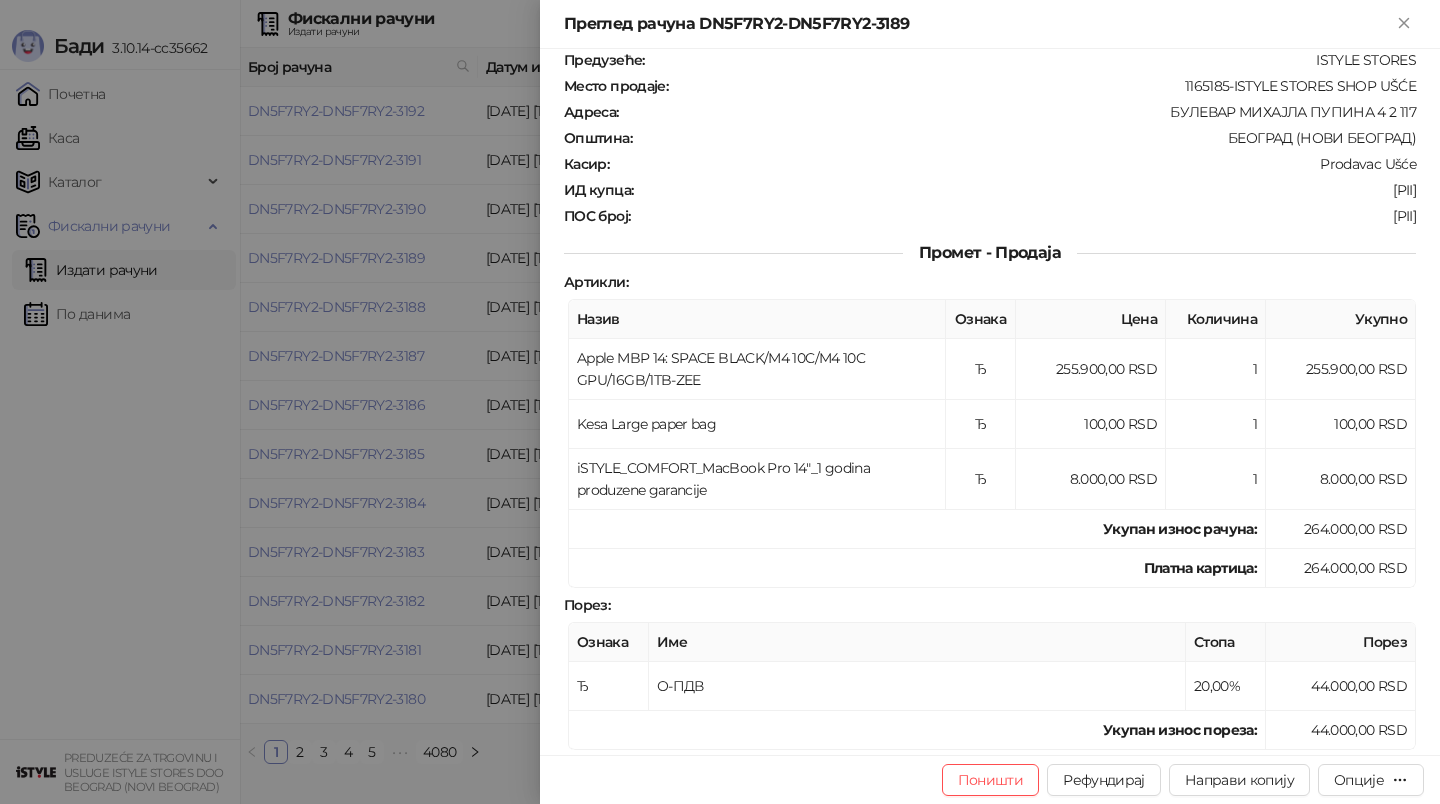scroll, scrollTop: 0, scrollLeft: 0, axis: both 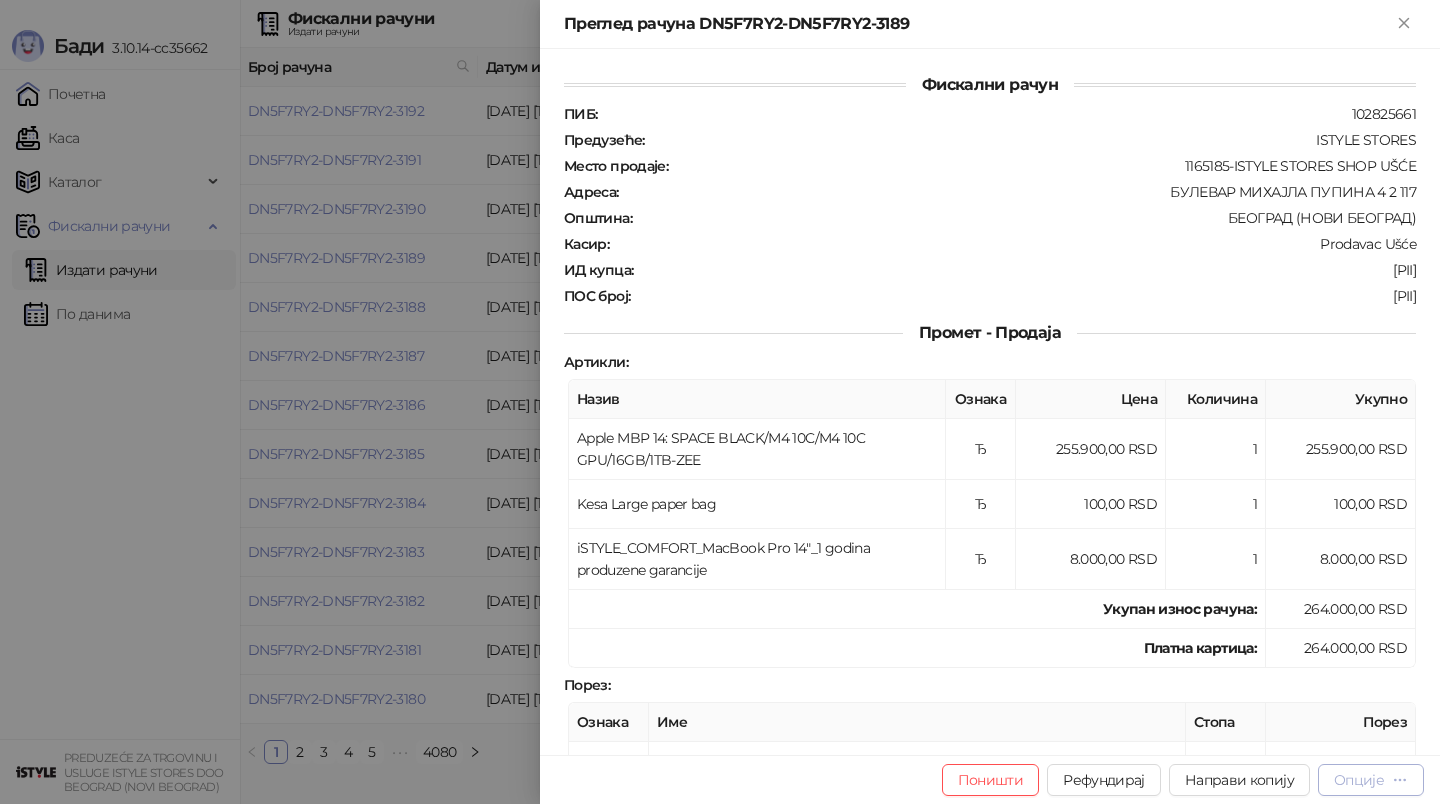 click 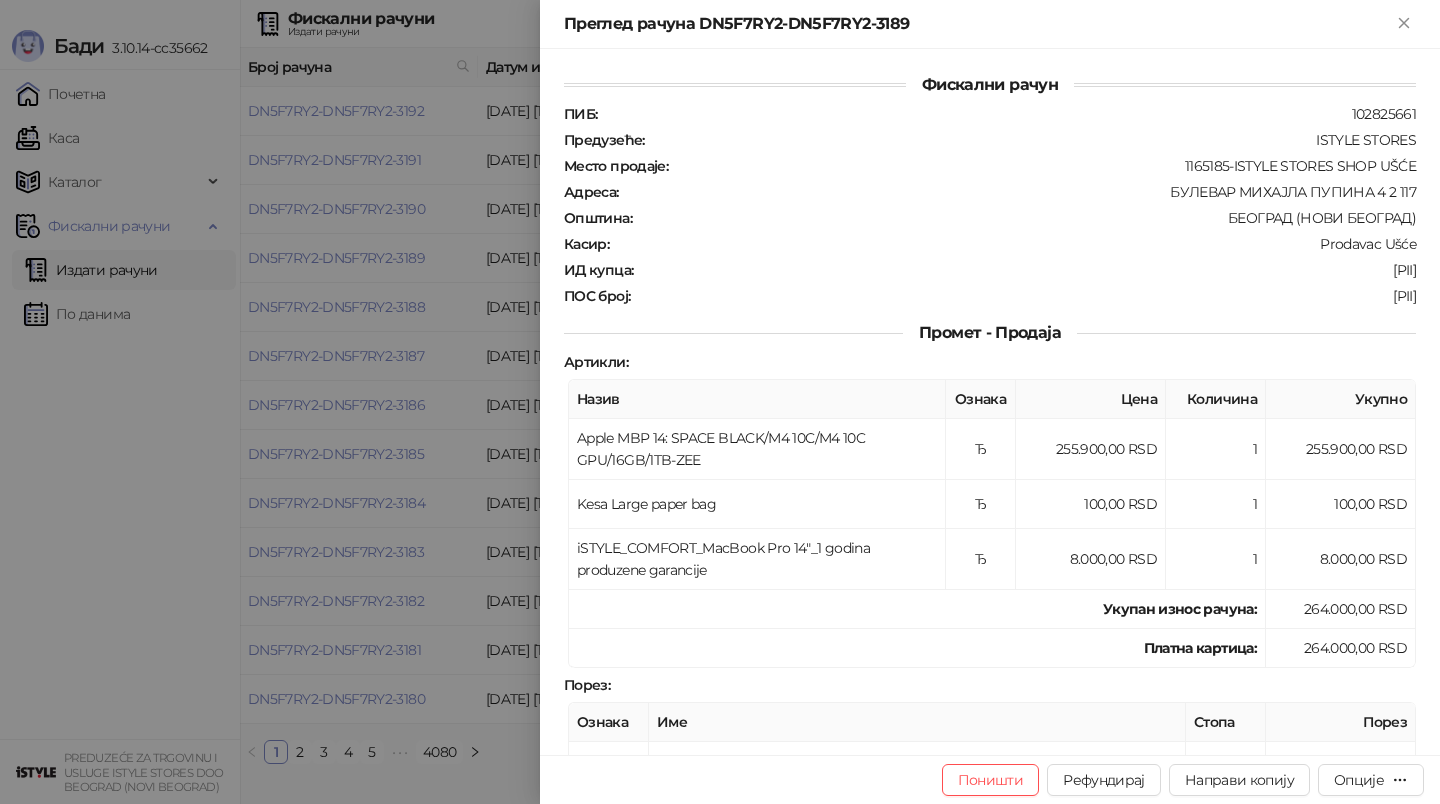 click on "Промет   -   Продаја" at bounding box center [990, 333] 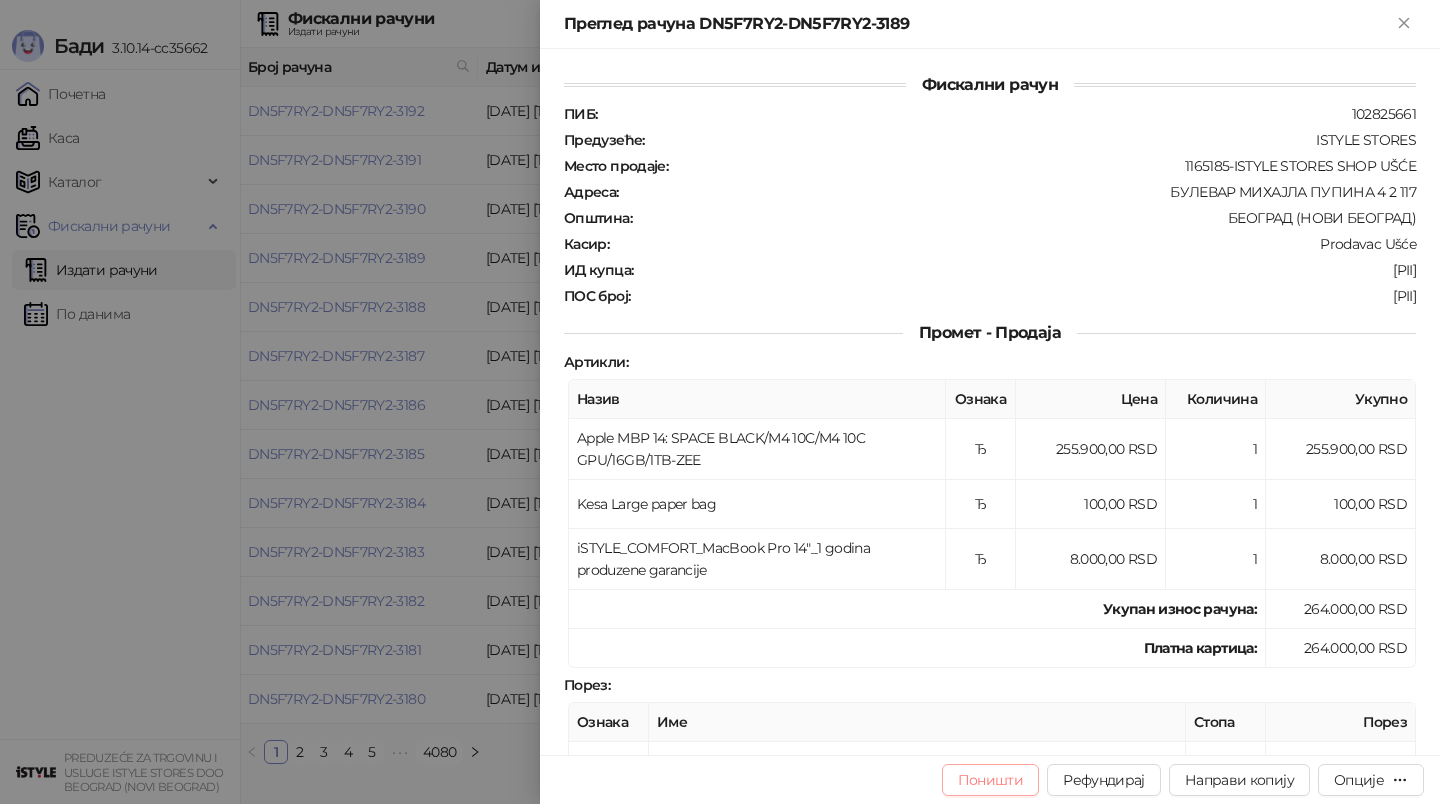 click on "Поништи" at bounding box center (991, 780) 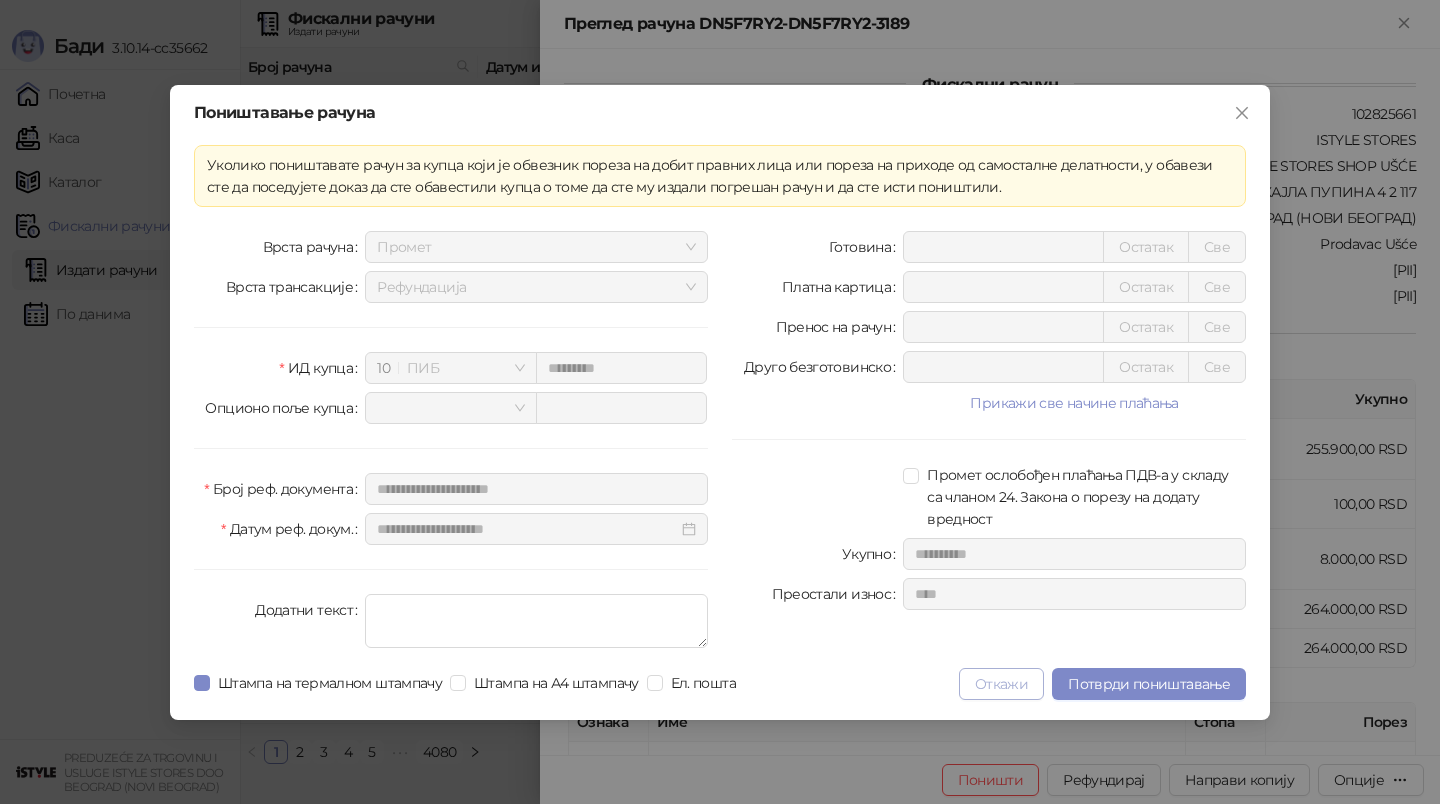 click on "Откажи" at bounding box center [1001, 684] 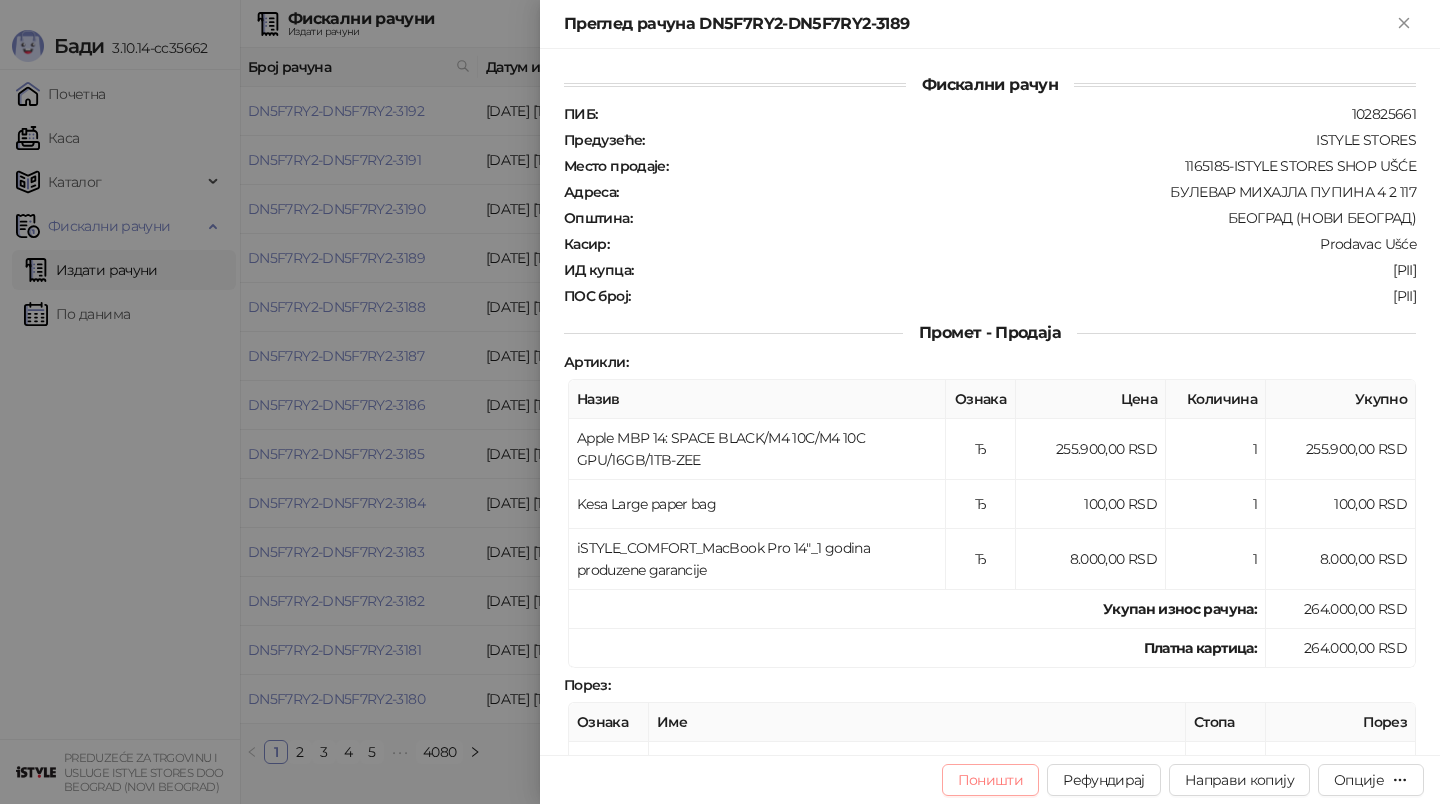 click on "Поништи" at bounding box center [991, 780] 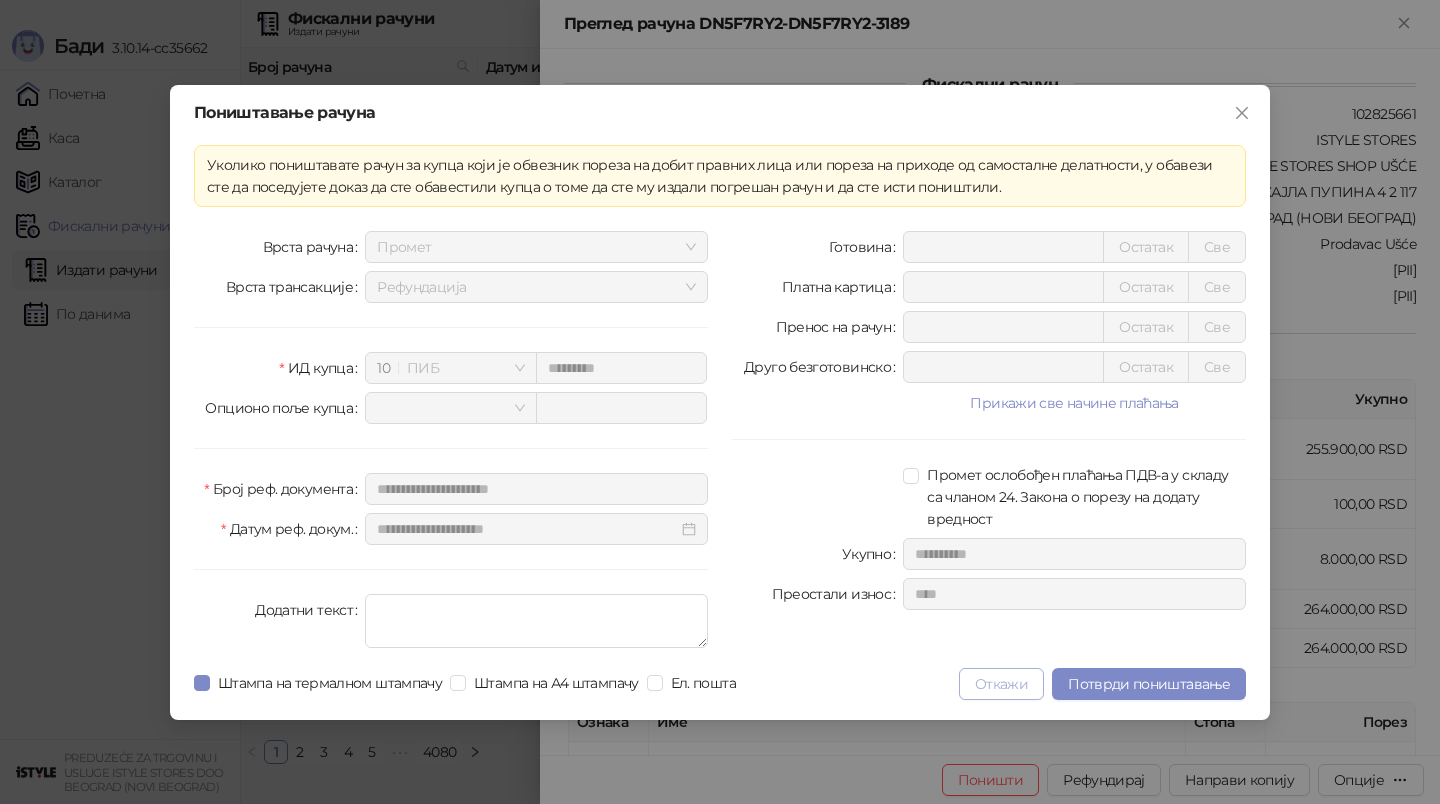 click on "Откажи" at bounding box center [1001, 684] 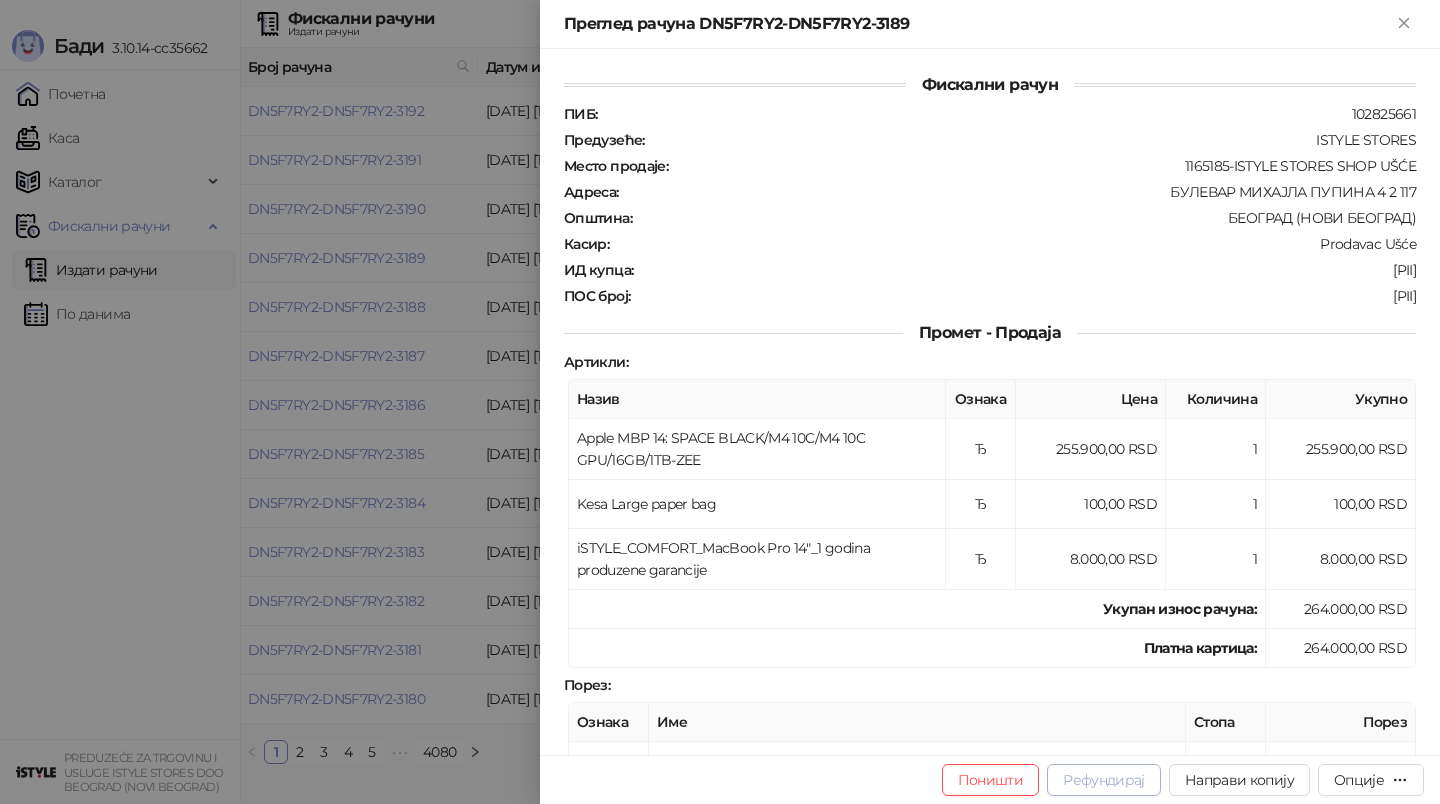 click on "Рефундирај" at bounding box center (1104, 780) 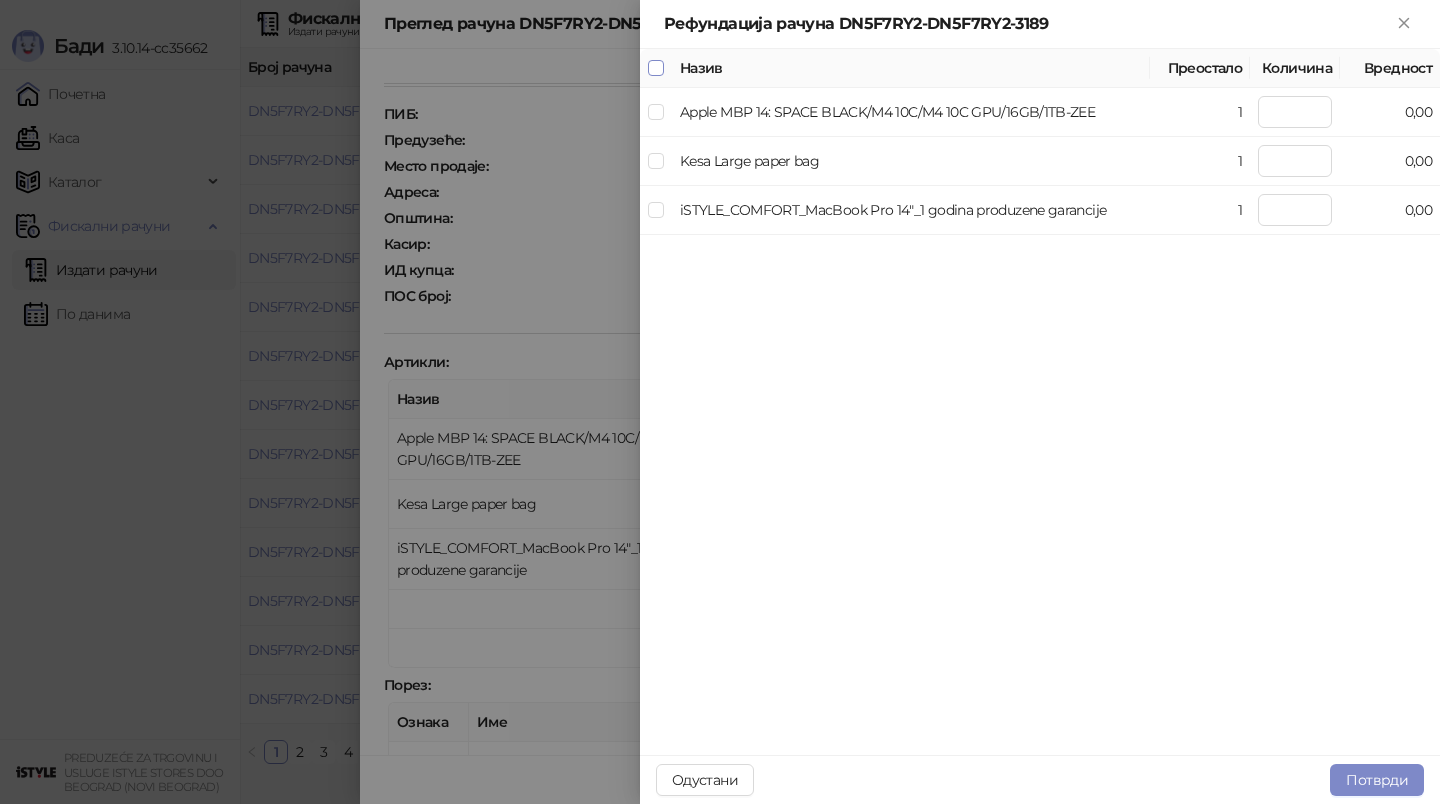 type on "*" 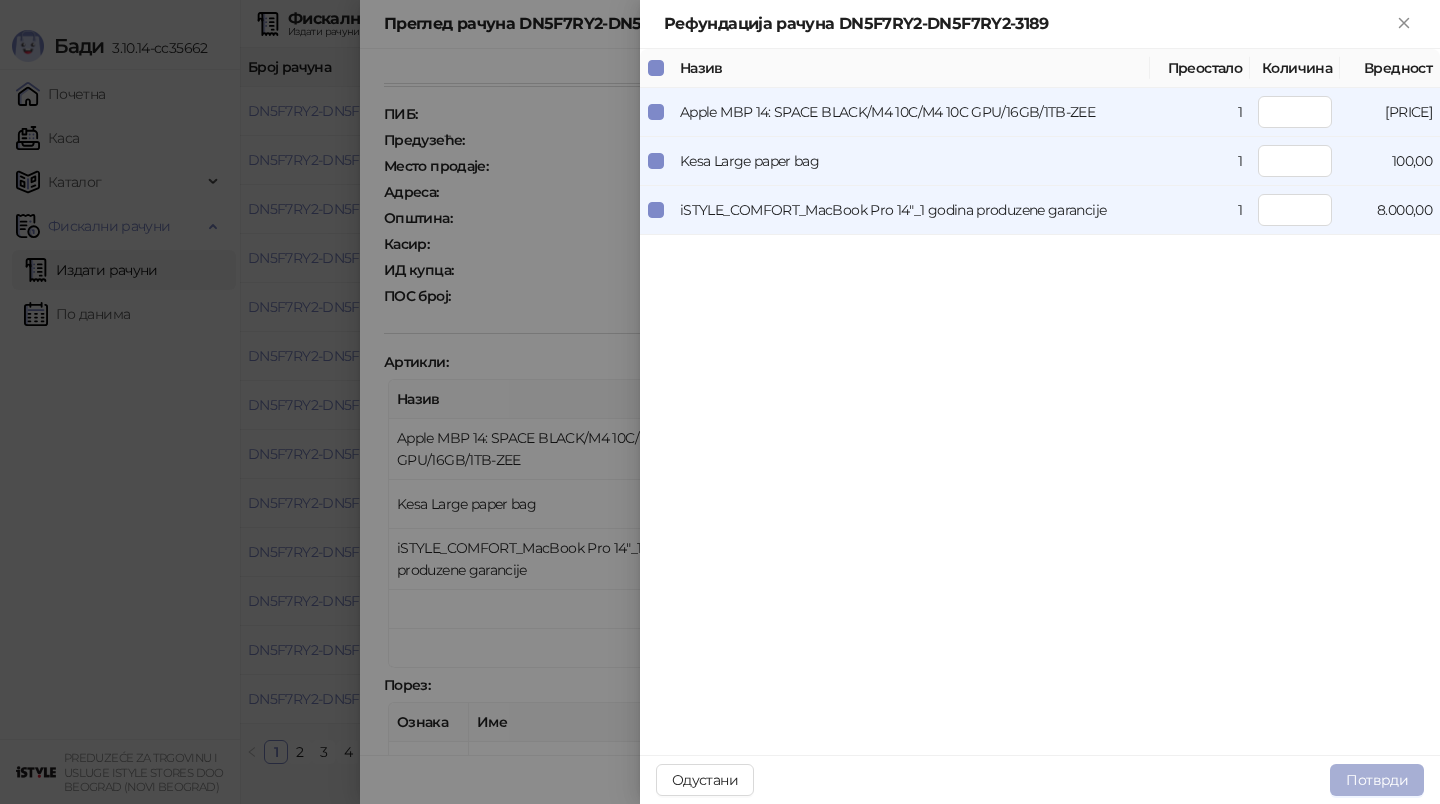 click on "Потврди" at bounding box center (1377, 780) 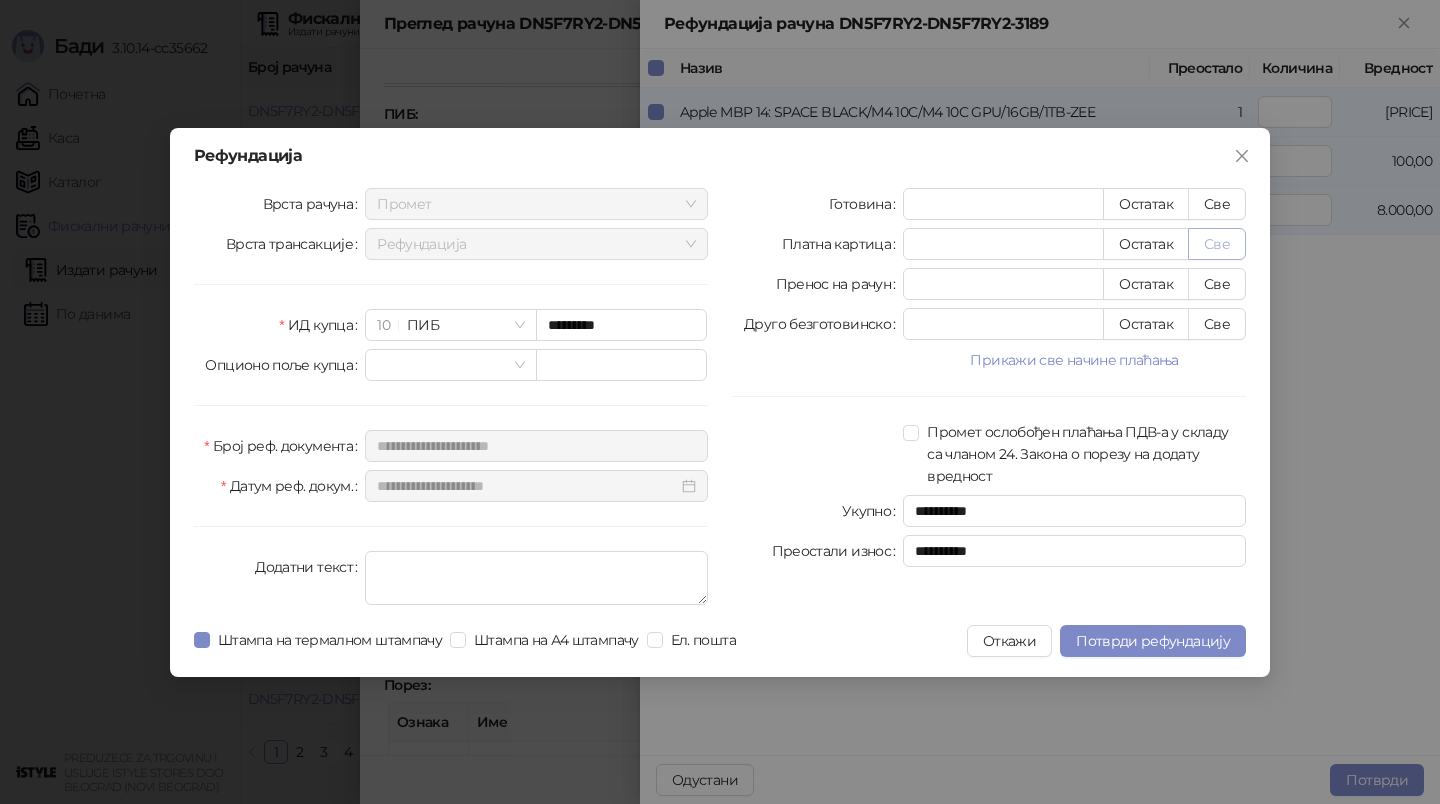 click on "Све" at bounding box center (1217, 244) 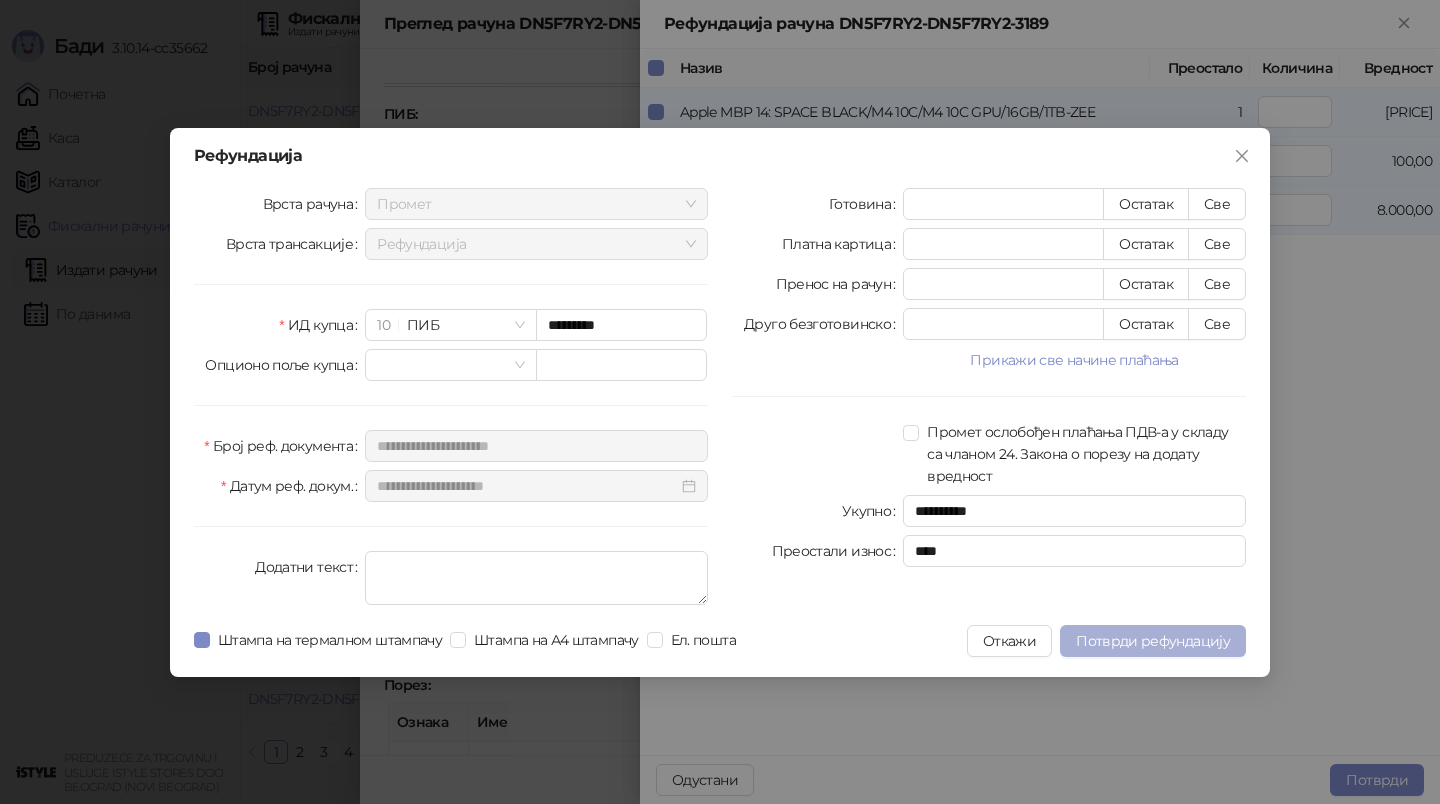 click on "Потврди рефундацију" at bounding box center [1153, 641] 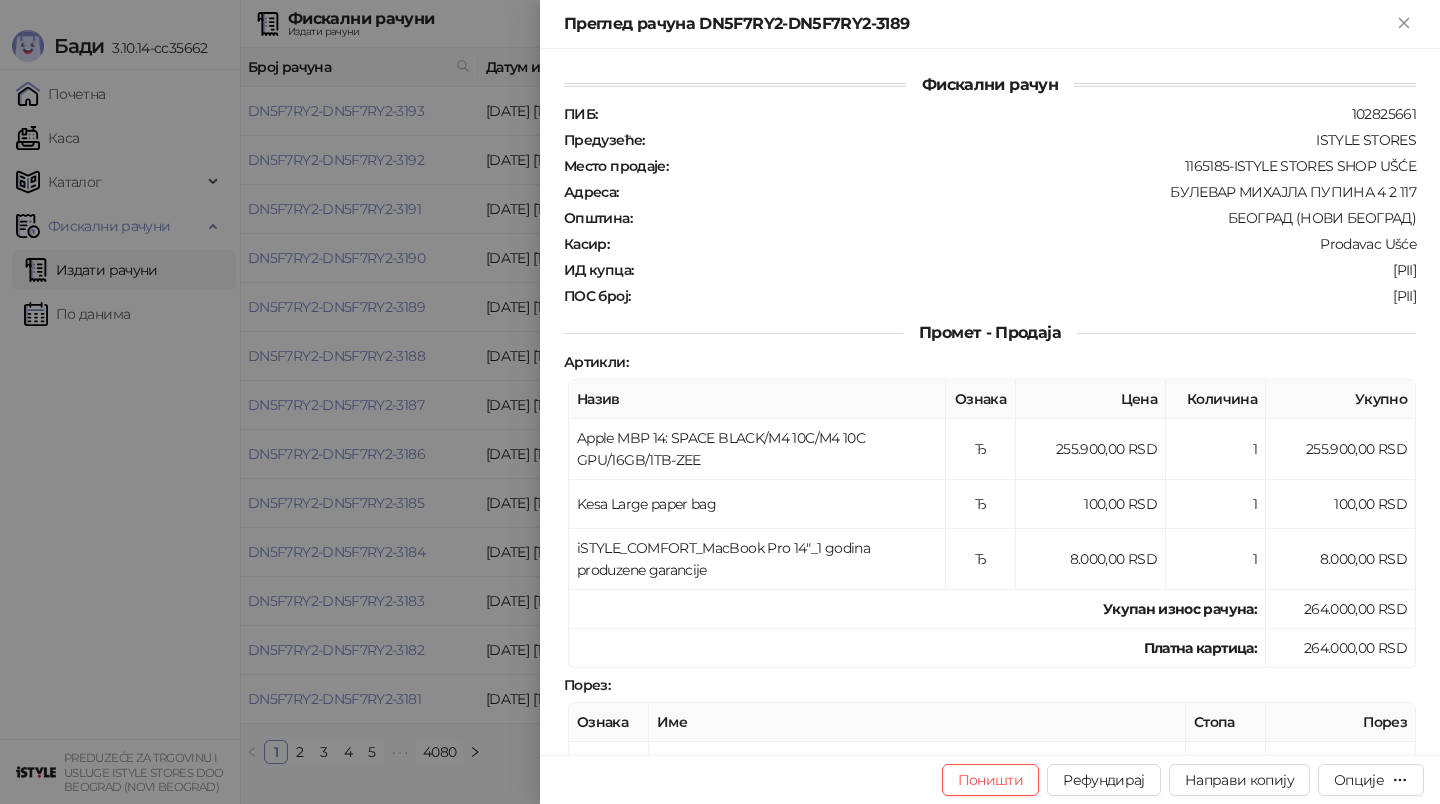 click at bounding box center (720, 402) 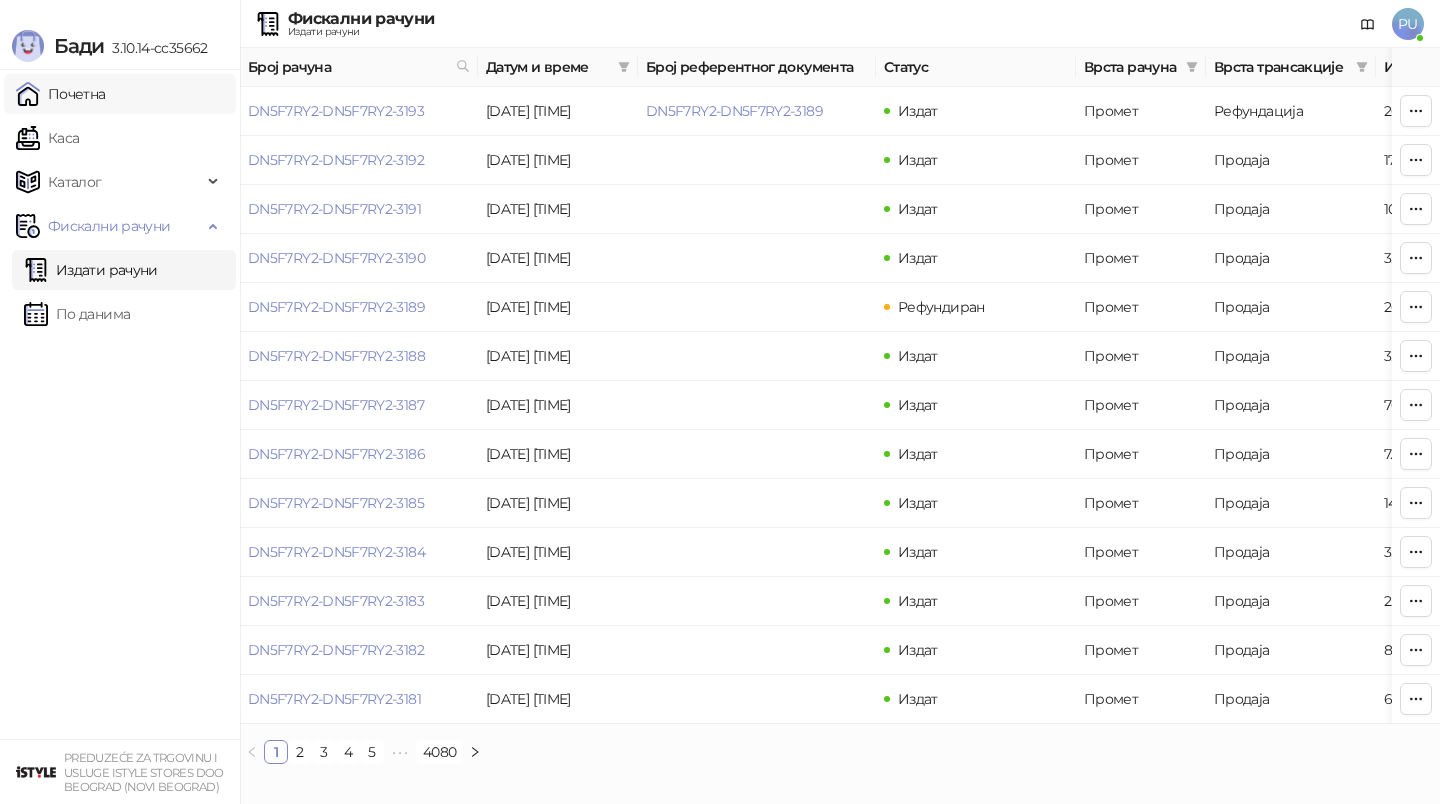 click on "Почетна" at bounding box center [61, 94] 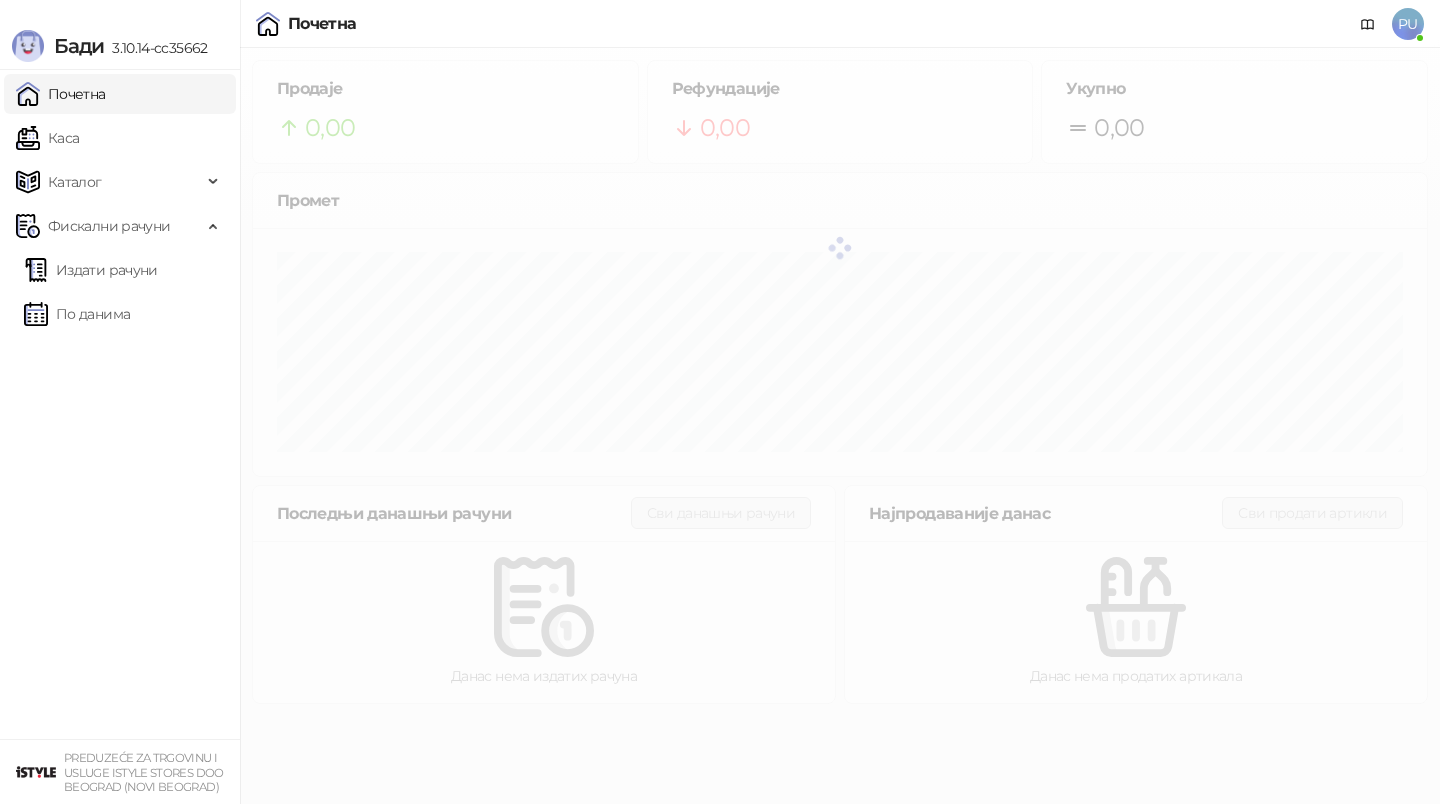 click on "Почетна PU" at bounding box center (720, 24) 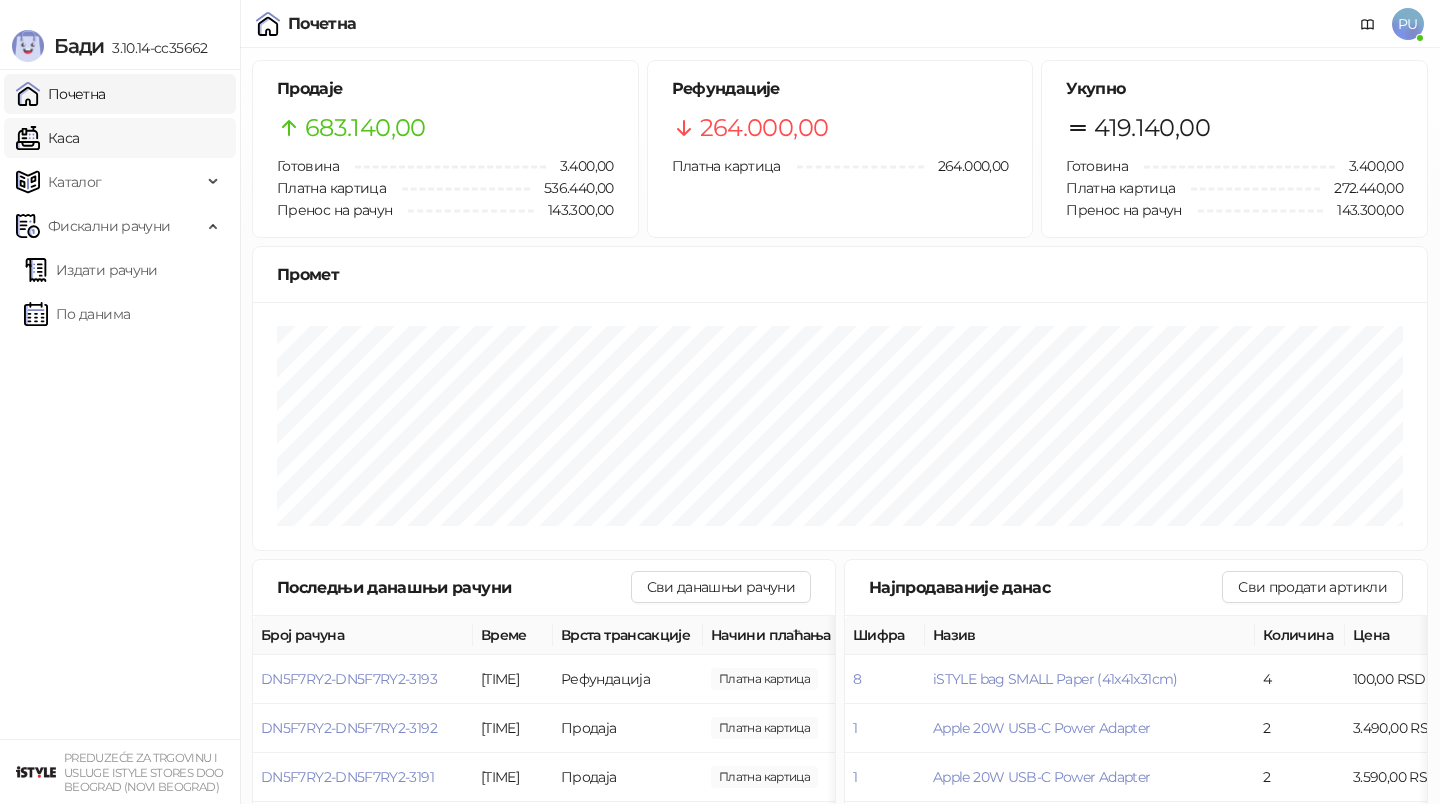 click on "Каса" at bounding box center (47, 138) 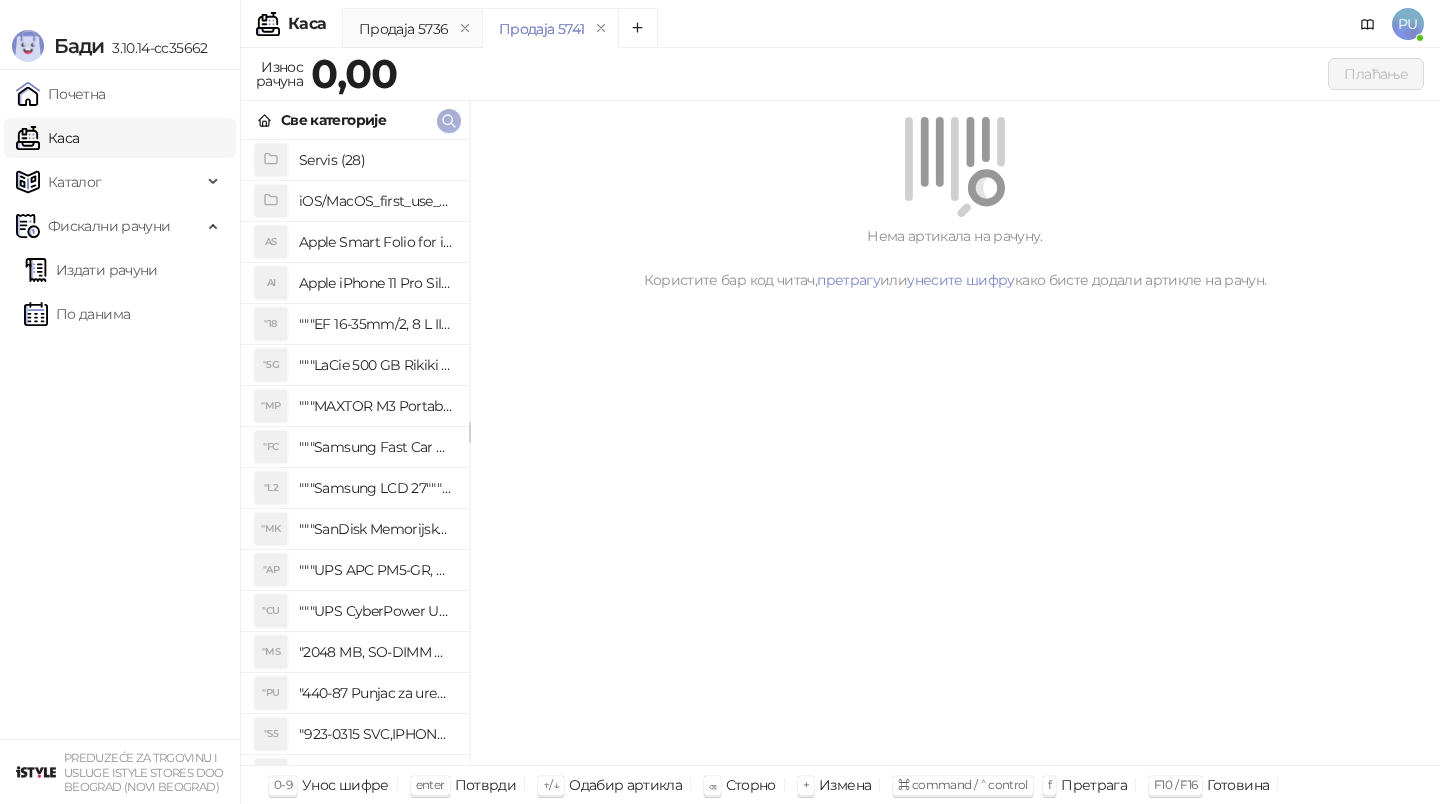 click 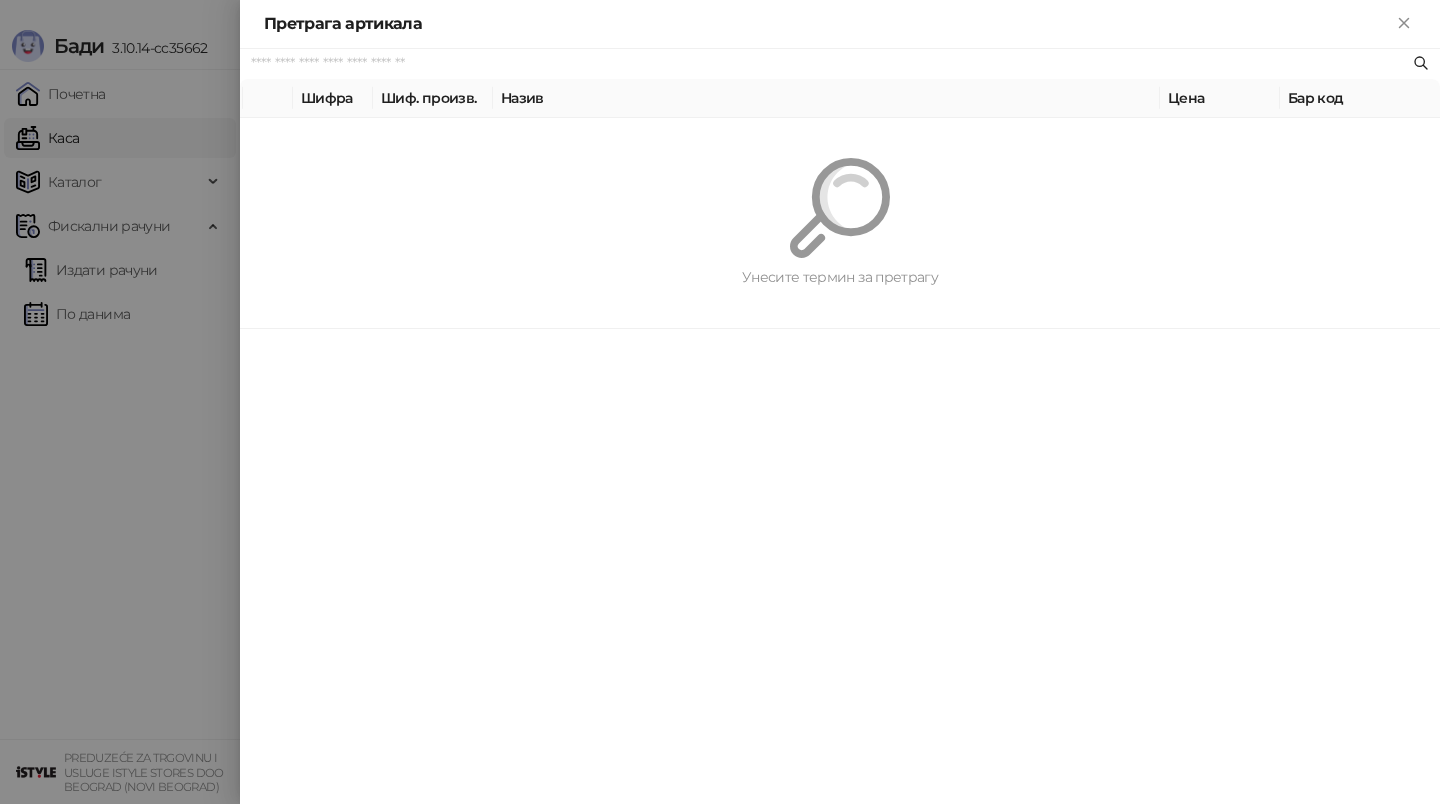 paste on "********" 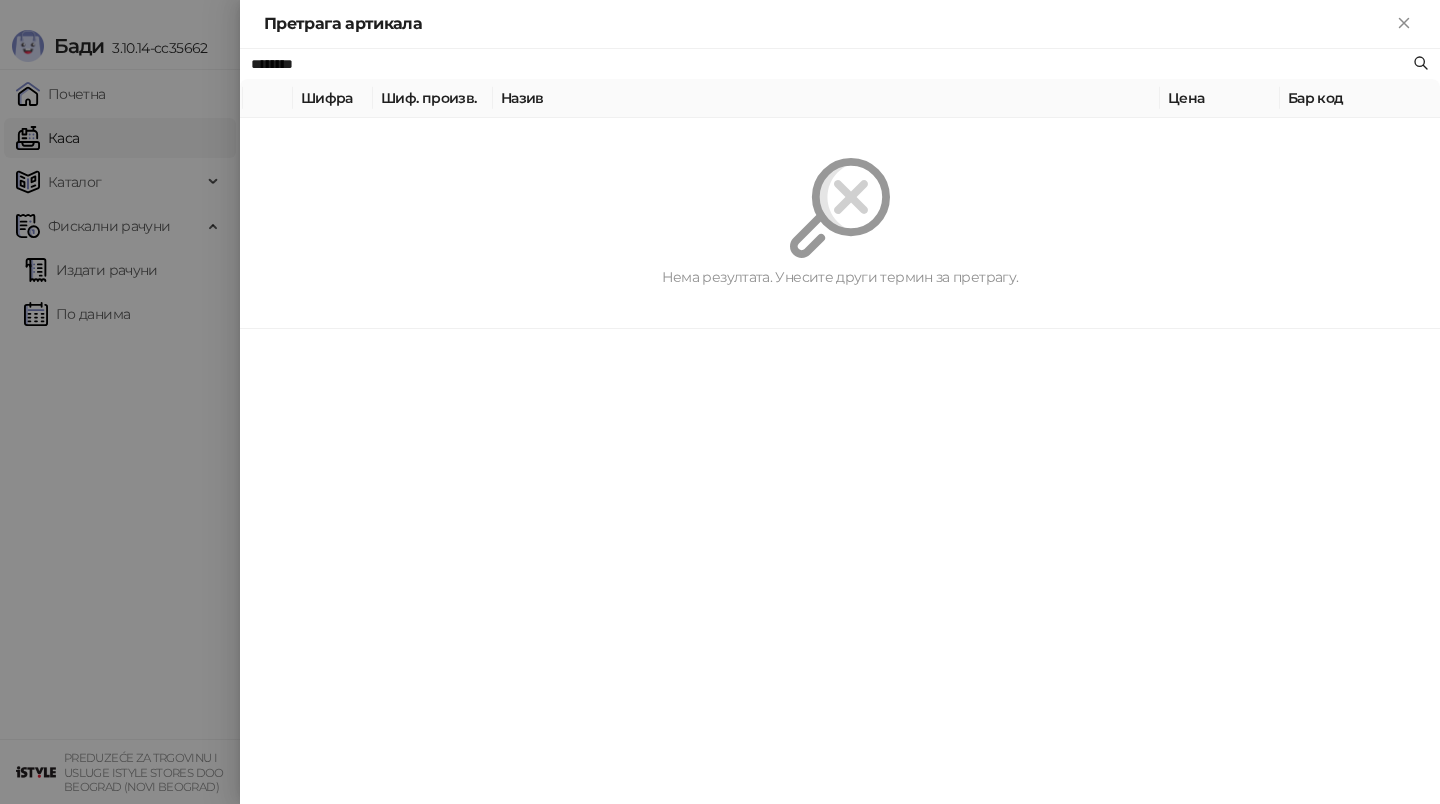 click at bounding box center [720, 402] 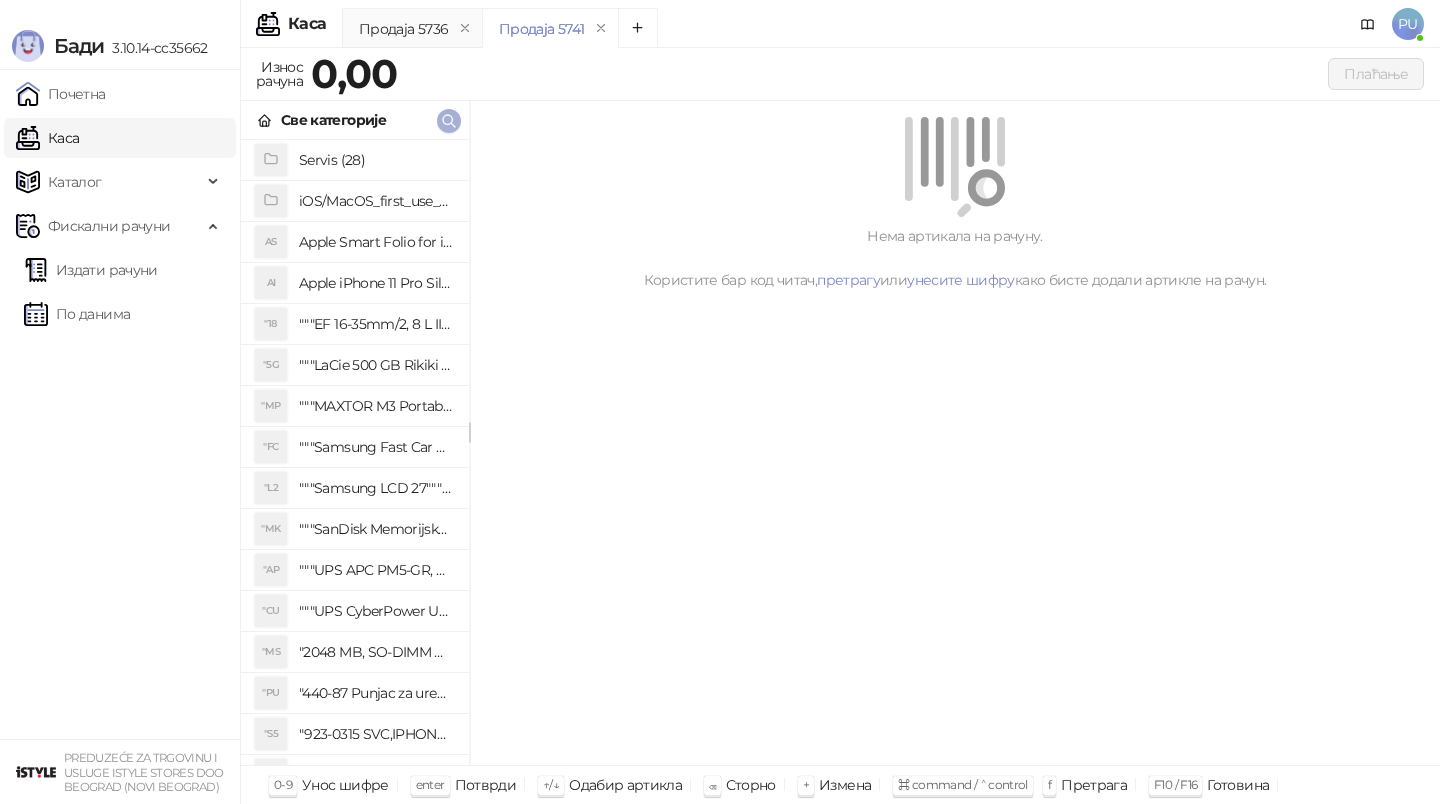 click 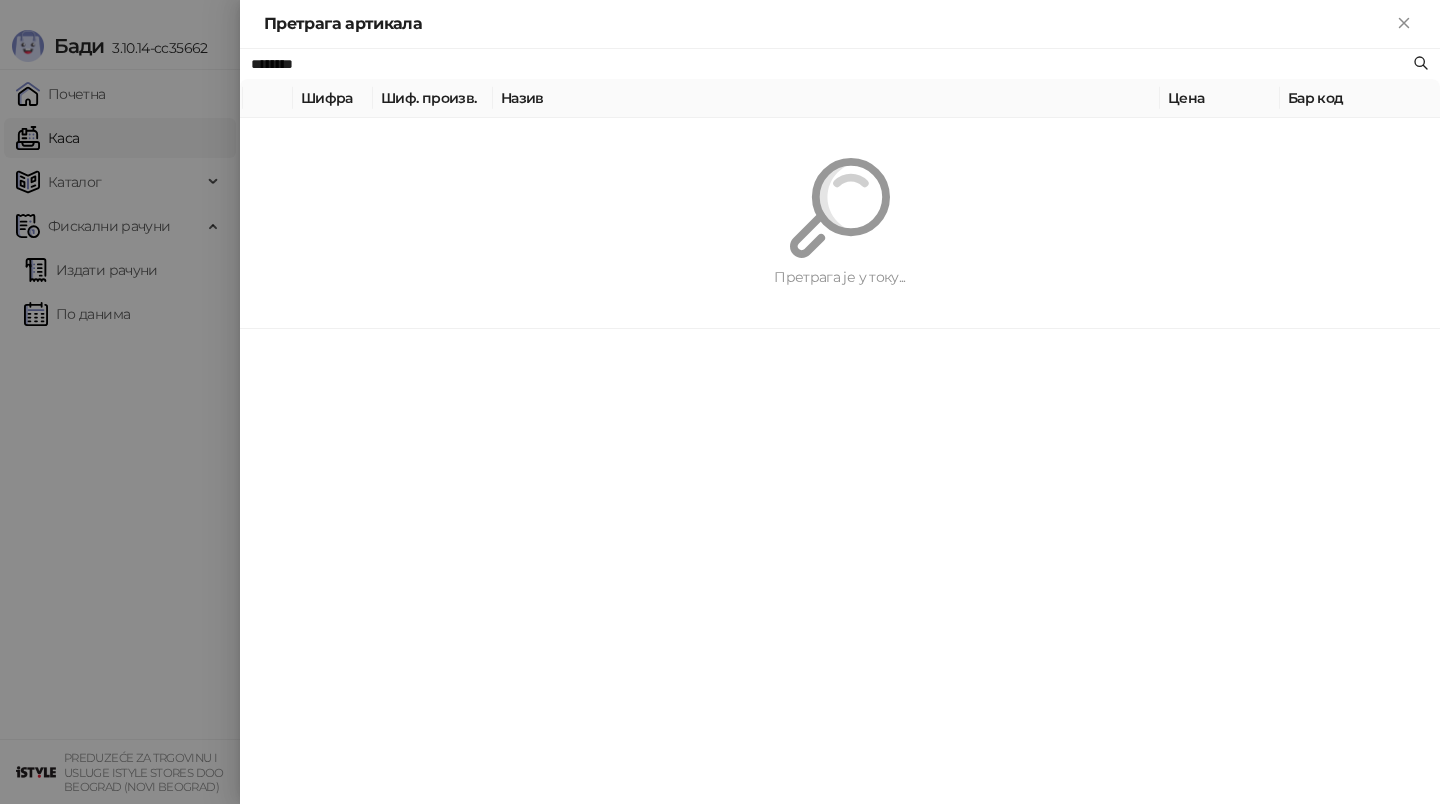 paste on "*" 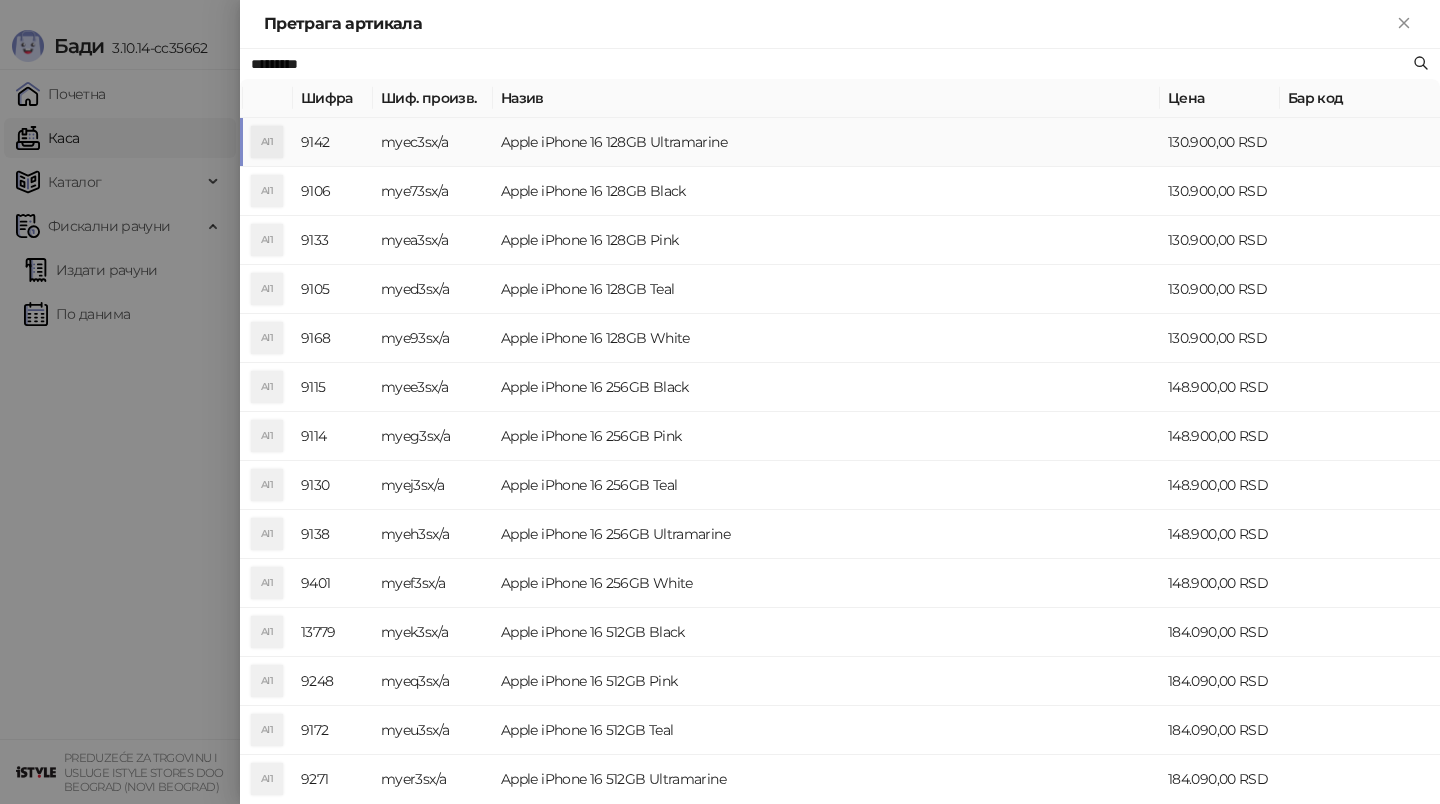 type on "*********" 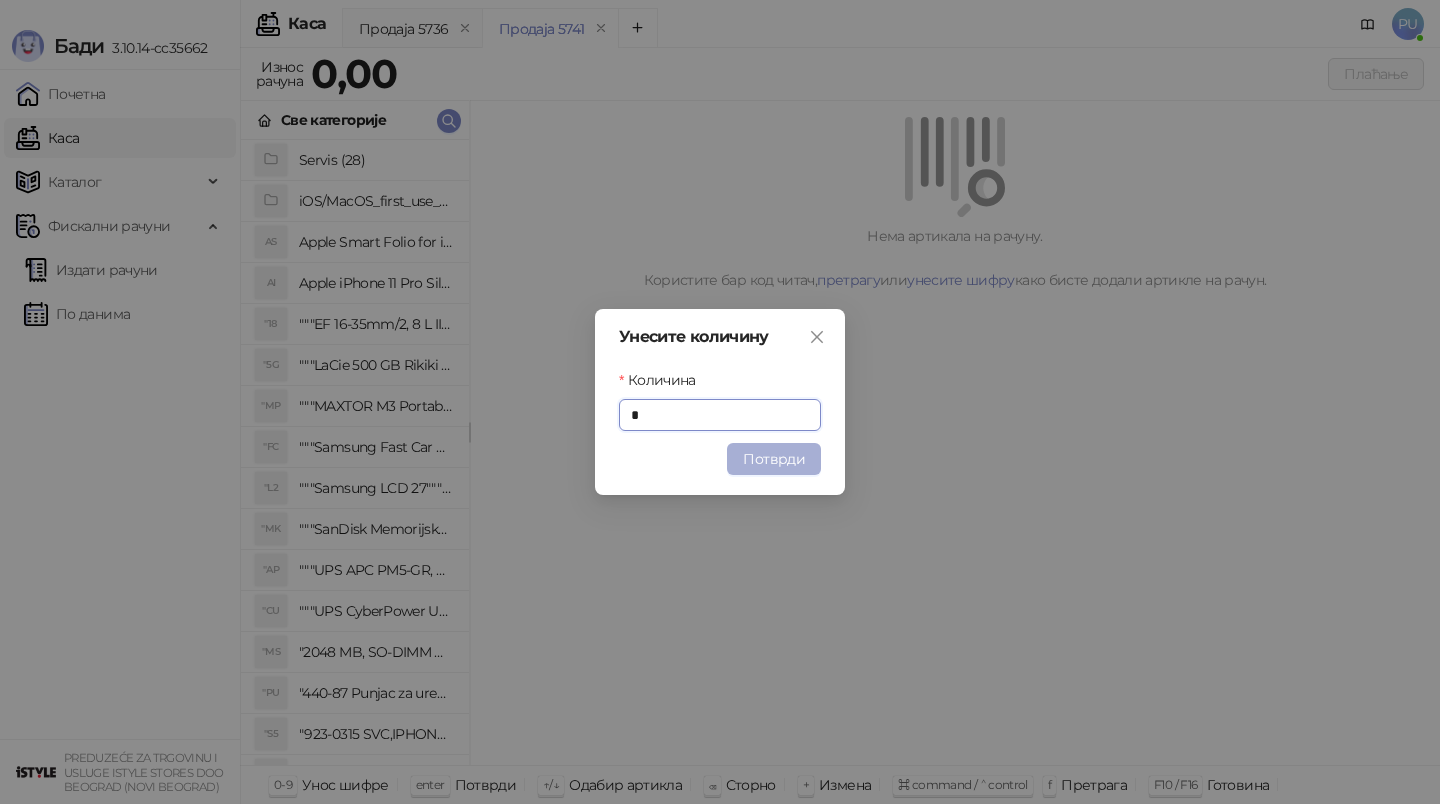 click on "Потврди" at bounding box center [774, 459] 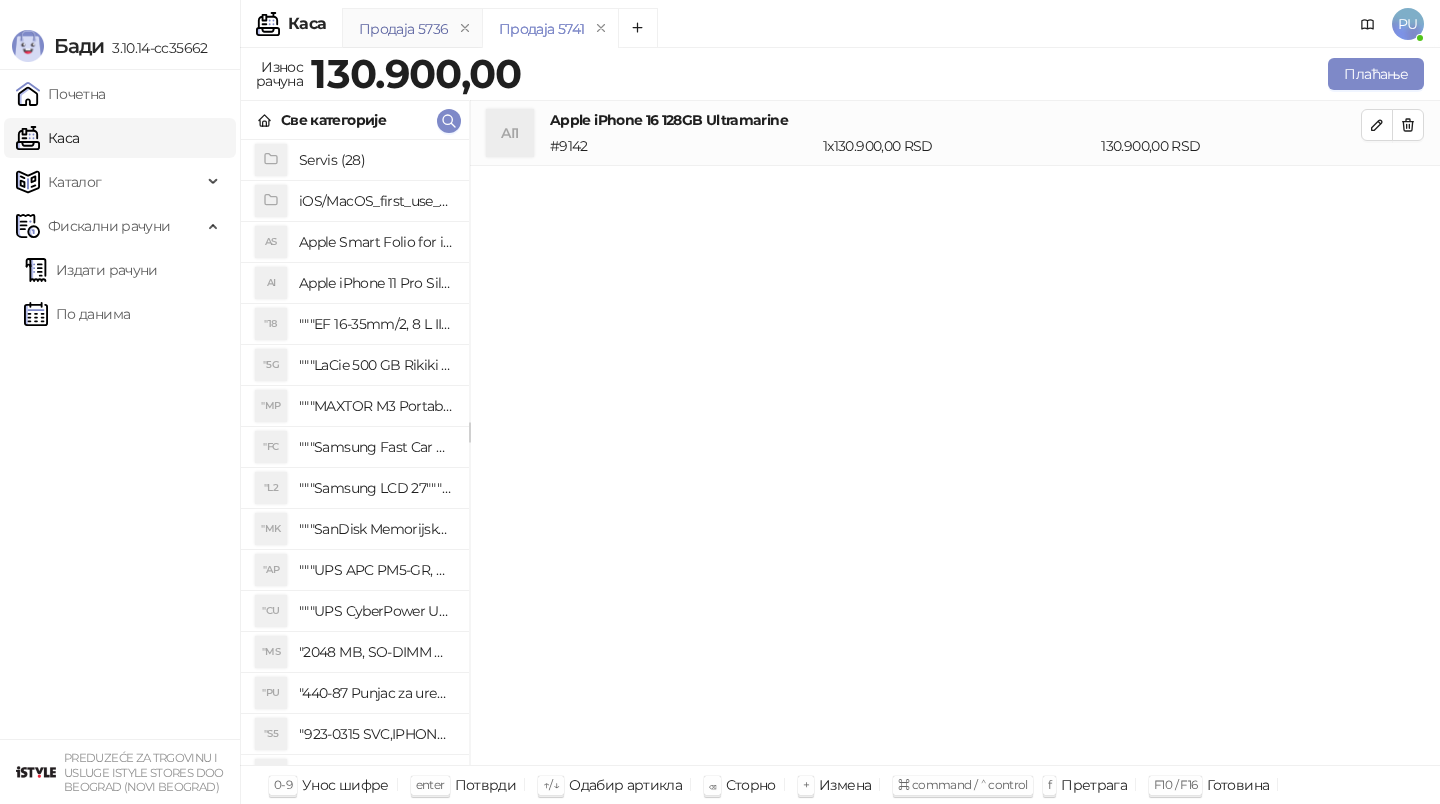 click on "Продаја 5736" at bounding box center [403, 29] 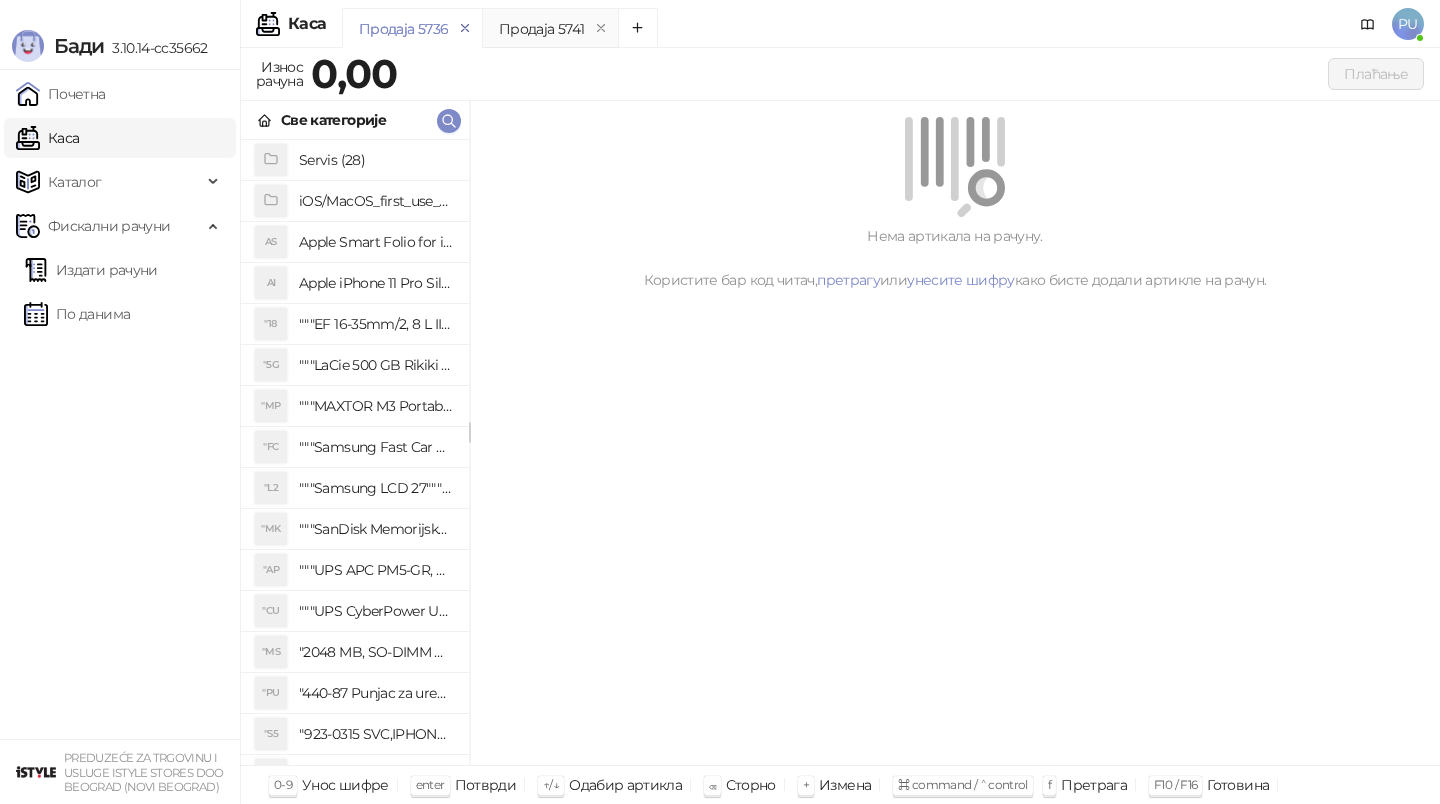 click 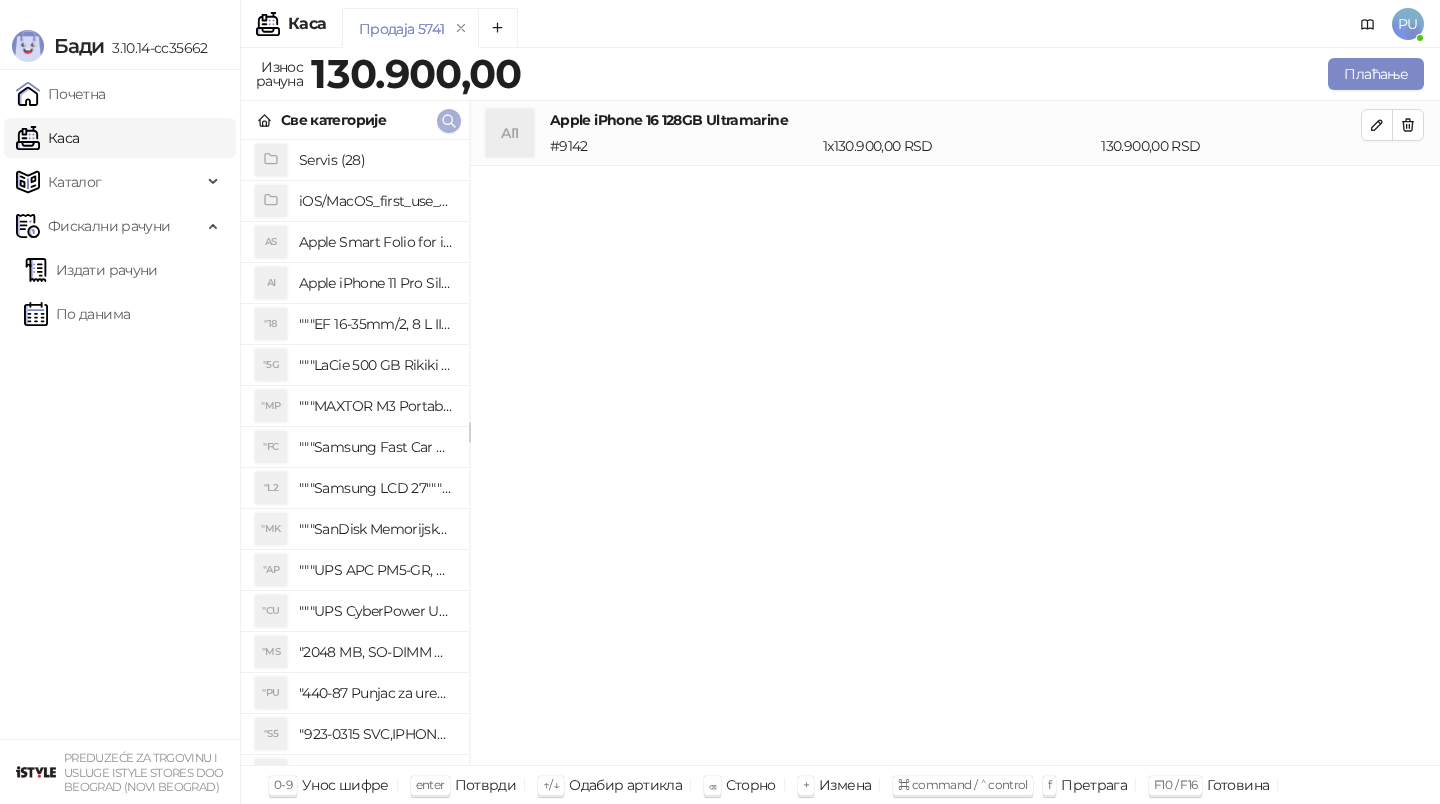 click 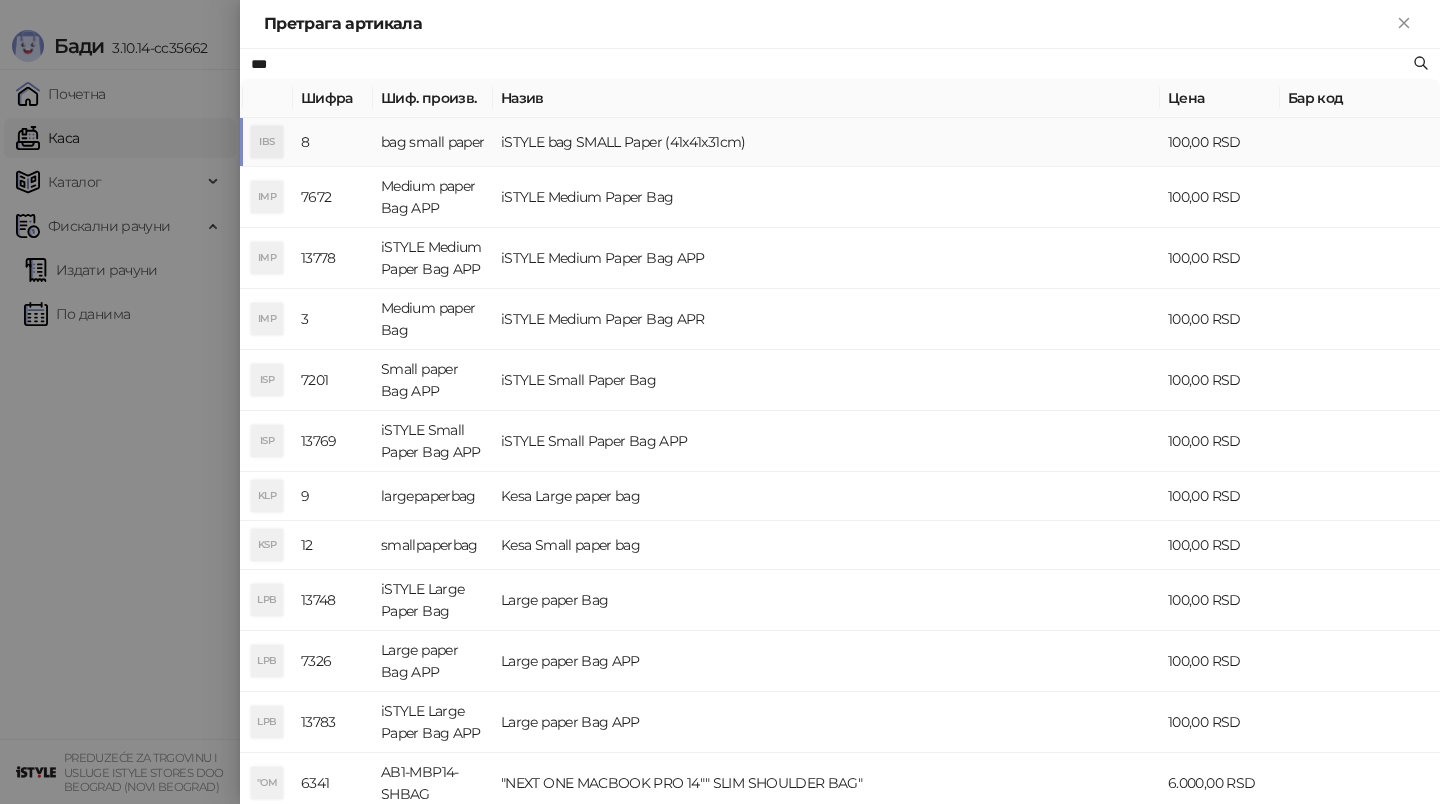 click on "iSTYLE bag SMALL Paper (41x41x31cm)" at bounding box center (826, 142) 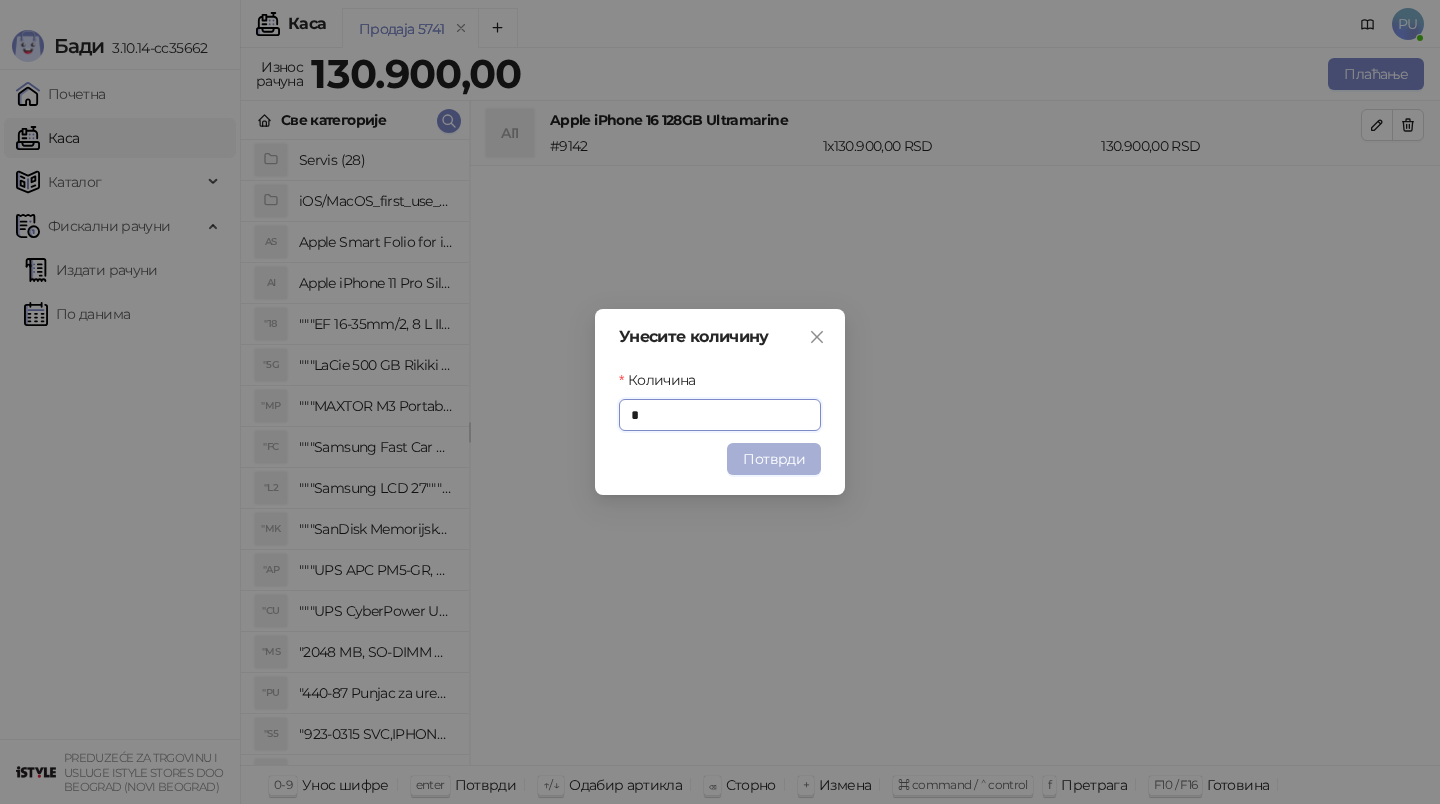 click on "Потврди" at bounding box center (774, 459) 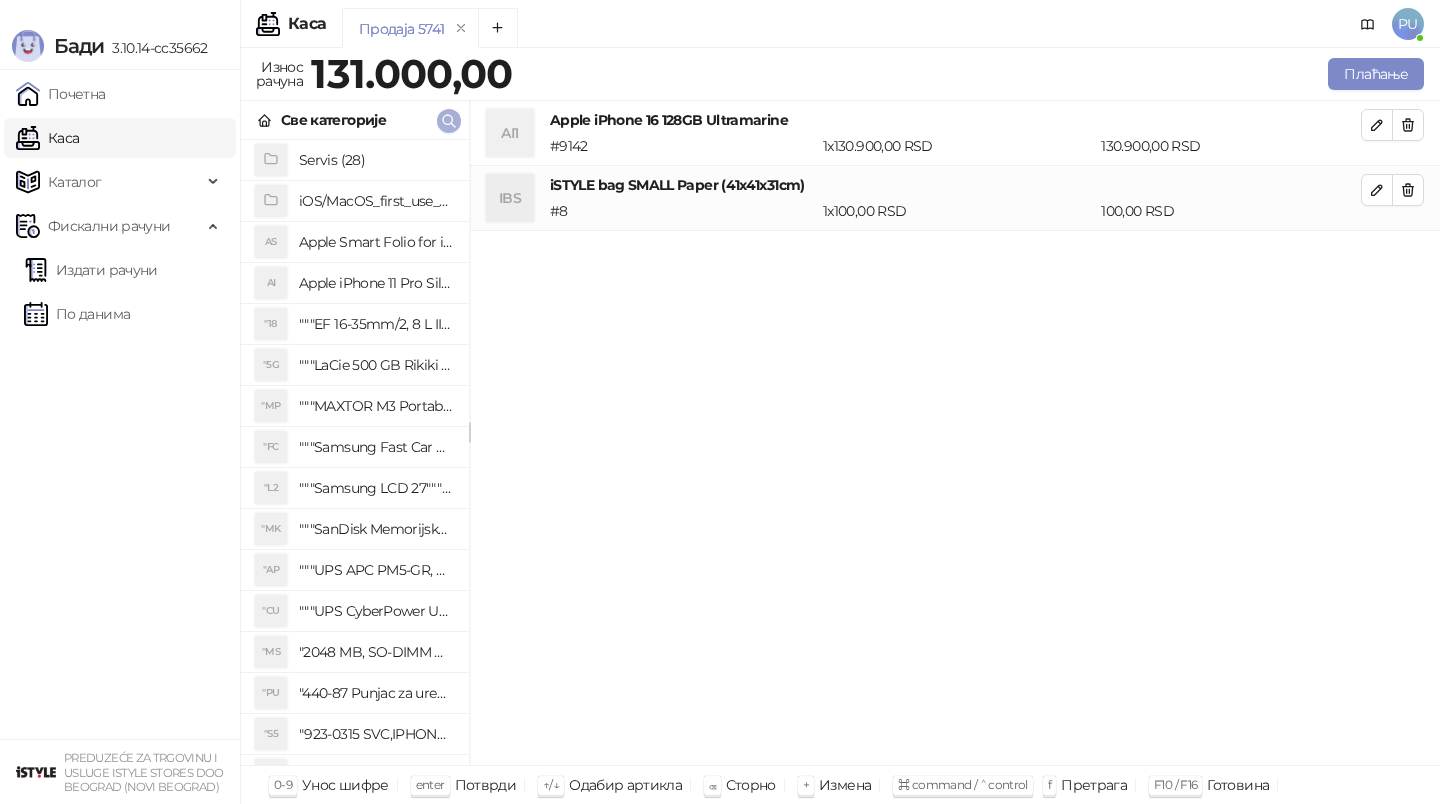 click at bounding box center [449, 121] 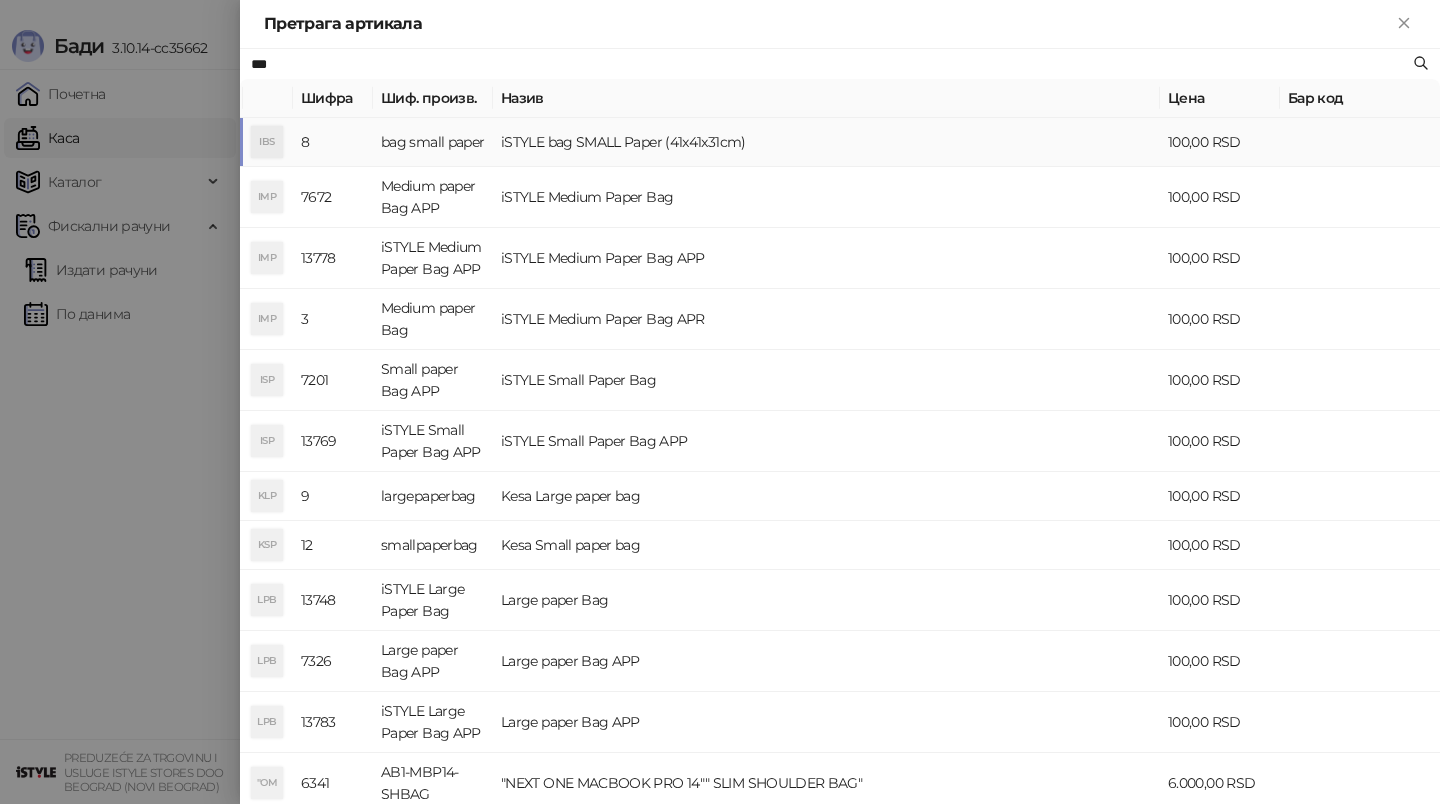 paste on "******" 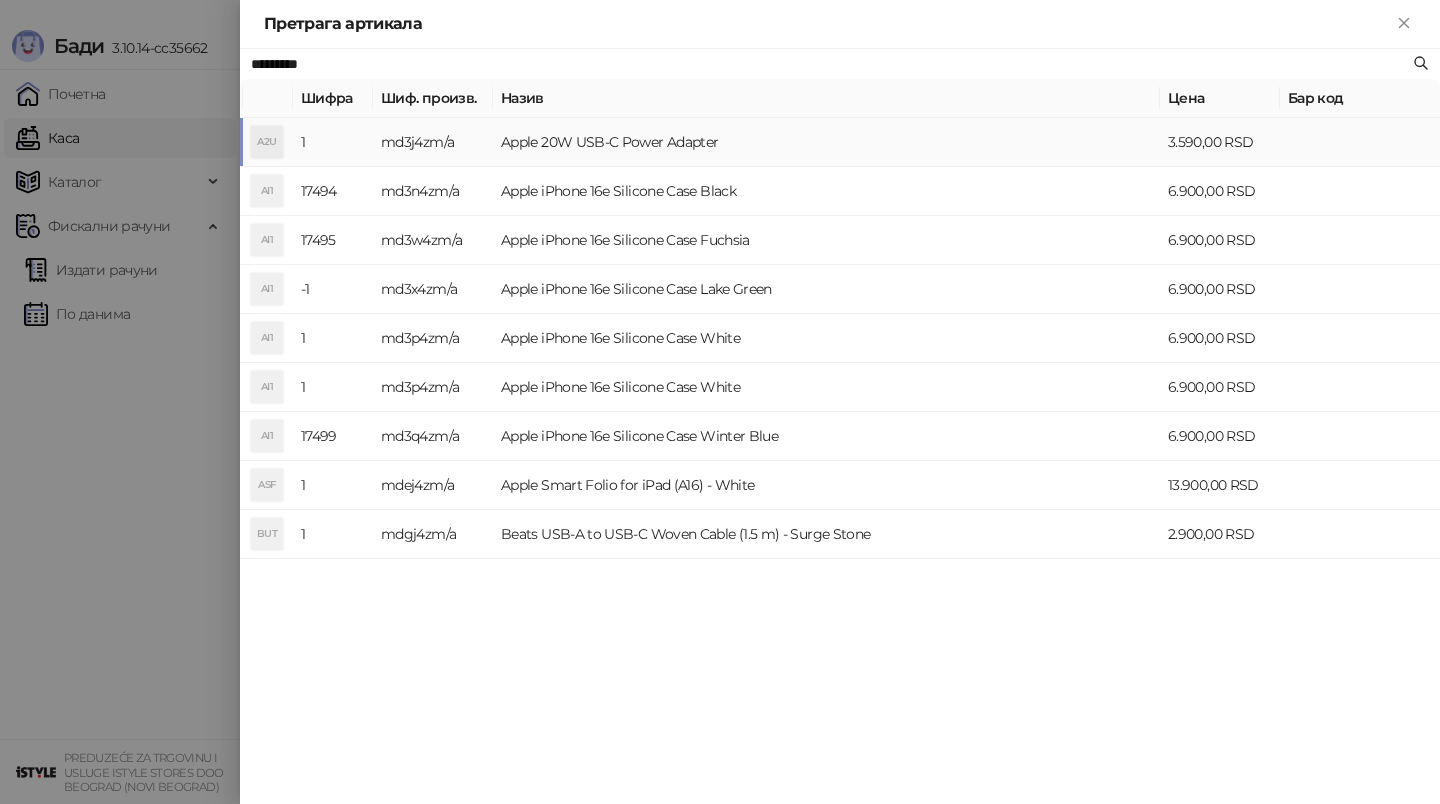 type on "*********" 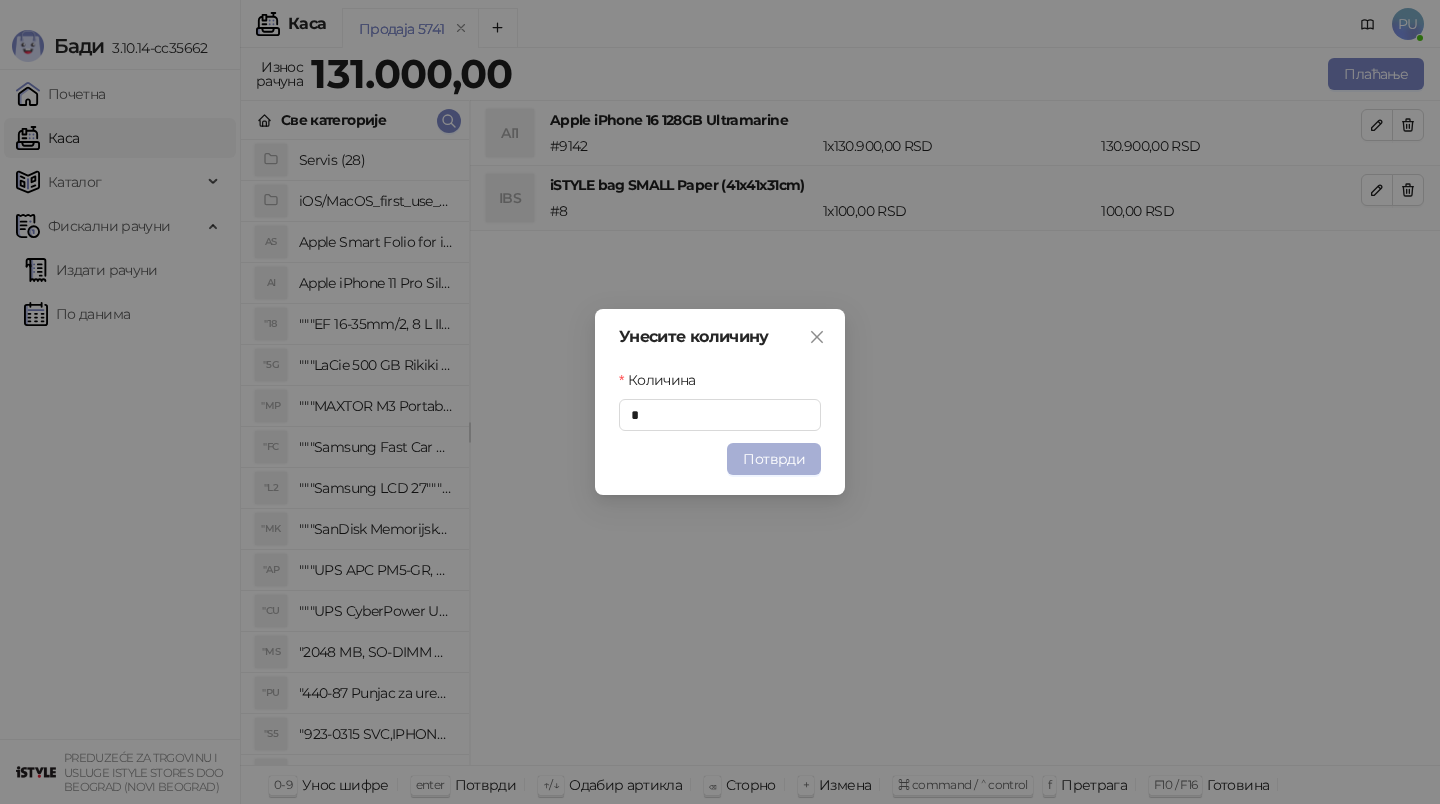 click on "Потврди" at bounding box center (774, 459) 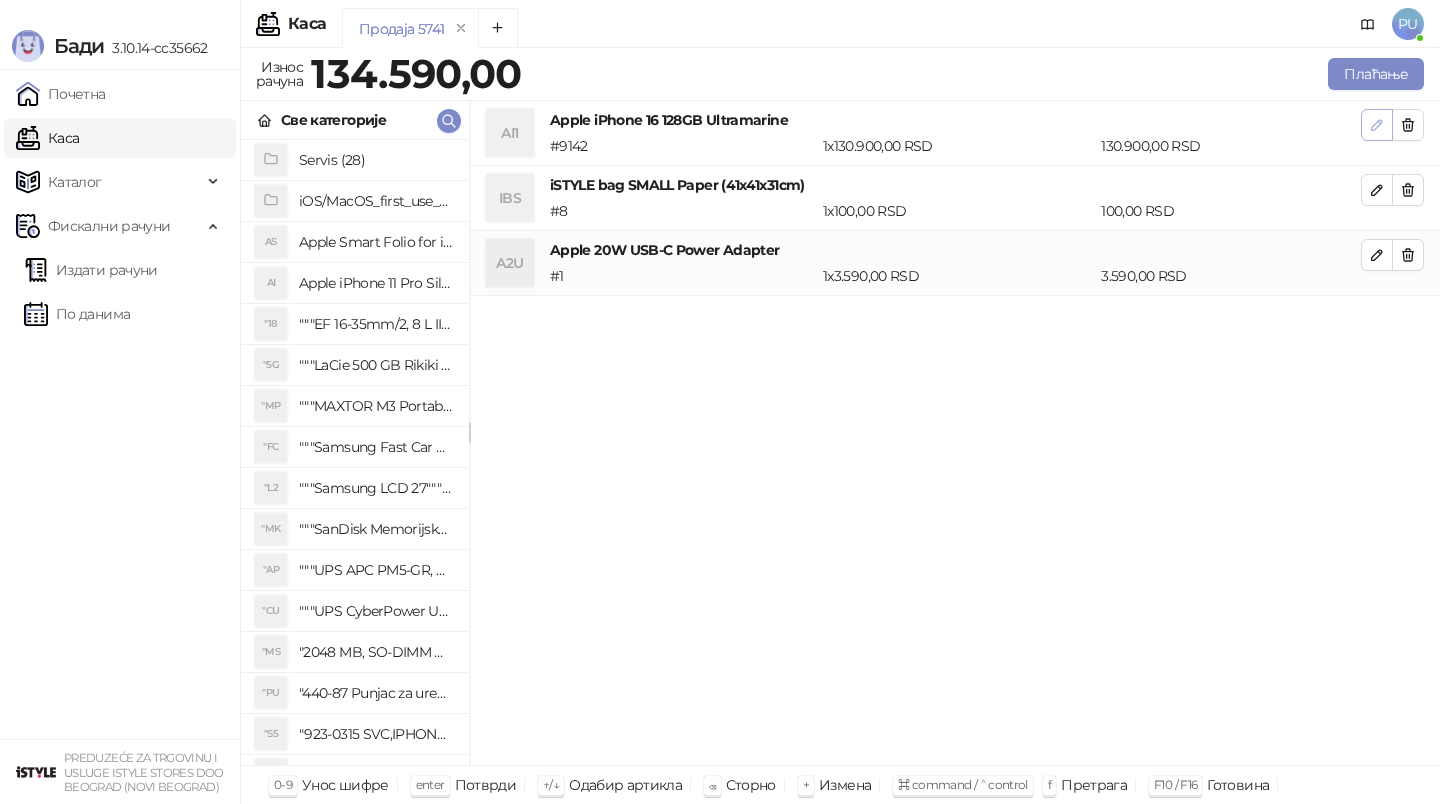 click 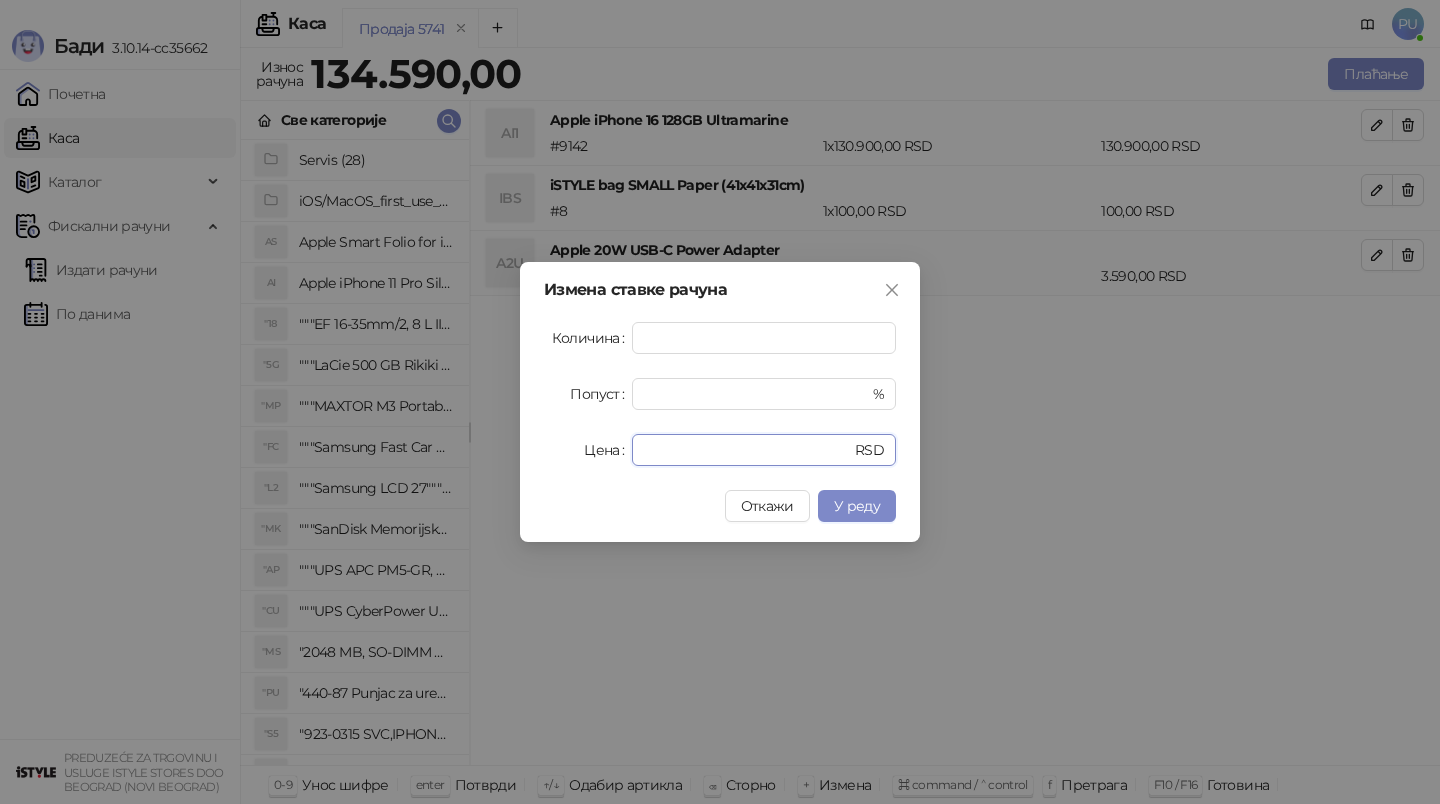 drag, startPoint x: 725, startPoint y: 441, endPoint x: 589, endPoint y: 451, distance: 136.36716 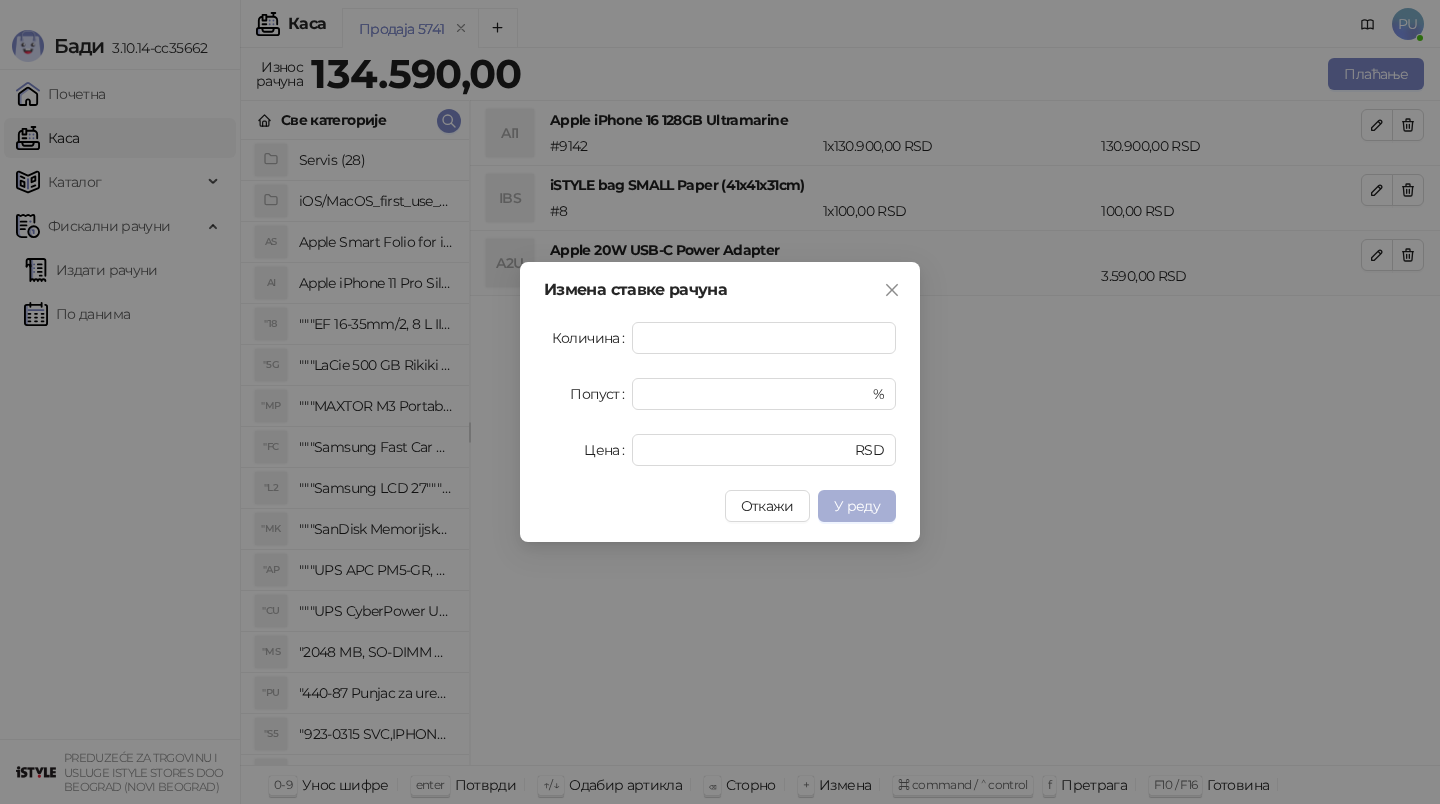 type on "******" 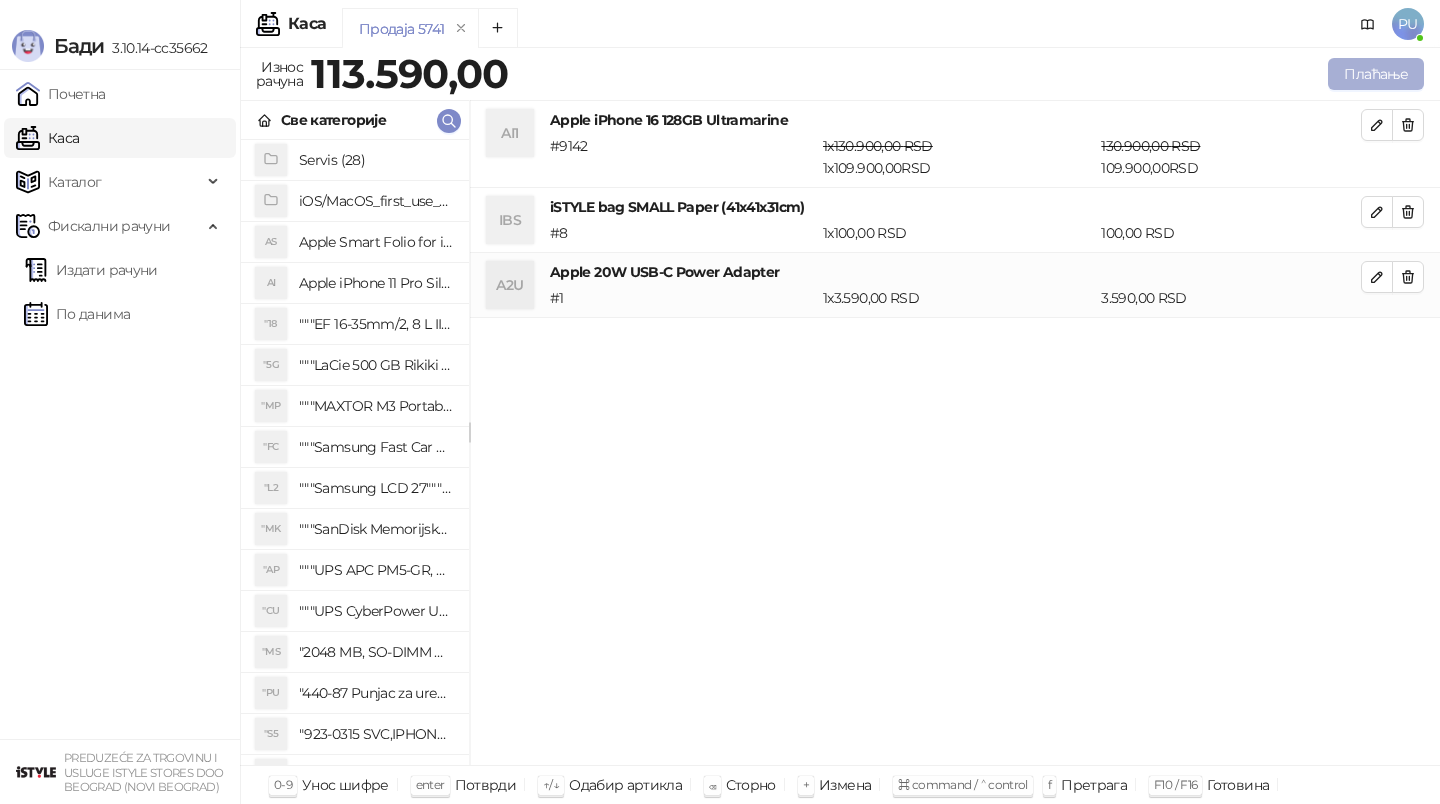 click on "Плаћање" at bounding box center (1376, 74) 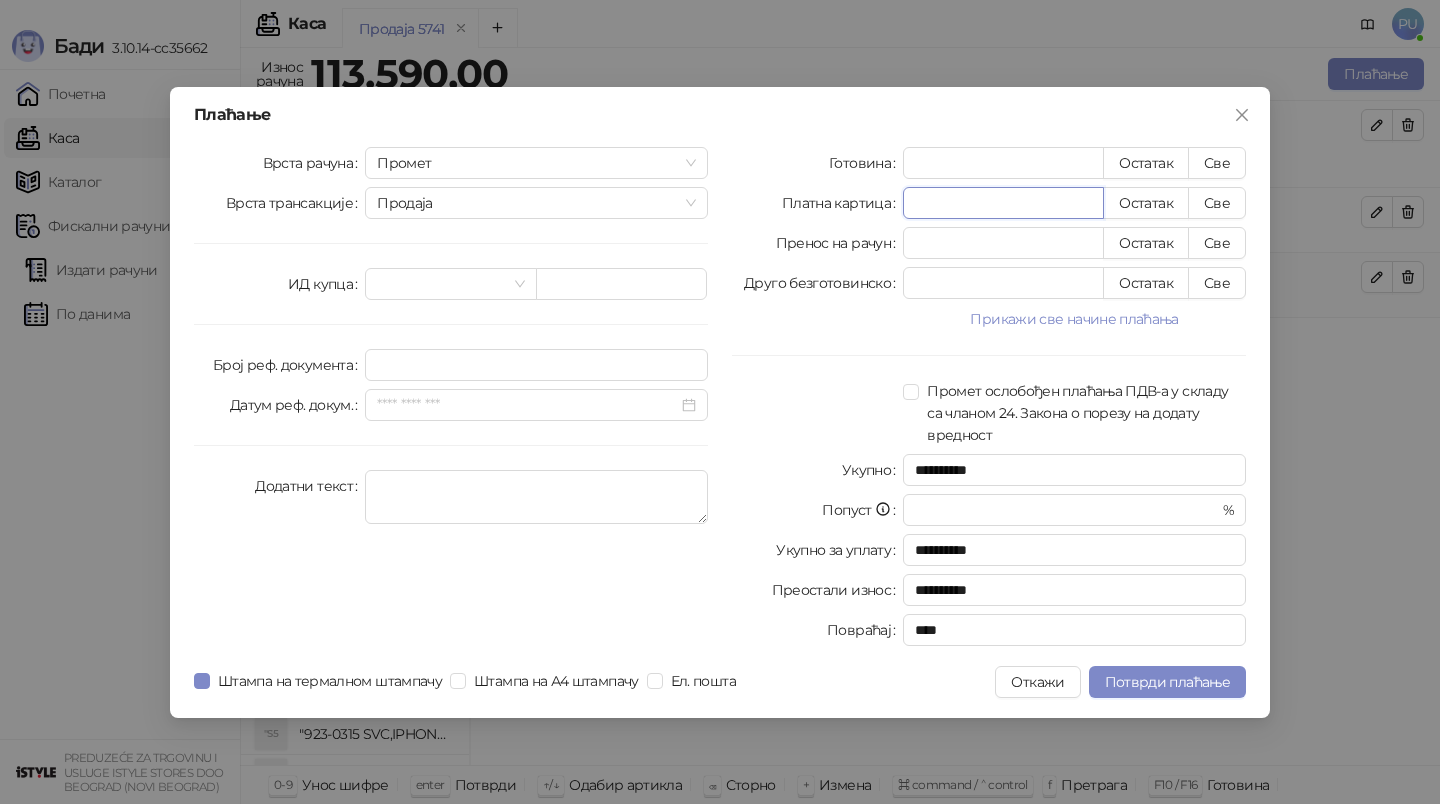 click on "*" at bounding box center [1003, 203] 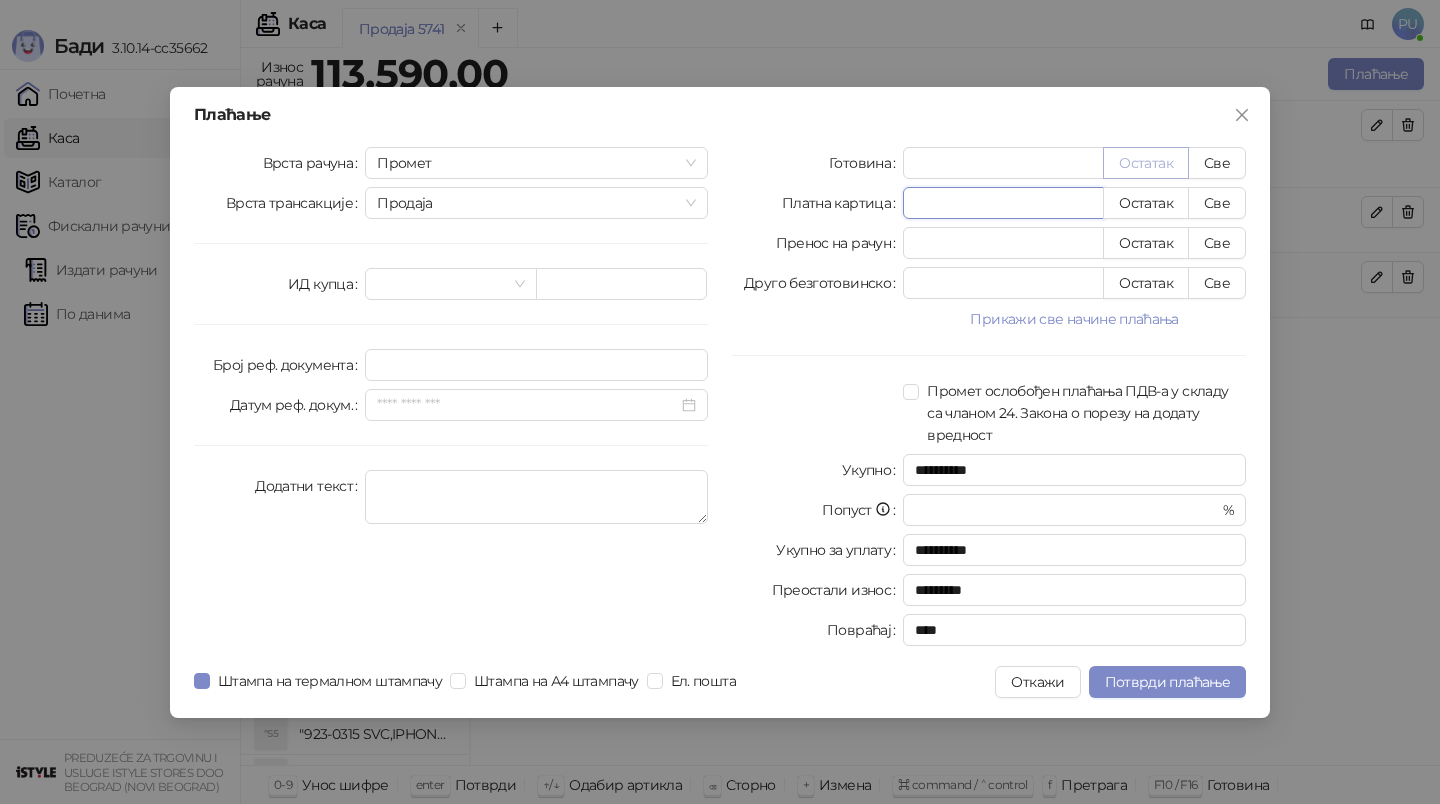 type on "******" 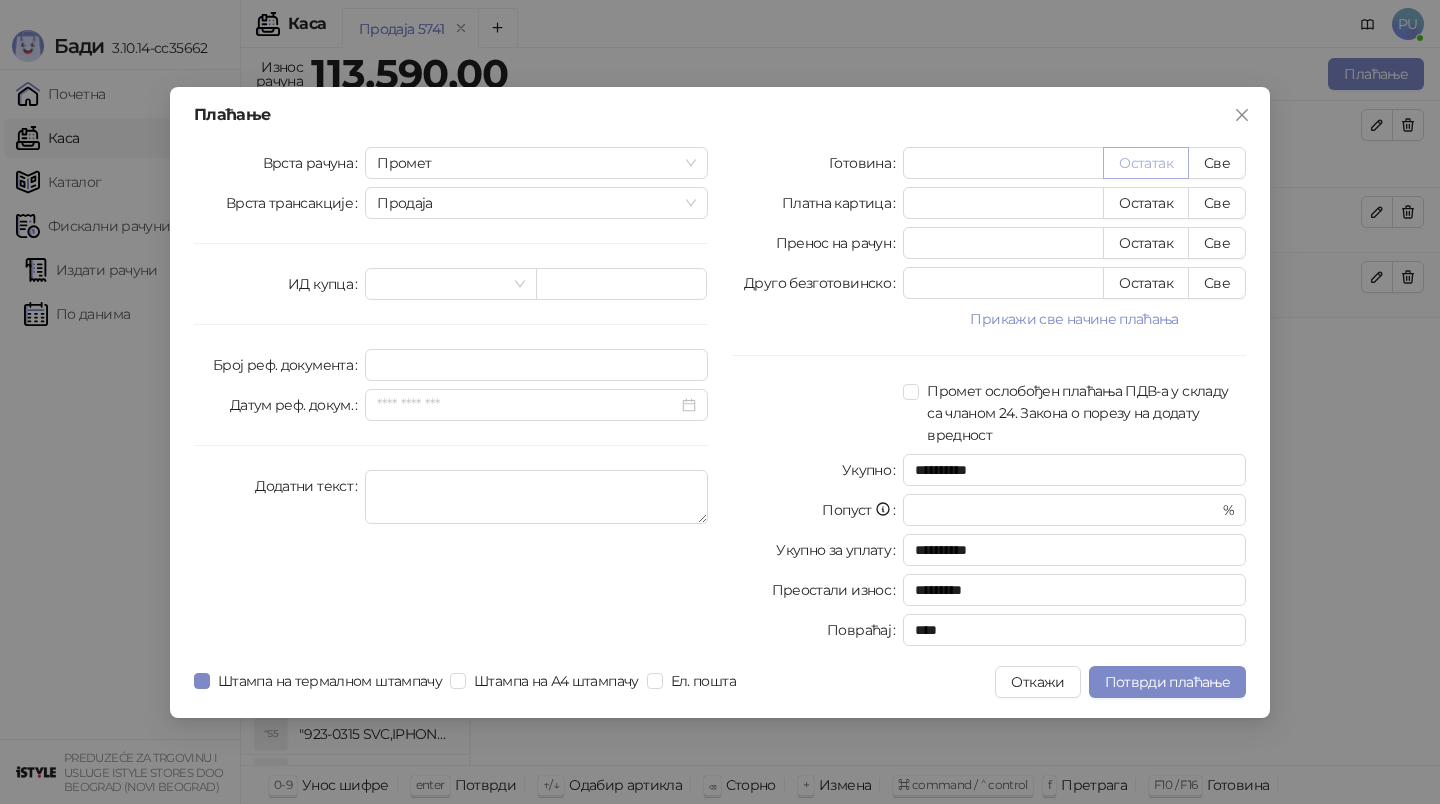 click on "Остатак" at bounding box center (1146, 163) 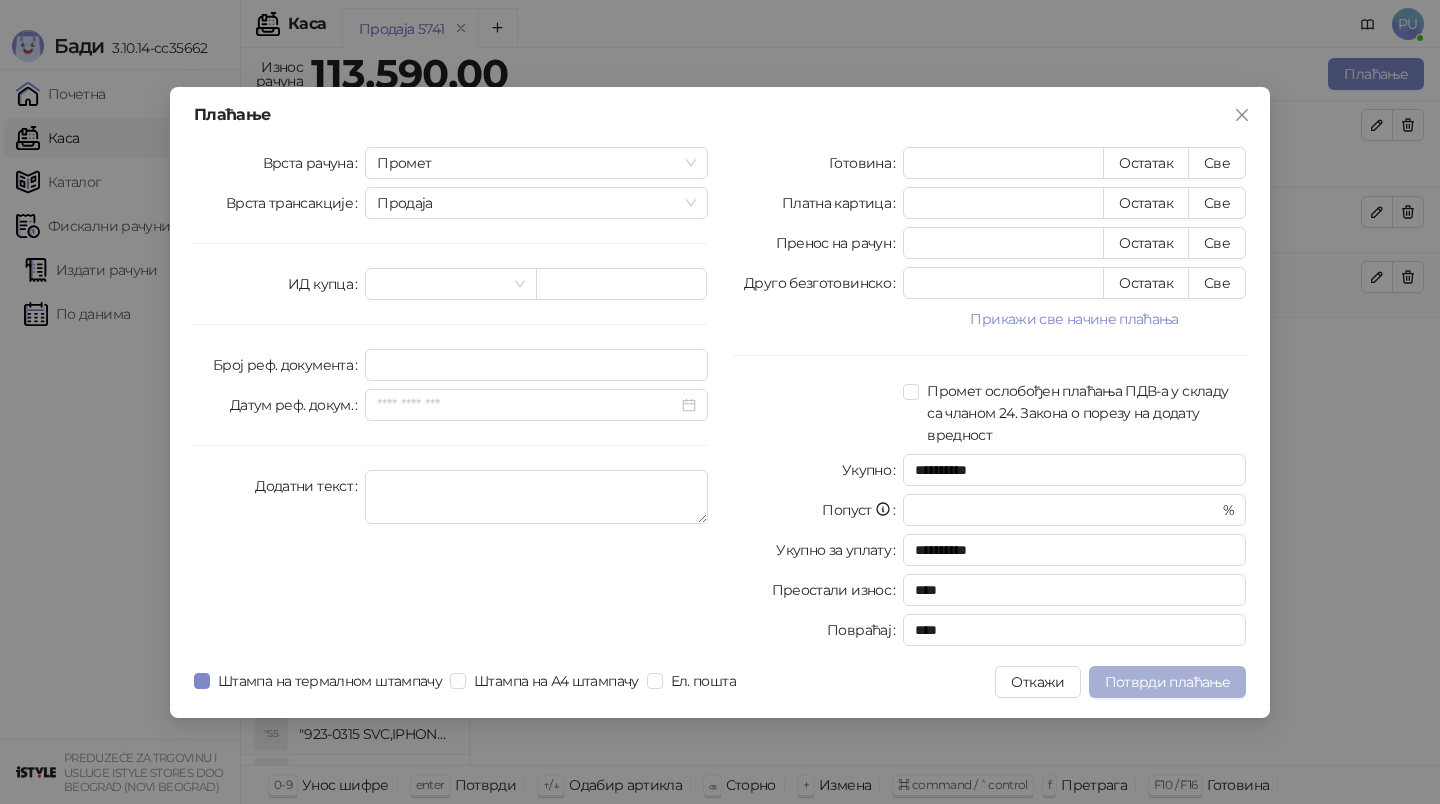 click on "Потврди плаћање" at bounding box center [1167, 682] 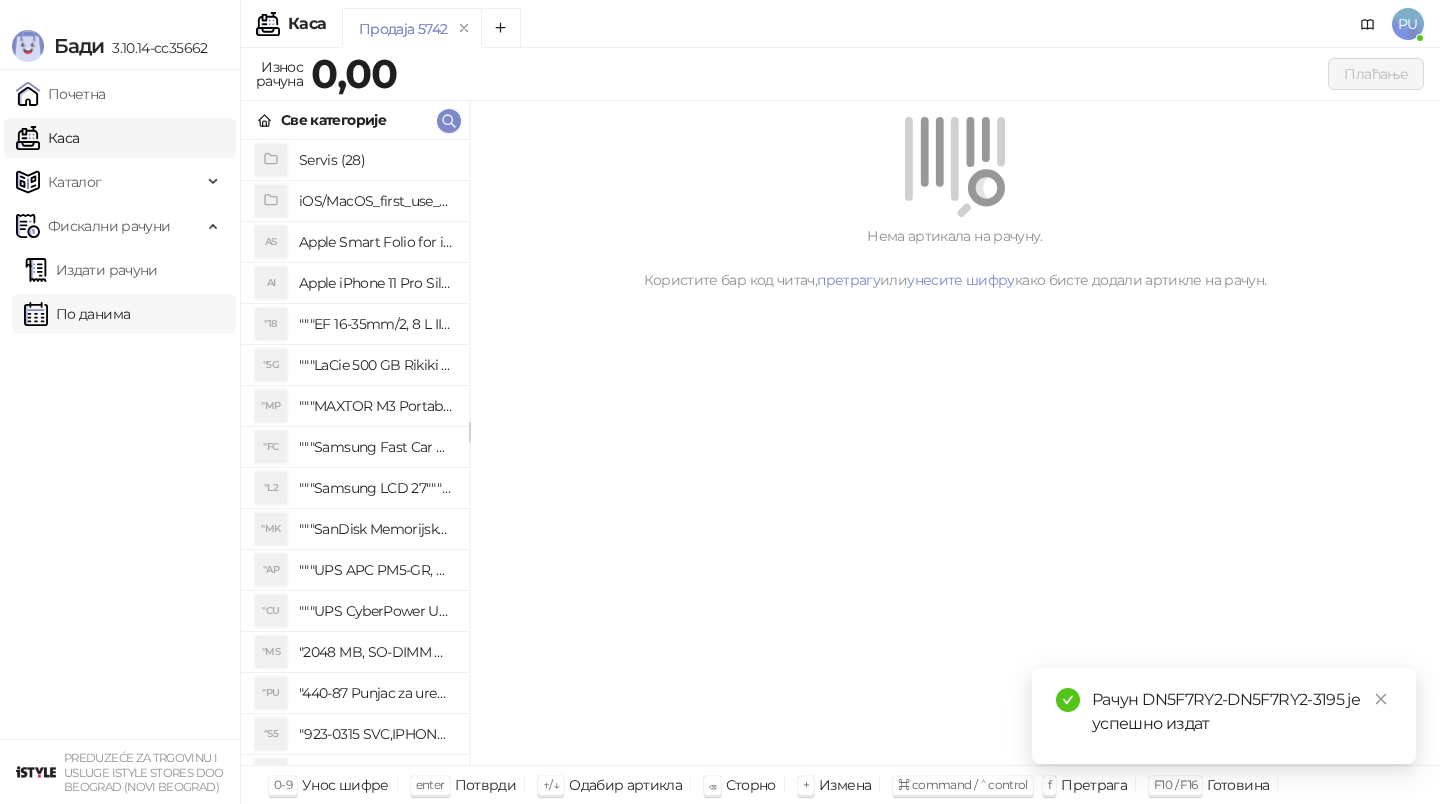 click on "По данима" at bounding box center [77, 314] 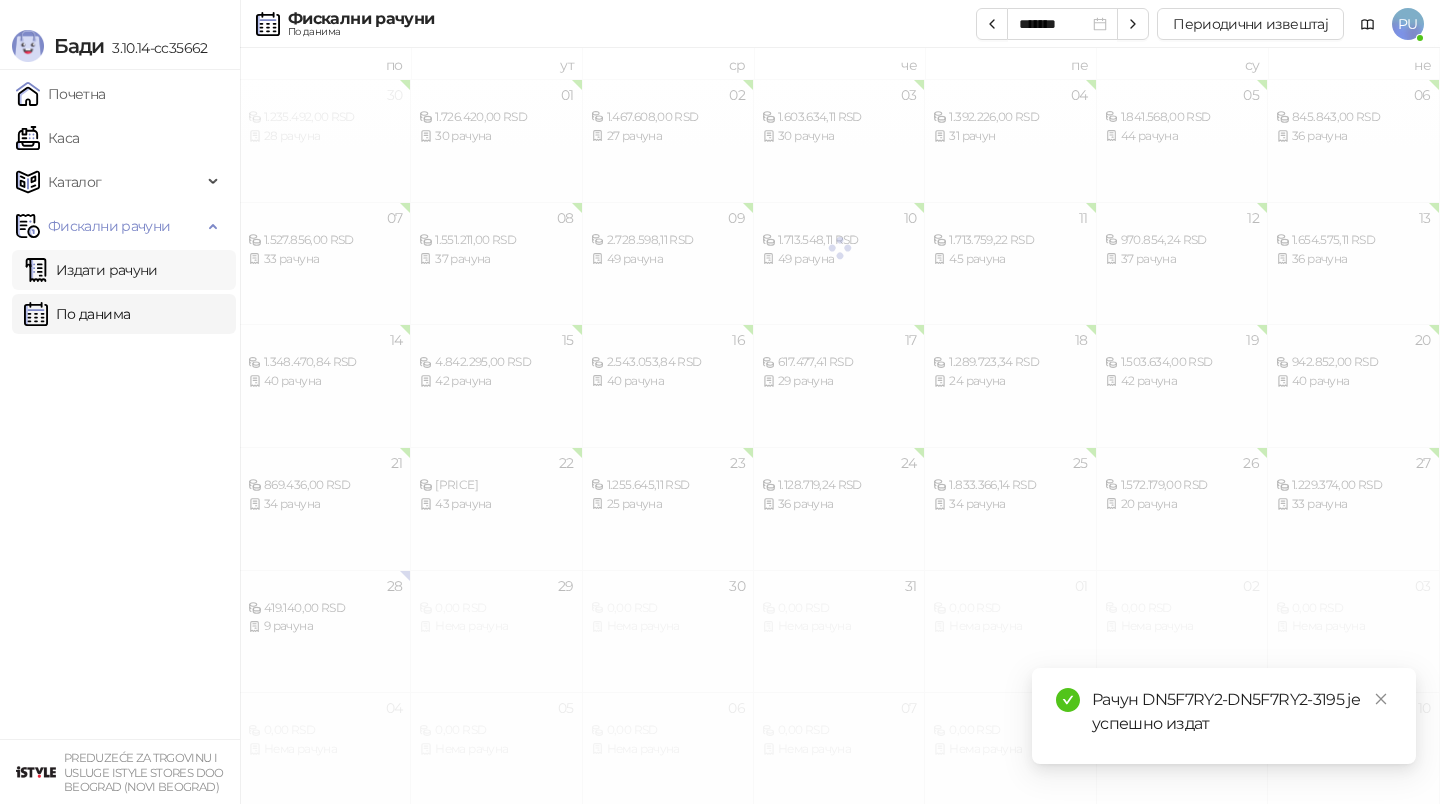click on "Издати рачуни" at bounding box center [91, 270] 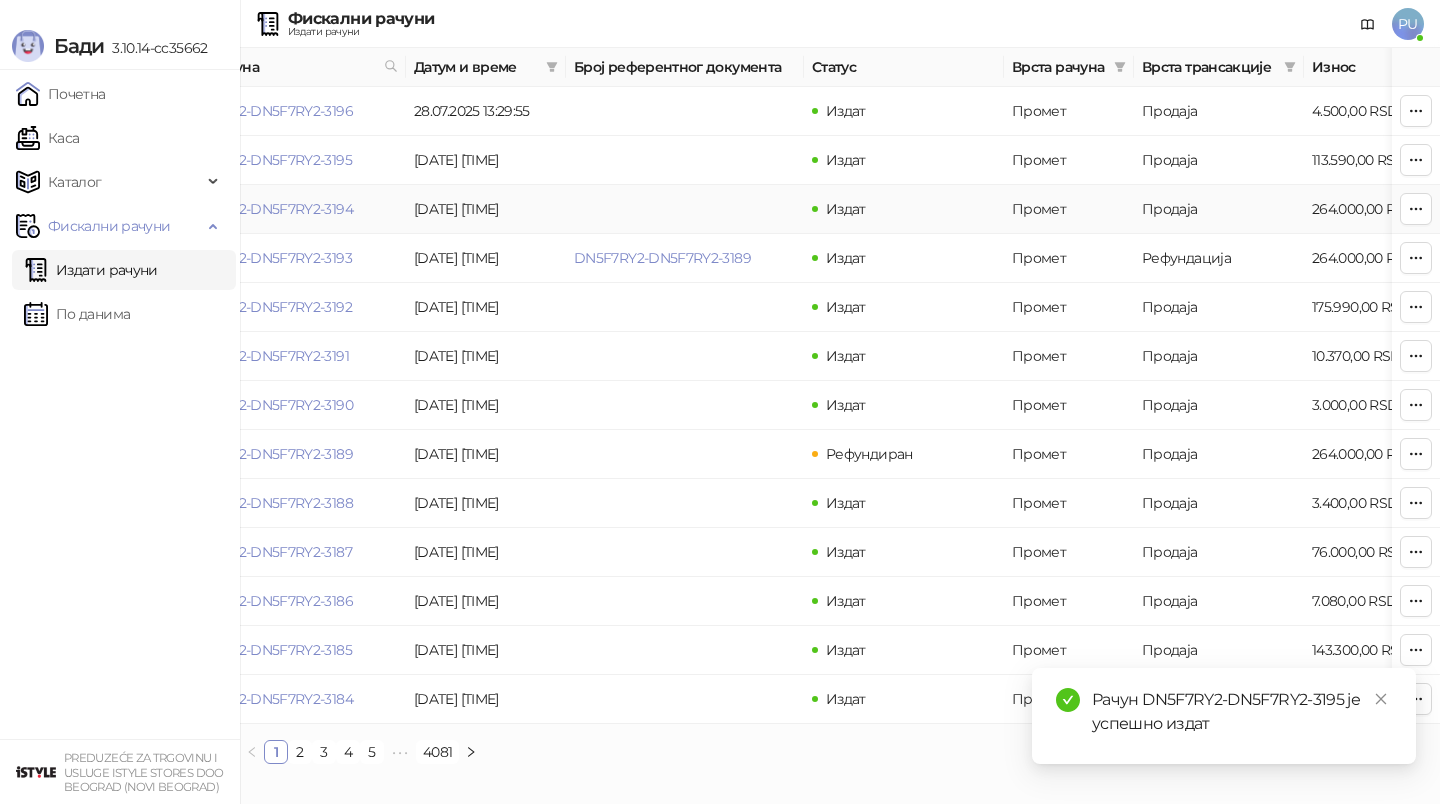 scroll, scrollTop: 0, scrollLeft: 0, axis: both 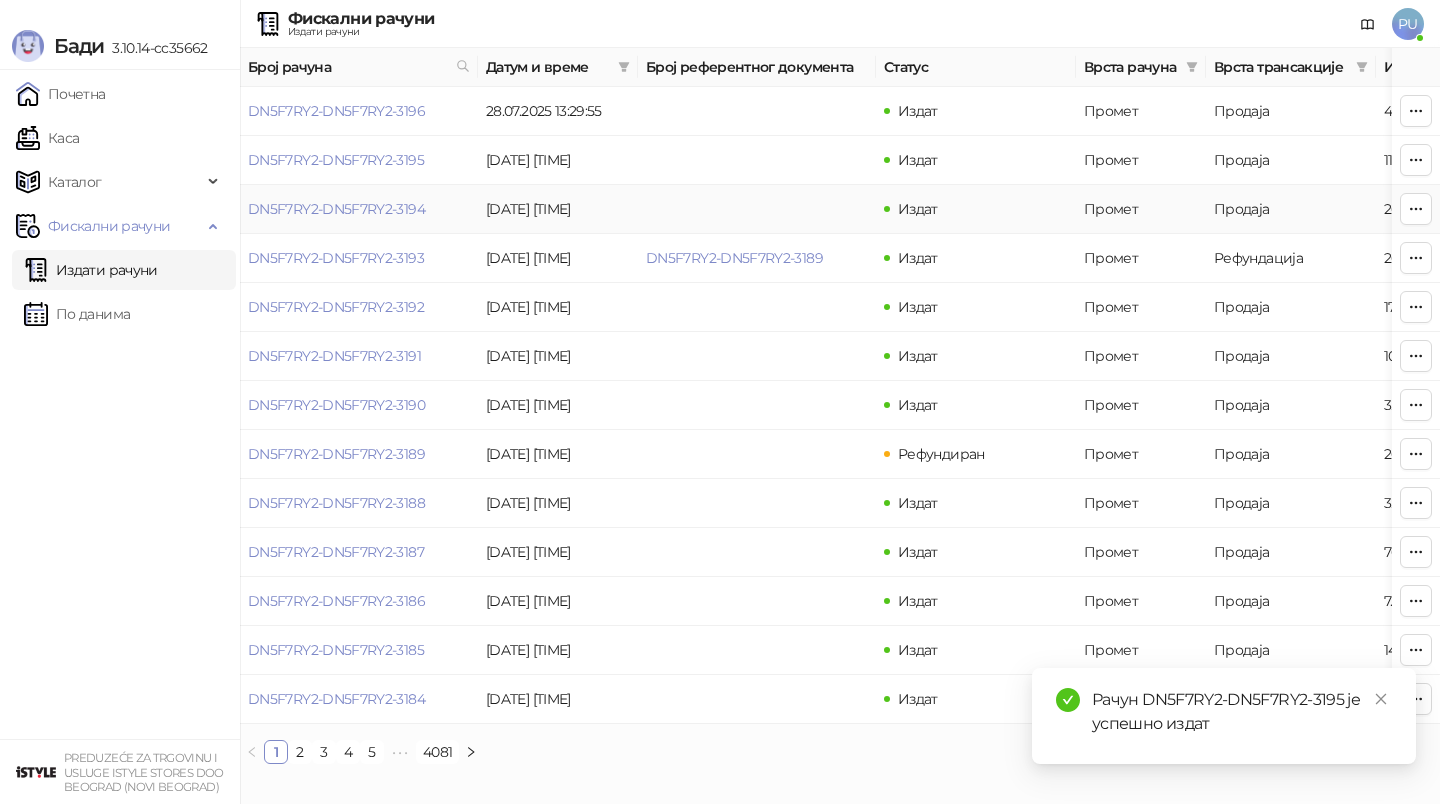 click on "DN5F7RY2-DN5F7RY2-3194" at bounding box center (359, 209) 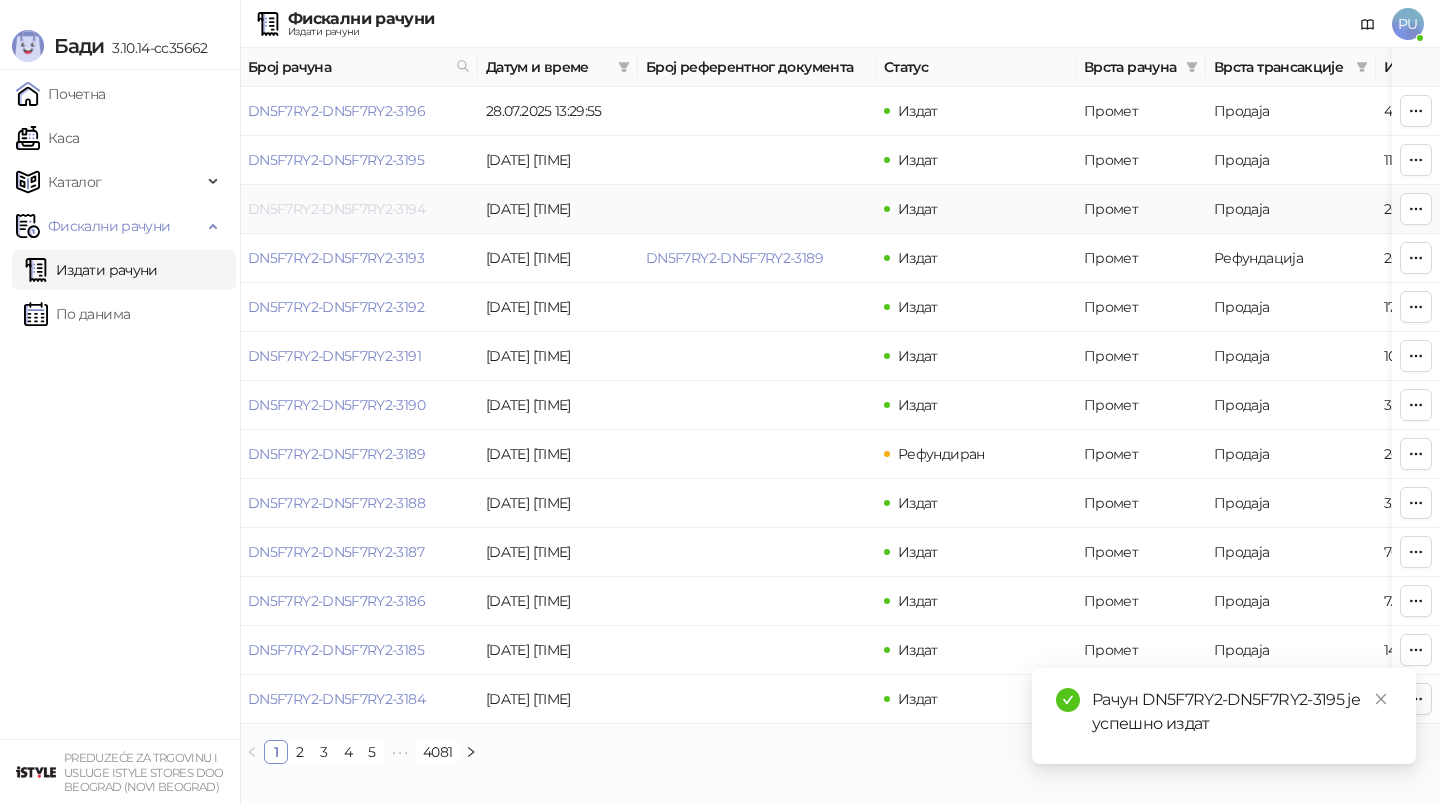 click on "DN5F7RY2-DN5F7RY2-3194" at bounding box center [336, 209] 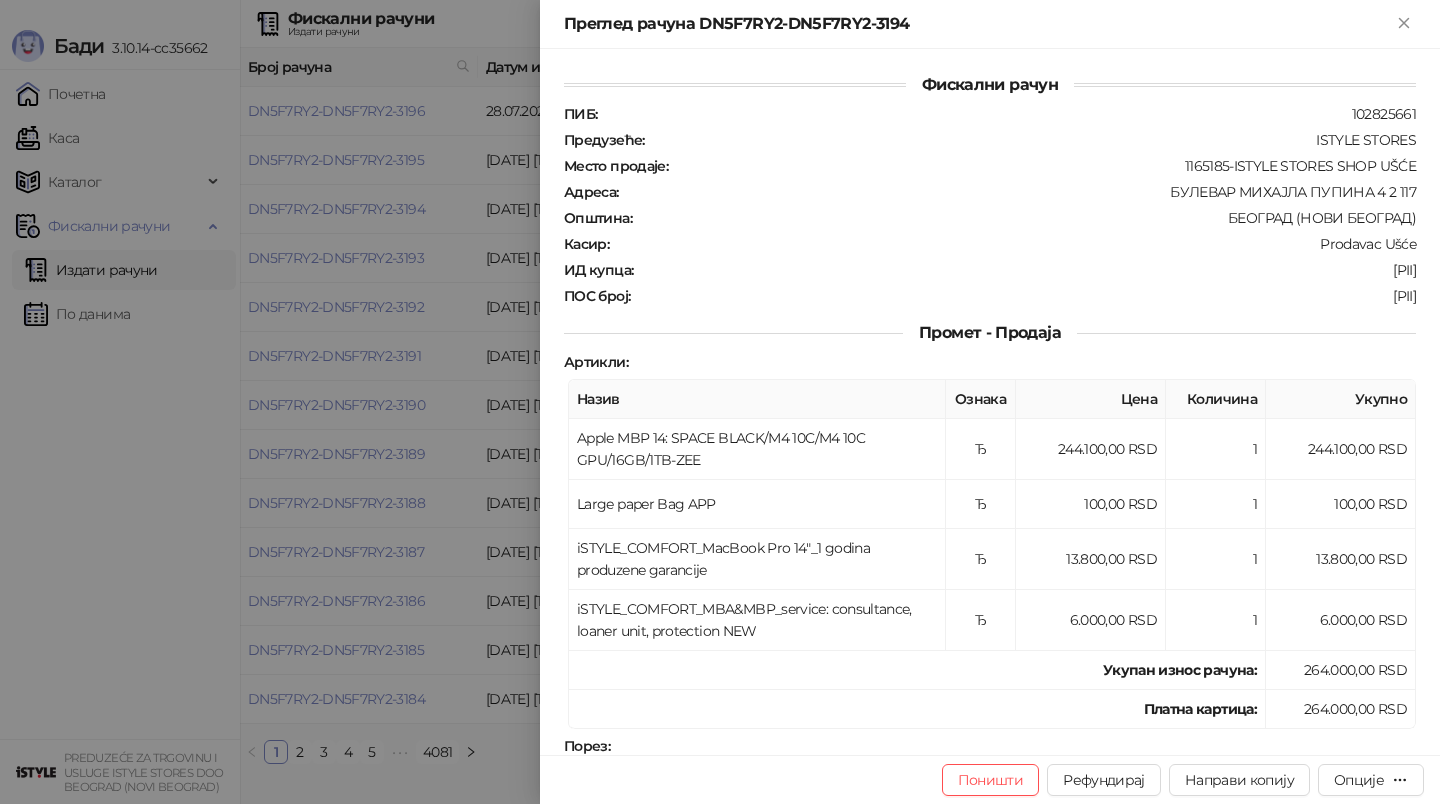 click at bounding box center [720, 402] 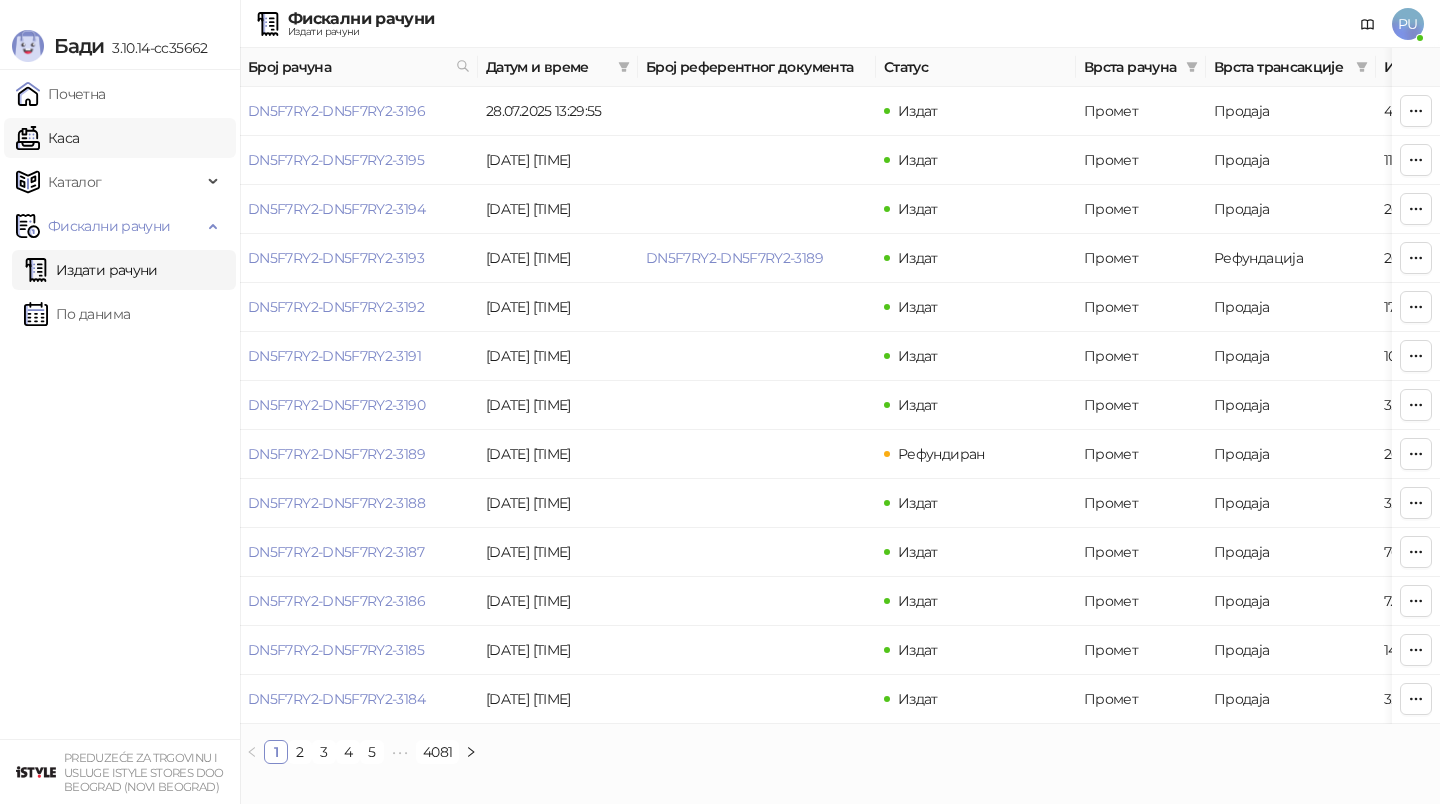 click on "Каса" at bounding box center (47, 138) 